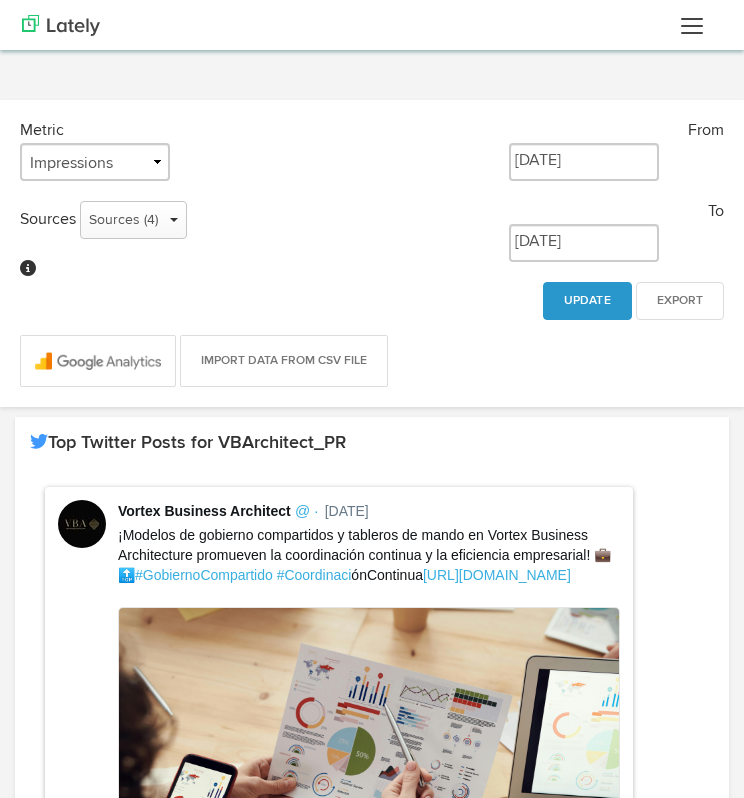 scroll, scrollTop: 0, scrollLeft: 0, axis: both 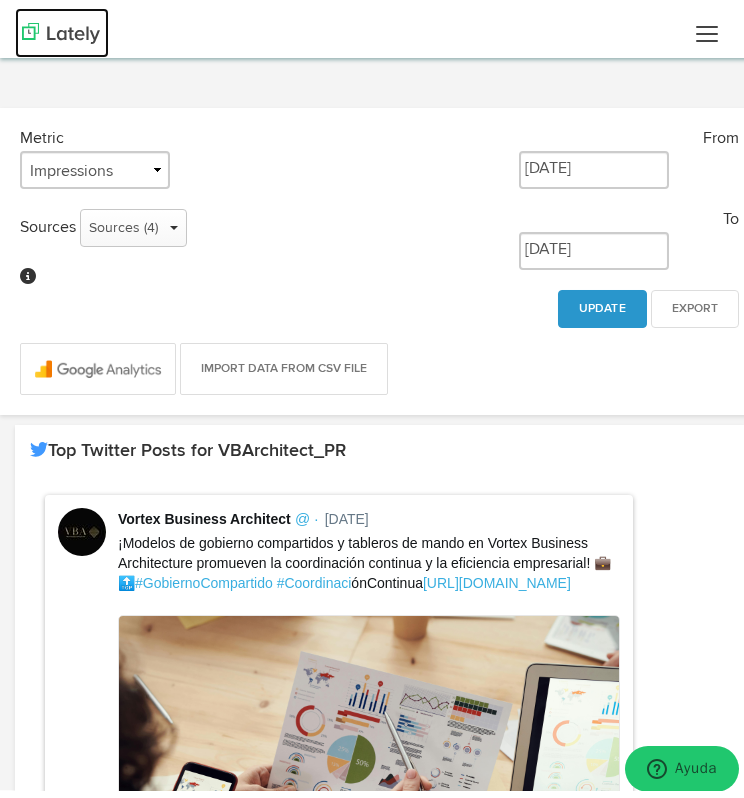 click at bounding box center [61, 25] 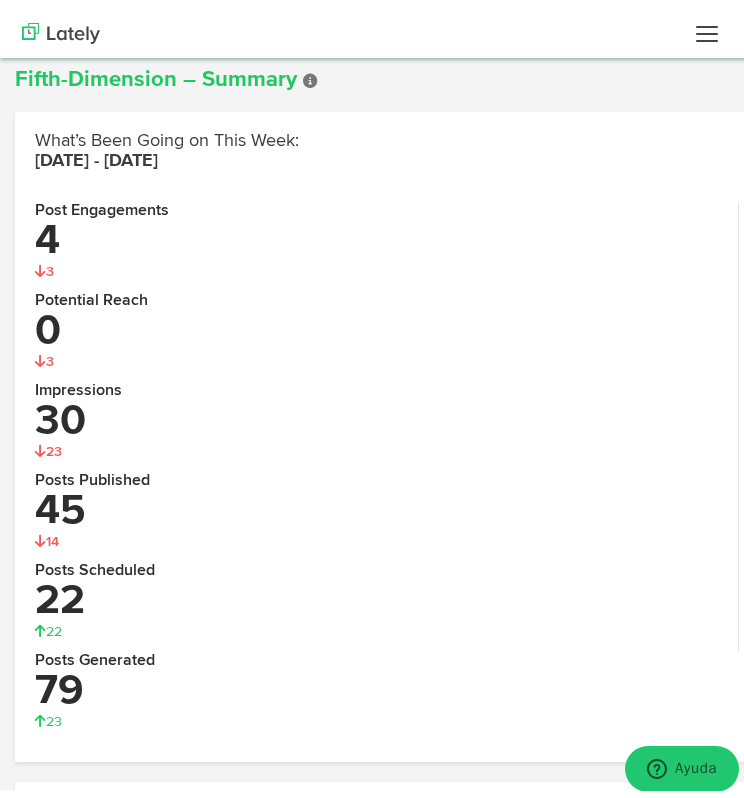 scroll, scrollTop: 0, scrollLeft: 0, axis: both 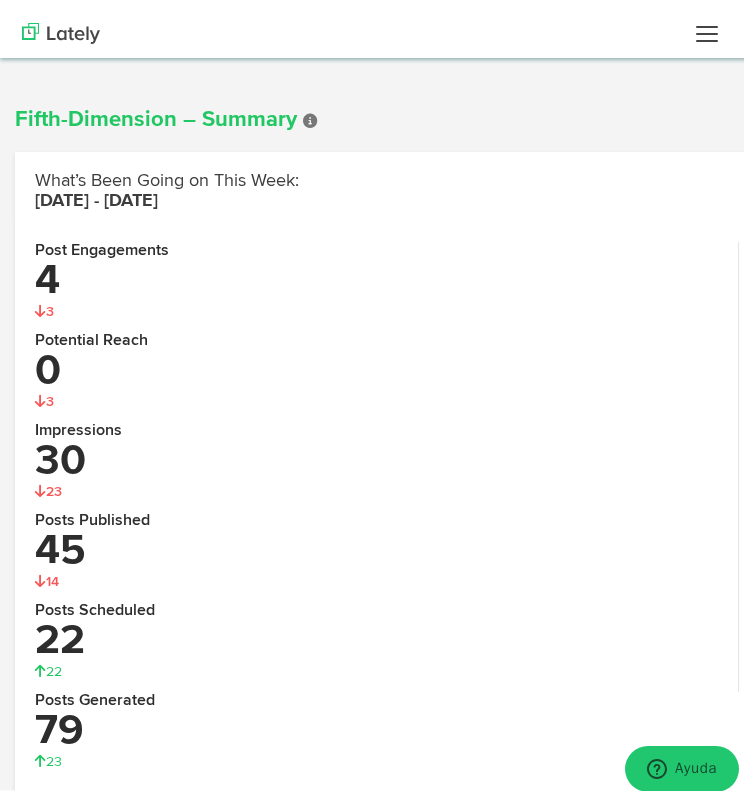 click at bounding box center [707, 25] 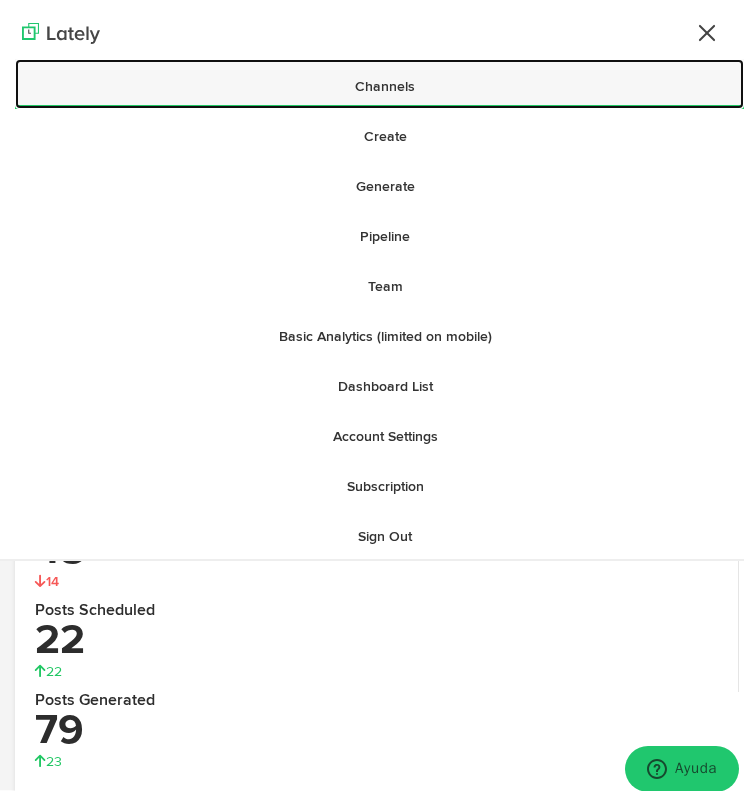 click on "Channels" at bounding box center (379, 76) 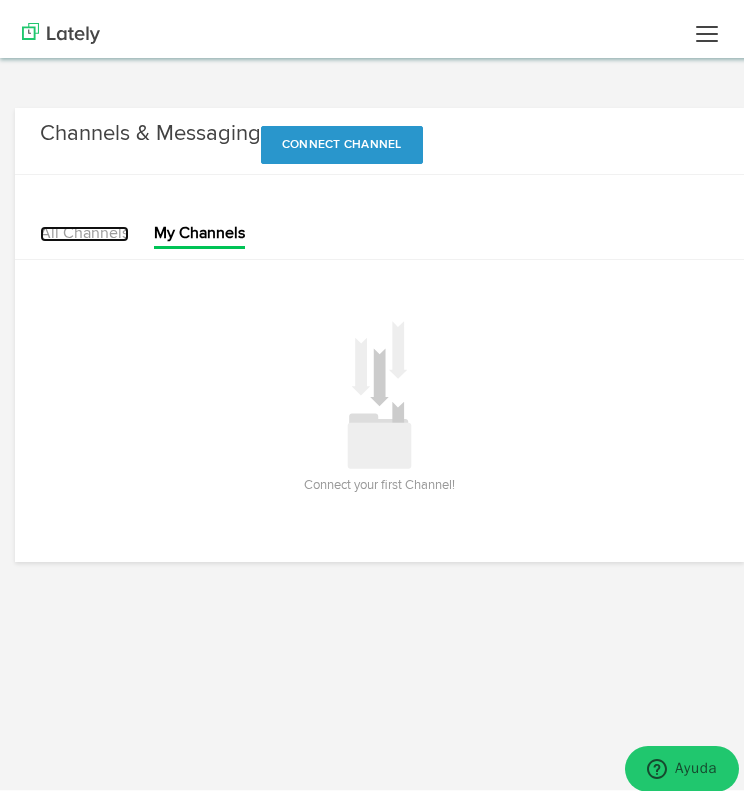 click on "All Channels" at bounding box center [84, 226] 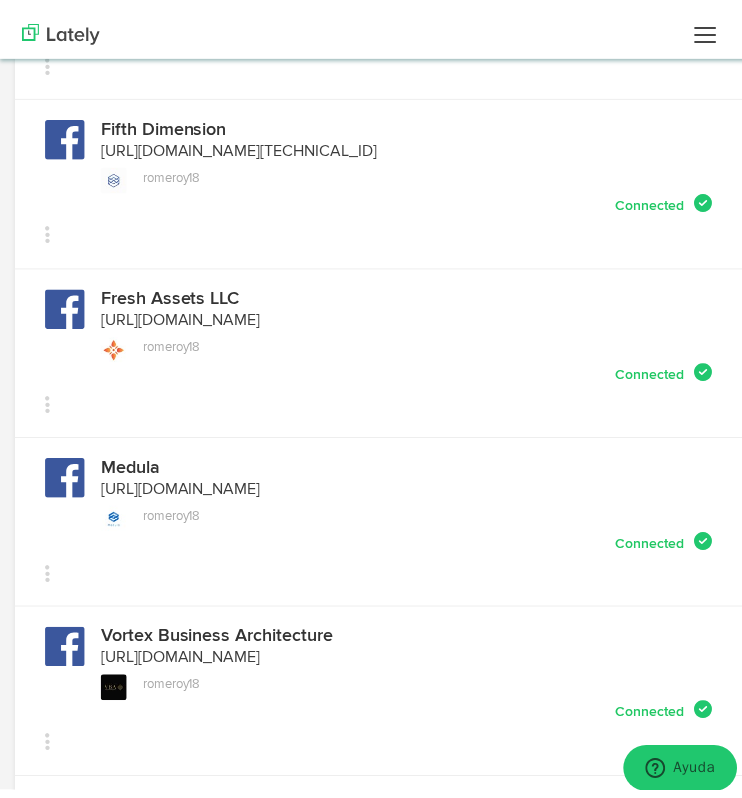 scroll, scrollTop: 0, scrollLeft: 0, axis: both 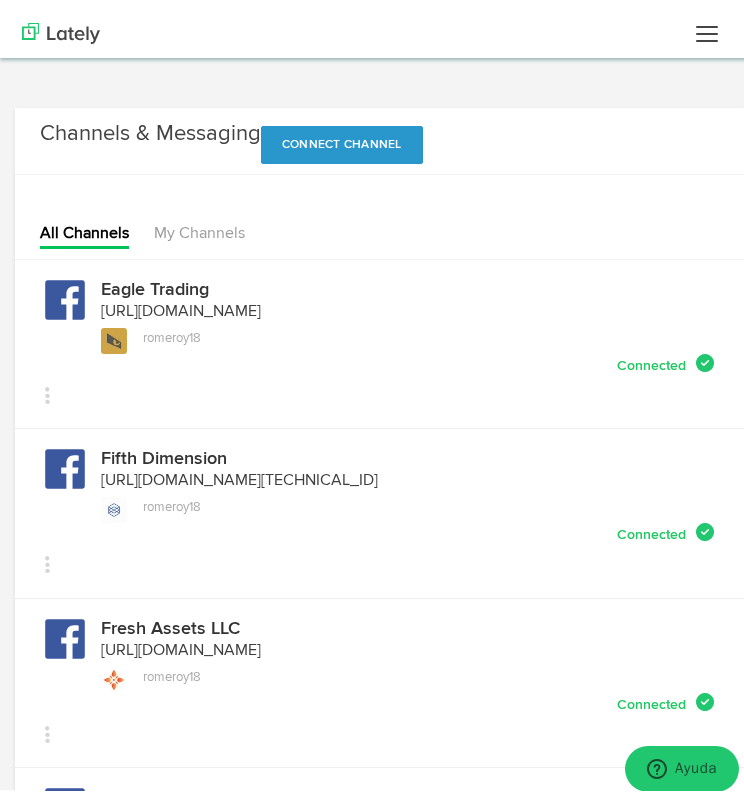 click at bounding box center [707, 25] 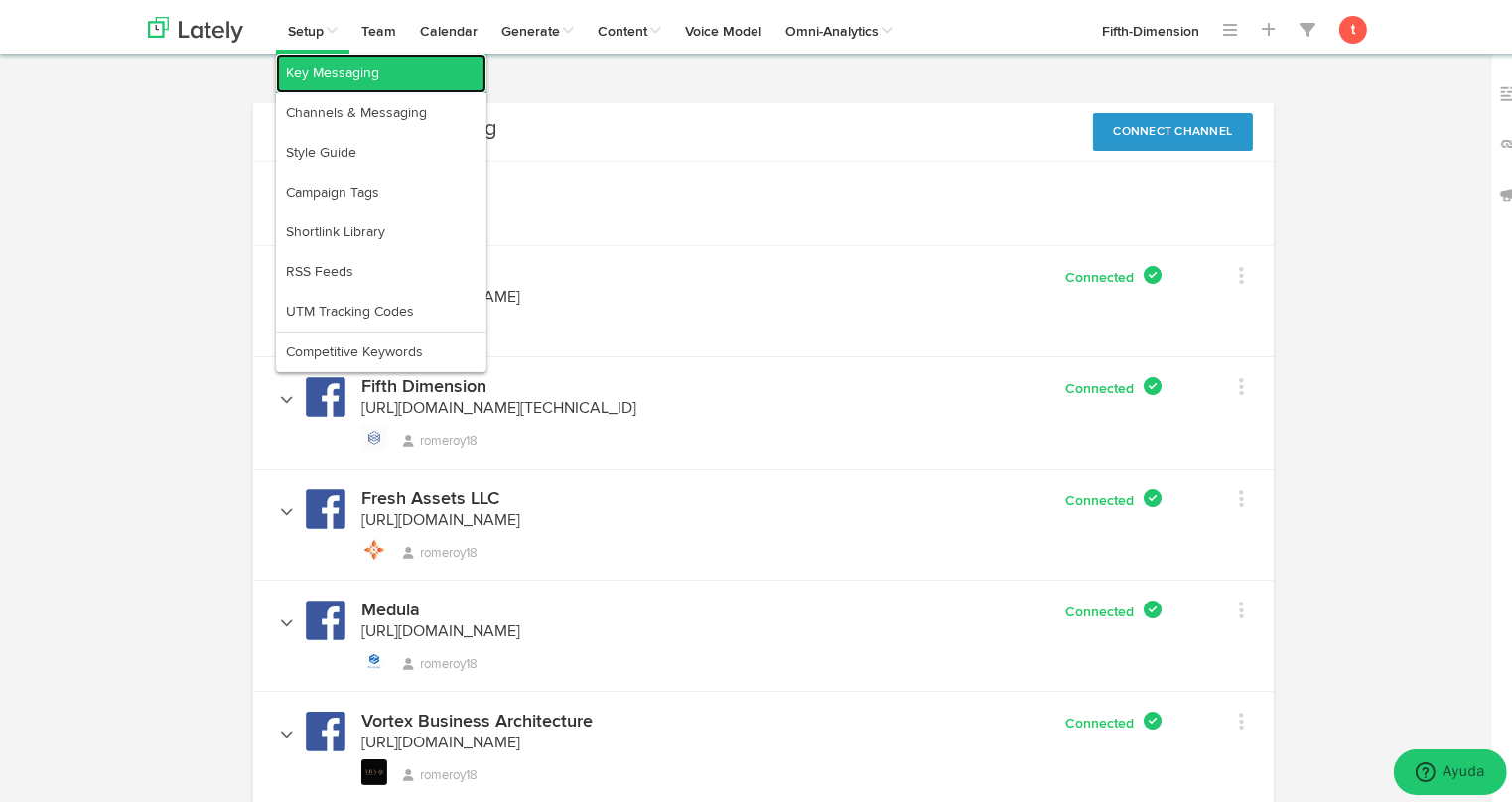 click on "Key Messaging" at bounding box center [381, 69] 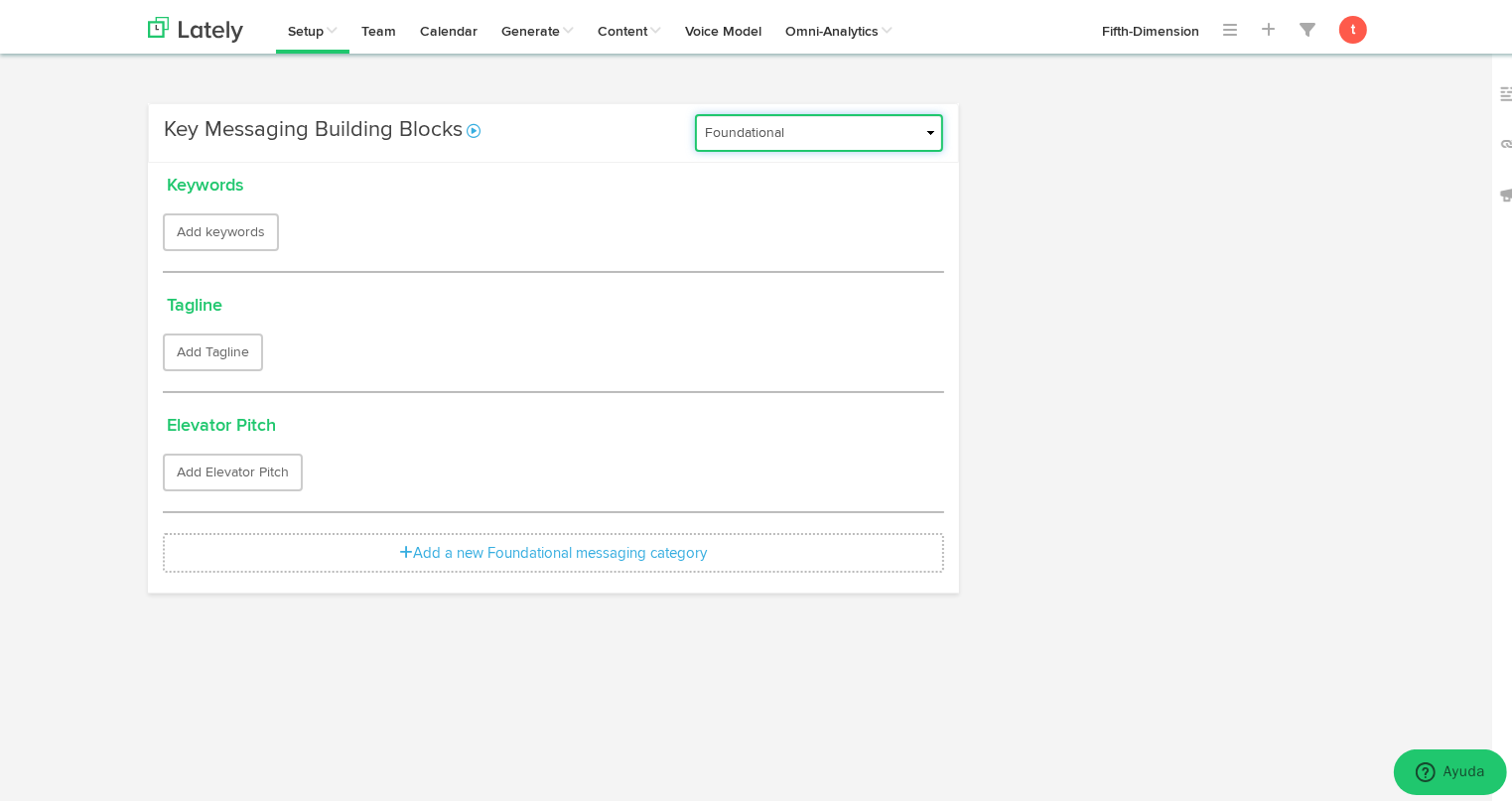 click on "Foundational Fresh Assets IMPORTED Medula [PERSON_NAME] VBA <> GC VBA <> GC (Español) VBA Introducción" at bounding box center (819, 129) 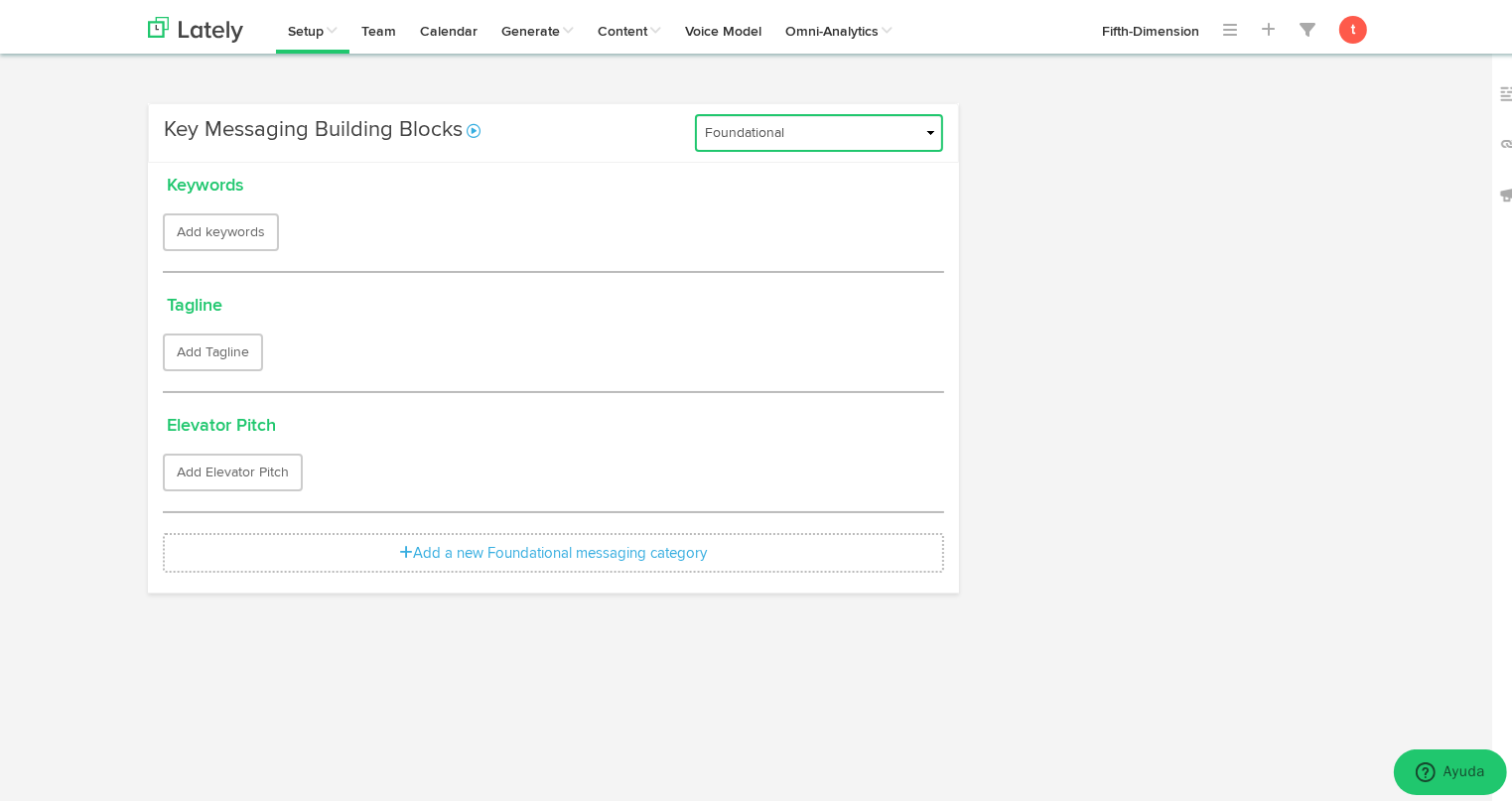 click on "Add Your Company's Keywords
We found these keywords when we scanned your company's URL. Not the right keywords? Click the x next to each one to delete it. Add new keywords or phrases essential to describing your business, your unique value proposition and how your company differentiates from the competition. Shoot for 10-20, total.
Enter keywords or phrases essential to describing your business, your unique value proposition and how your company differentiates from the competition. Shoot for 10-20, total.
Add your keywords or phrases
Press Enter or type a comma after each keyword or phrase to add it to your list. Already have an existing keyword list? Copy and paste it in the text box below, separating each keyword or phrase by a comma. Press enter to instantly add all of them." at bounding box center (763, 354) 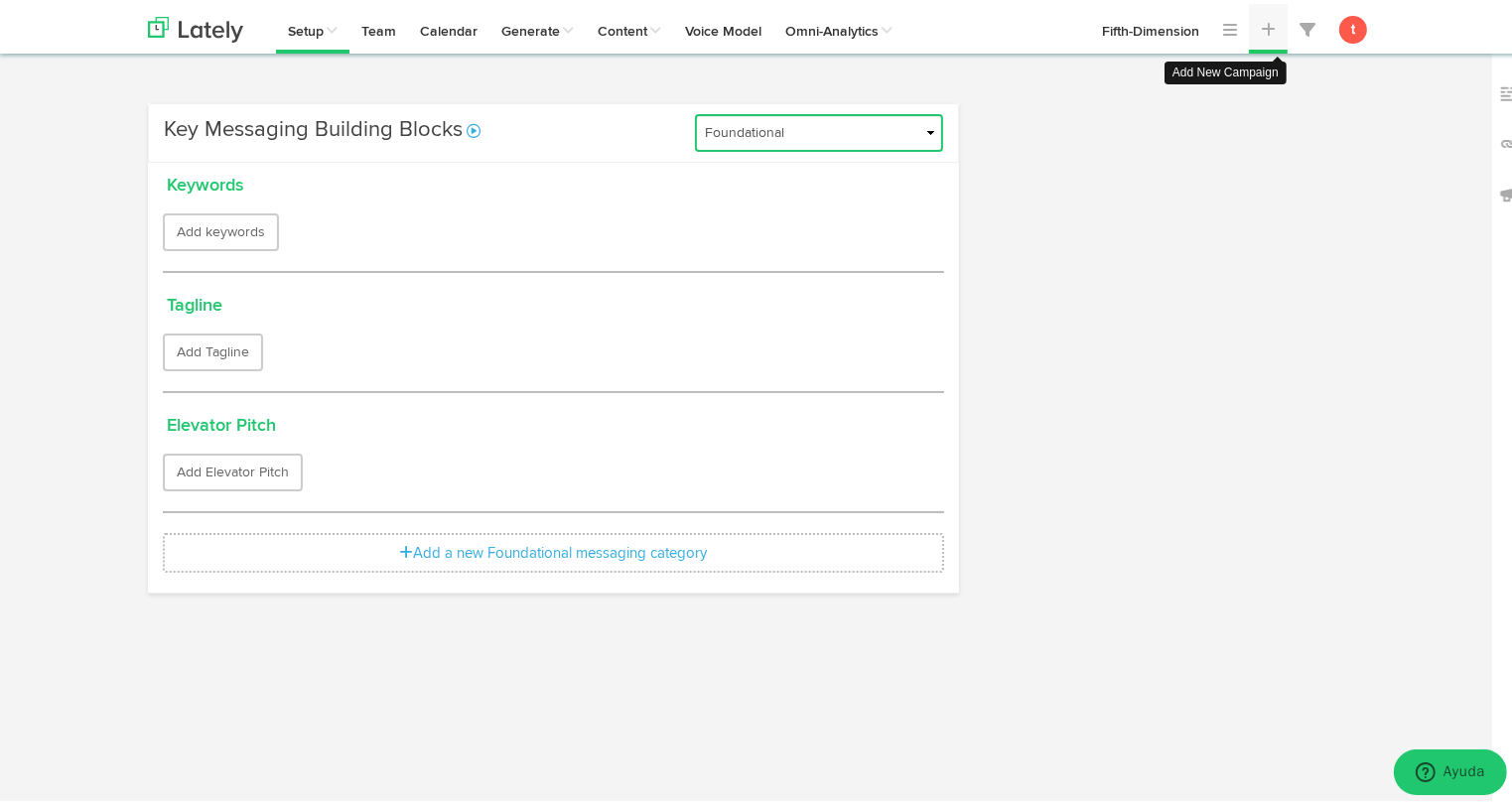 click at bounding box center [1268, 25] 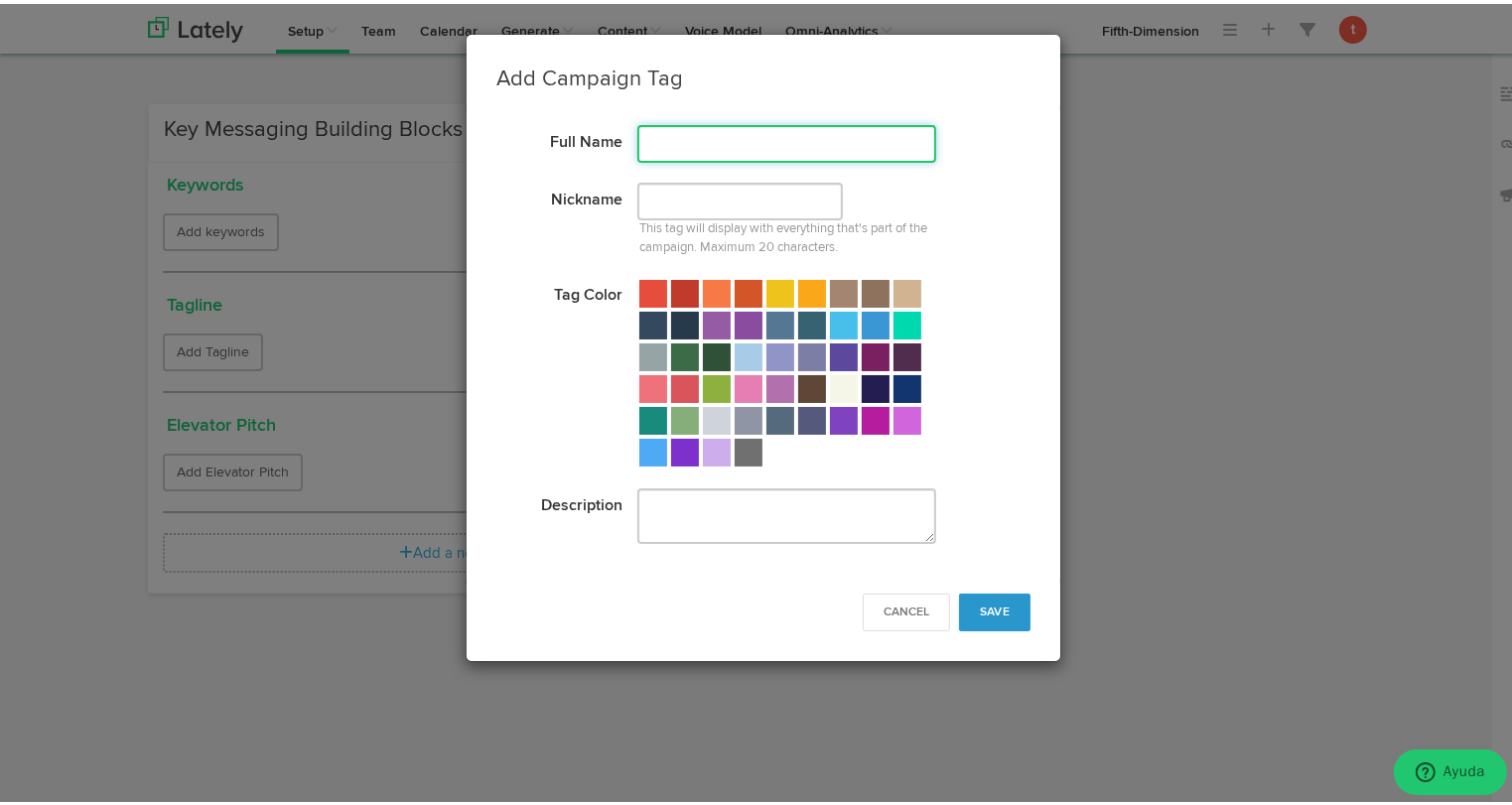 click at bounding box center (786, 140) 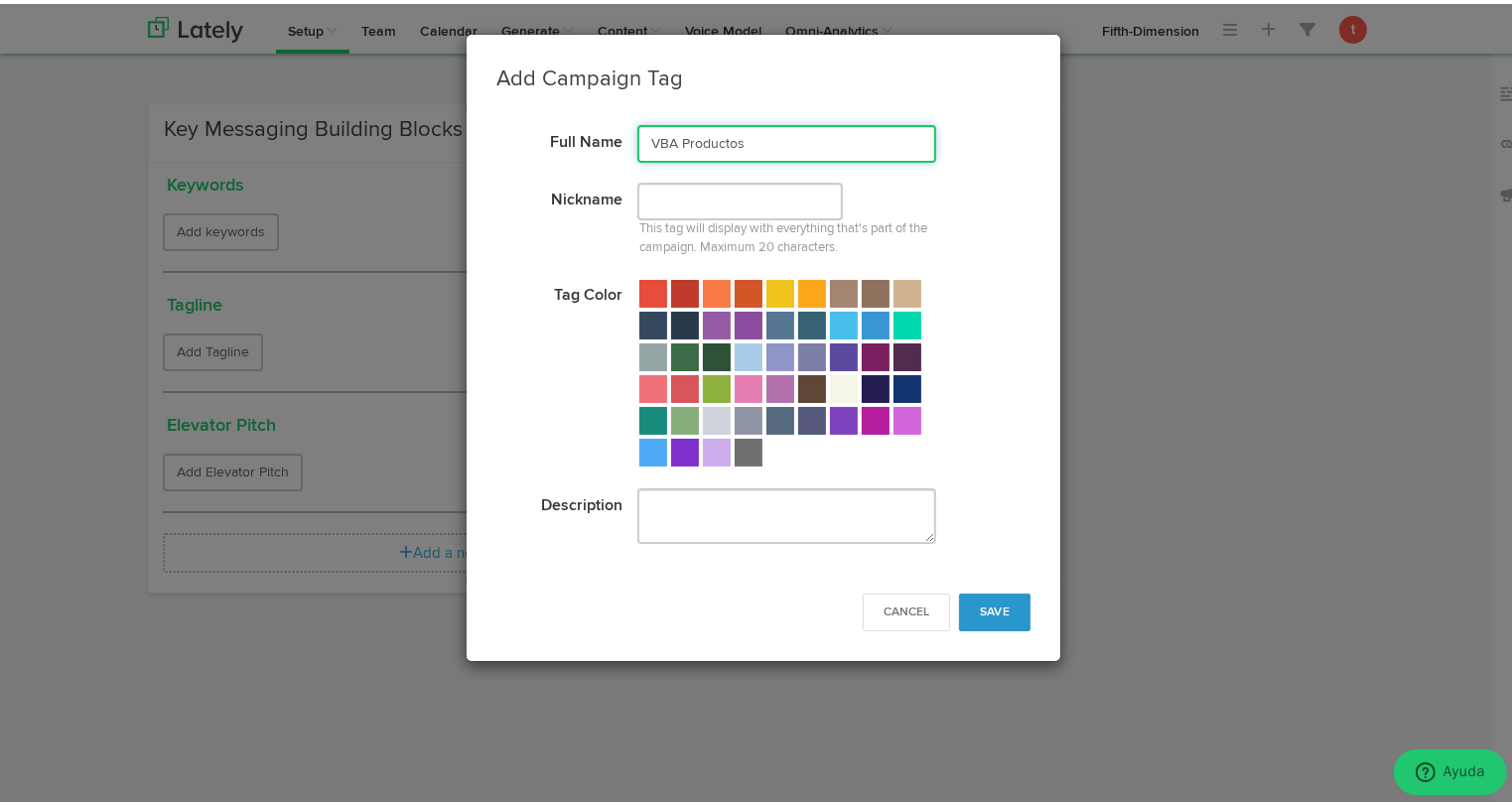 type on "VBA Productos" 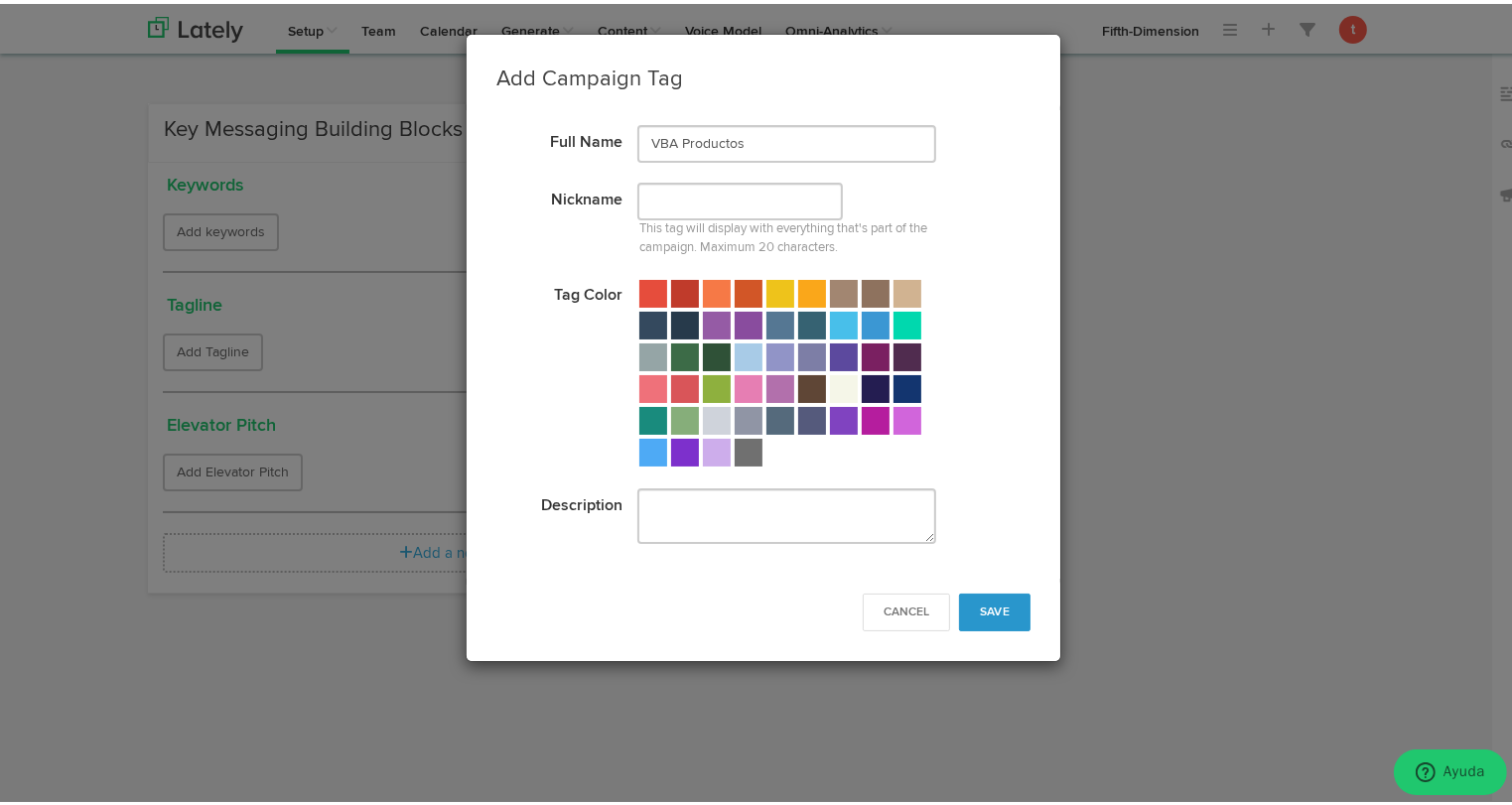 click at bounding box center [653, 385] 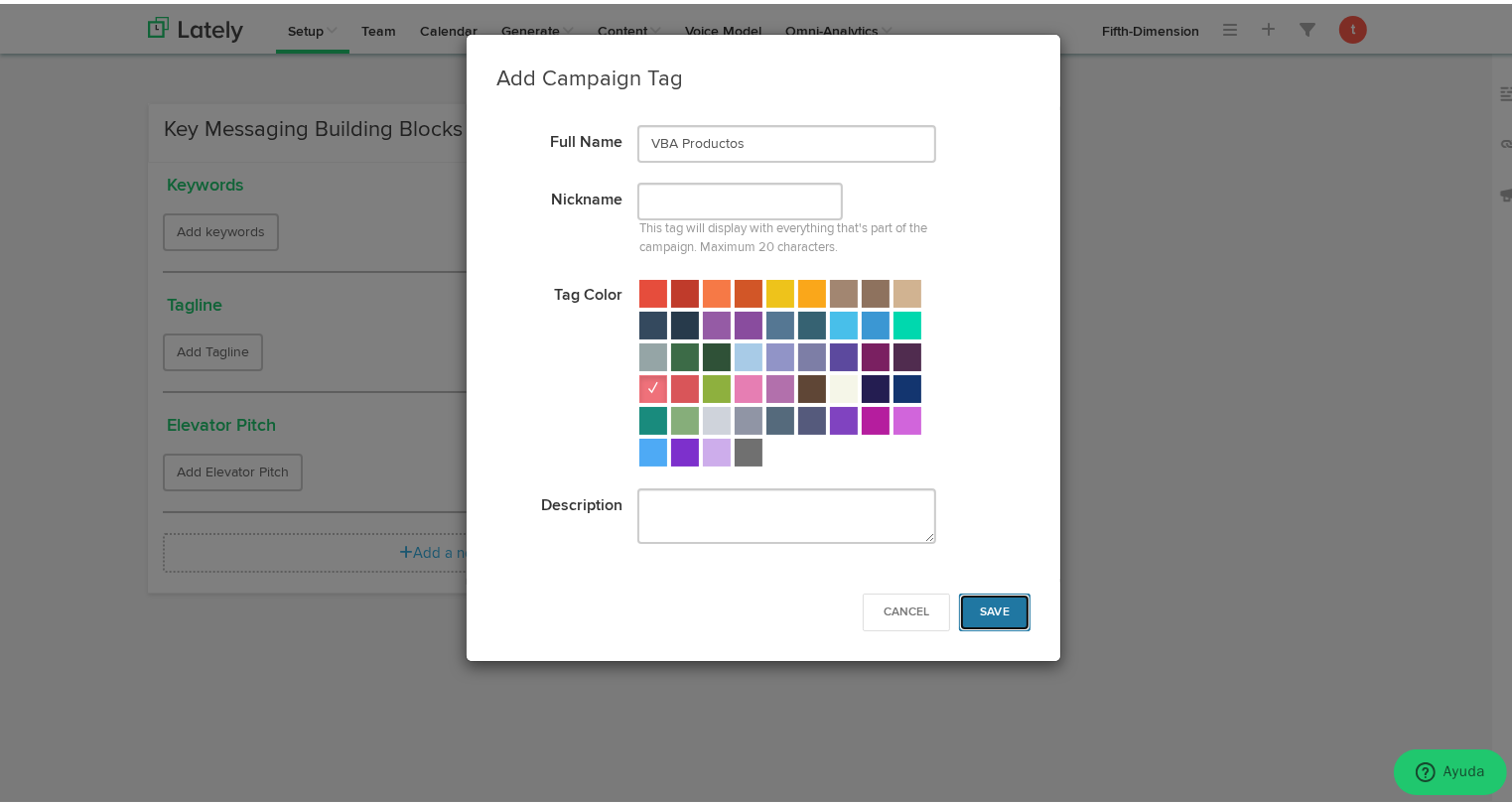 click on "Save" at bounding box center (995, 608) 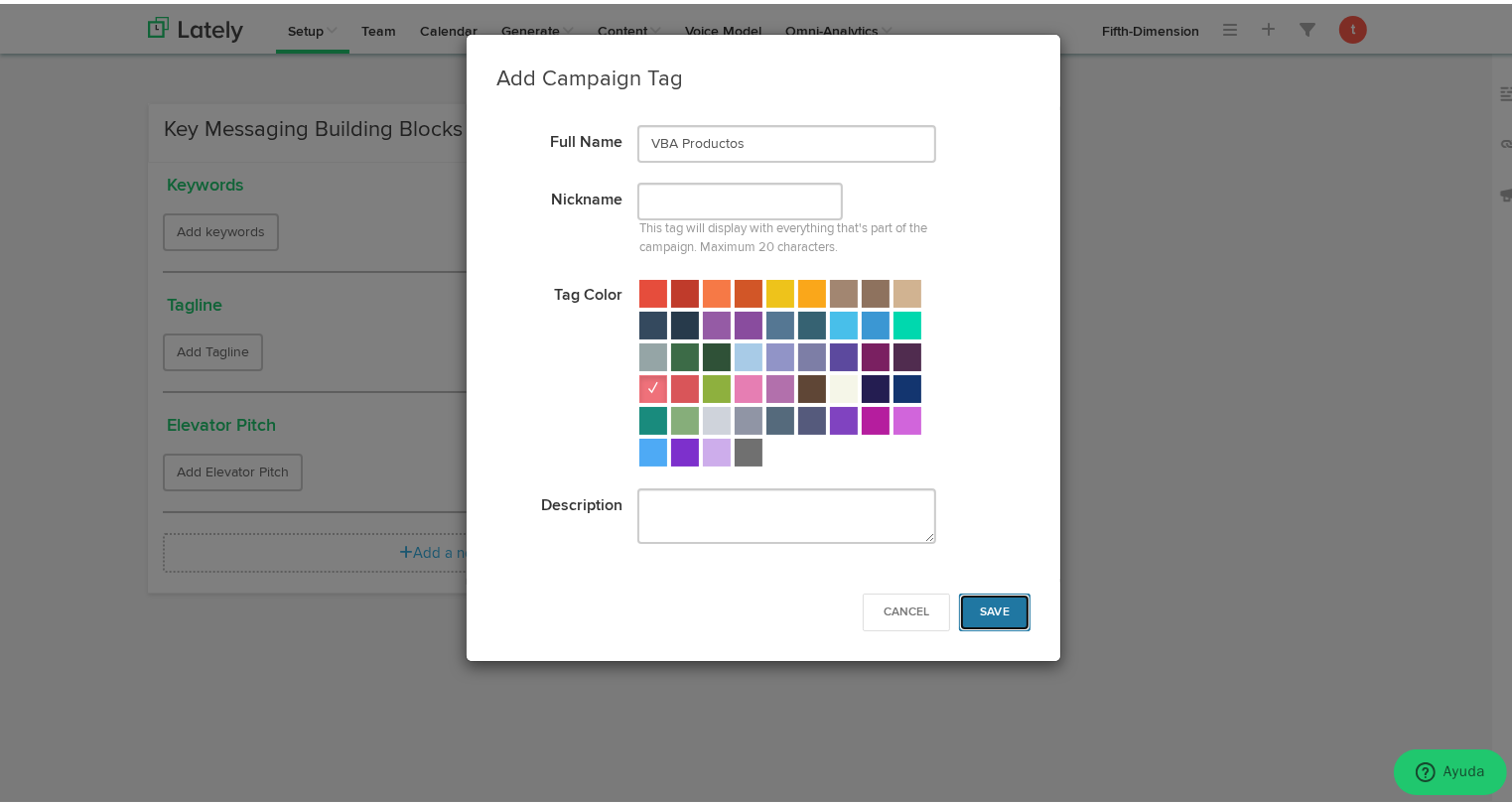 click on "Save" at bounding box center (995, 608) 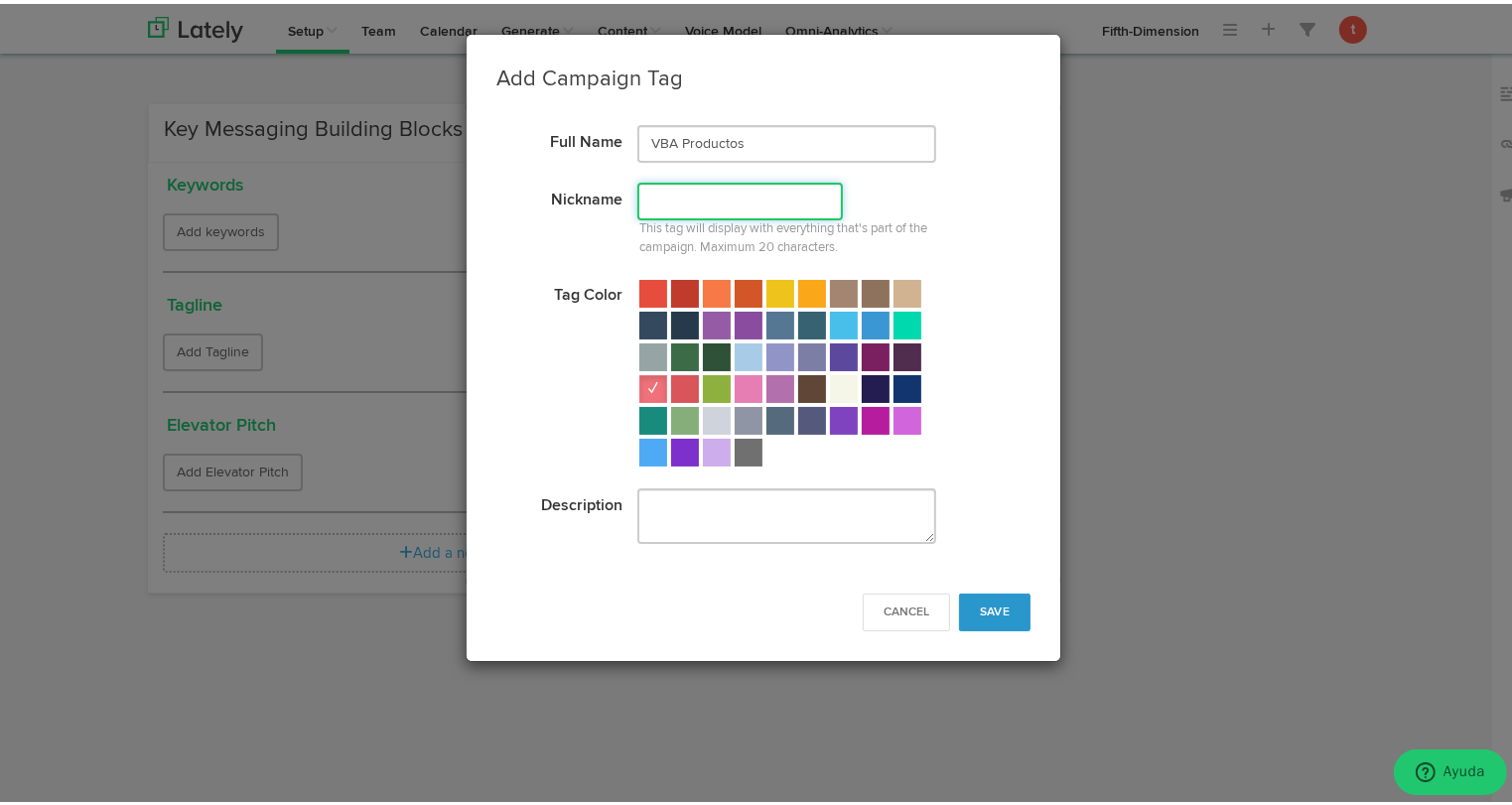 click at bounding box center [740, 198] 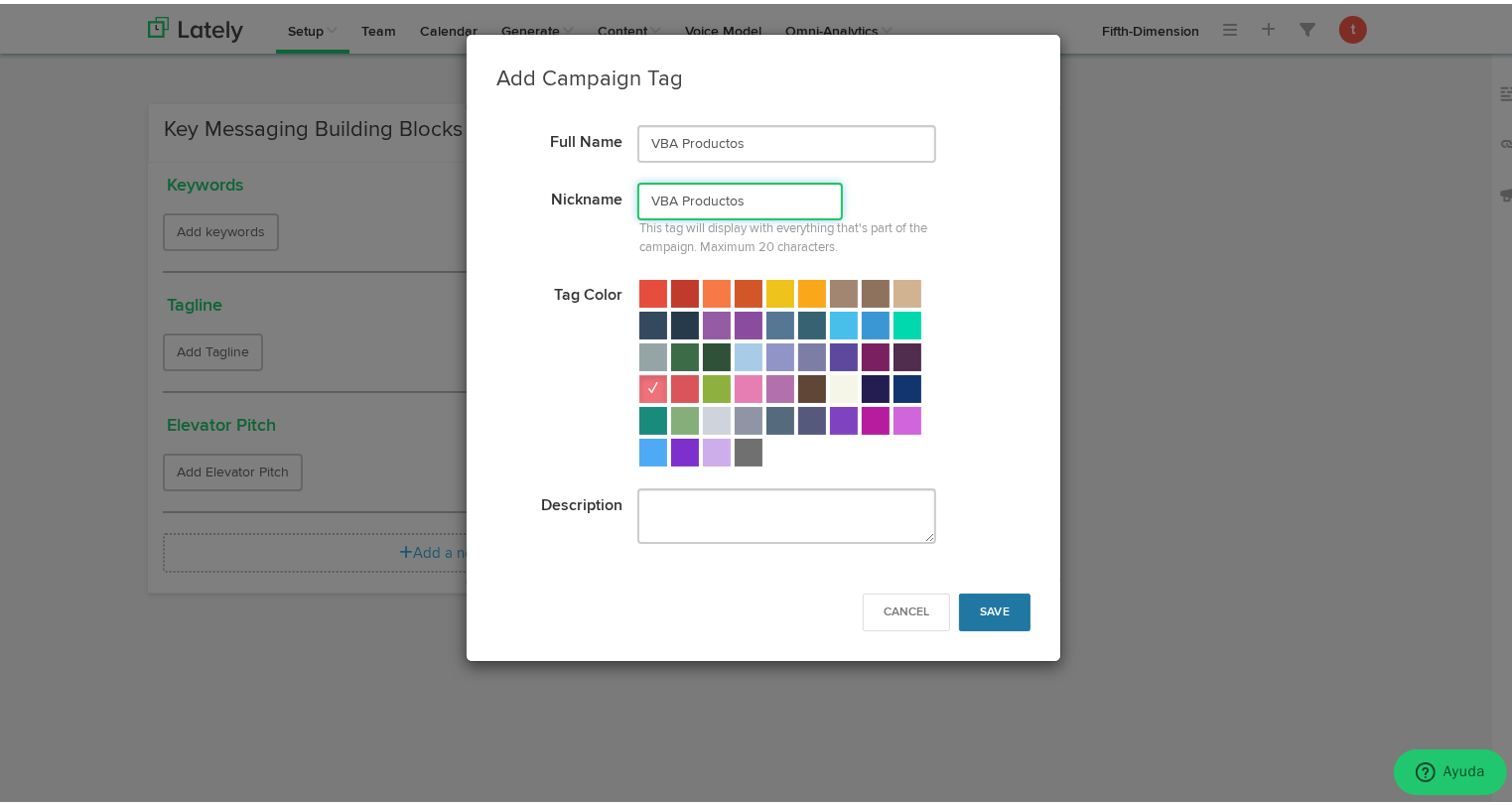 type on "VBA Productos" 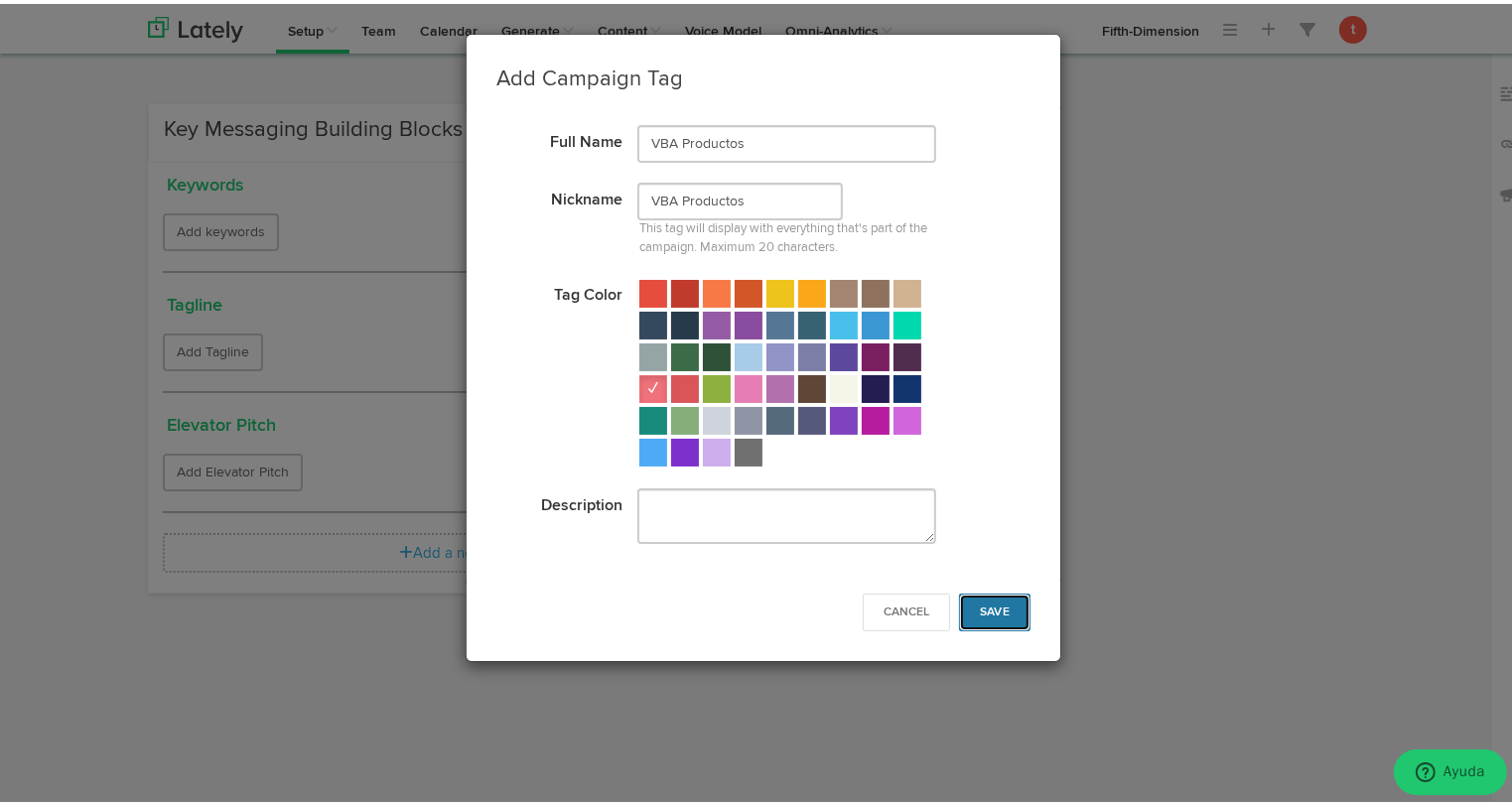 click on "Save" at bounding box center (995, 608) 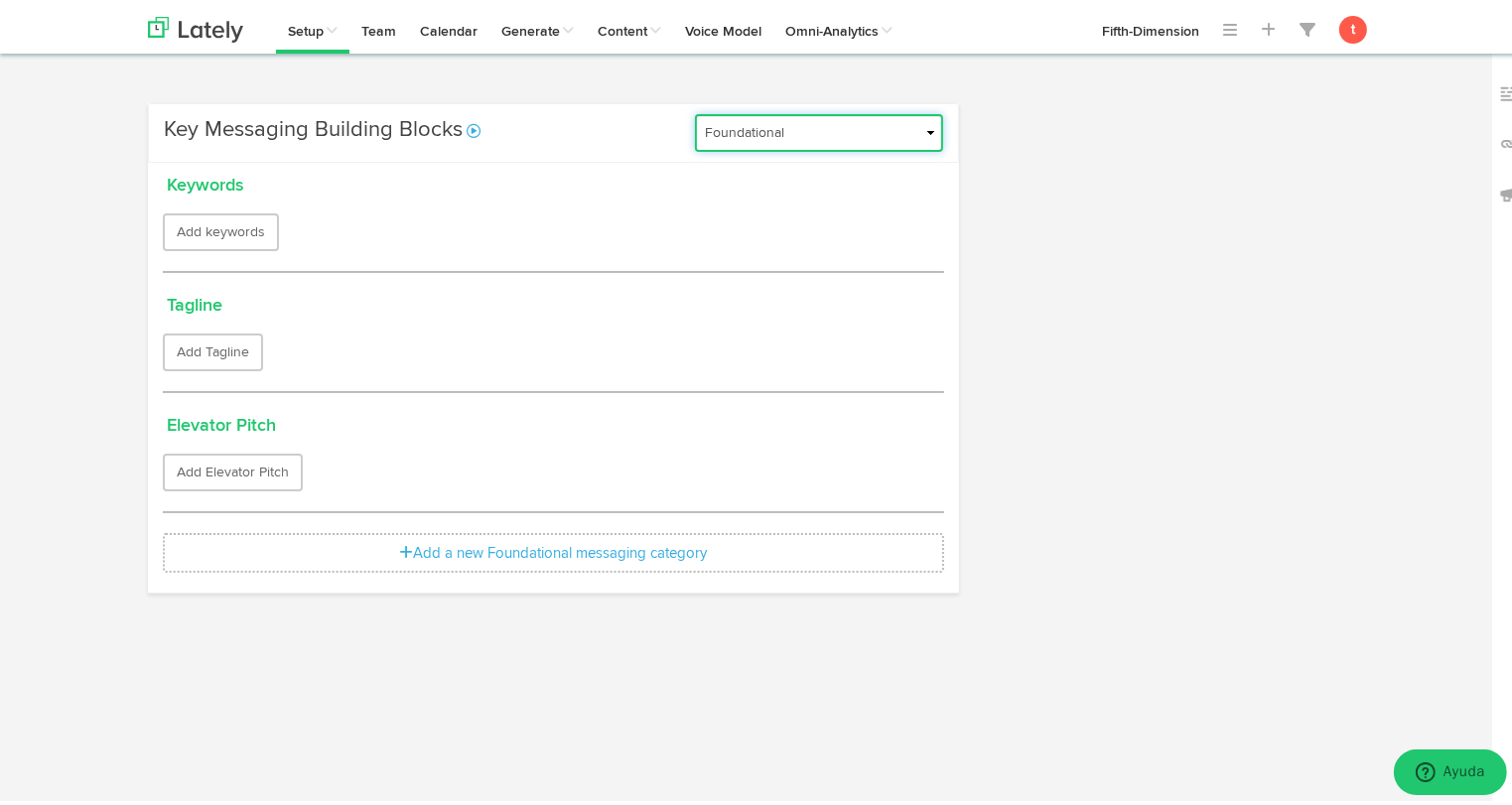 click on "Foundational Fresh Assets IMPORTED Medula [PERSON_NAME] VBA <> GC VBA <> GC (Español) VBA Introducción VBA Productos" at bounding box center [819, 129] 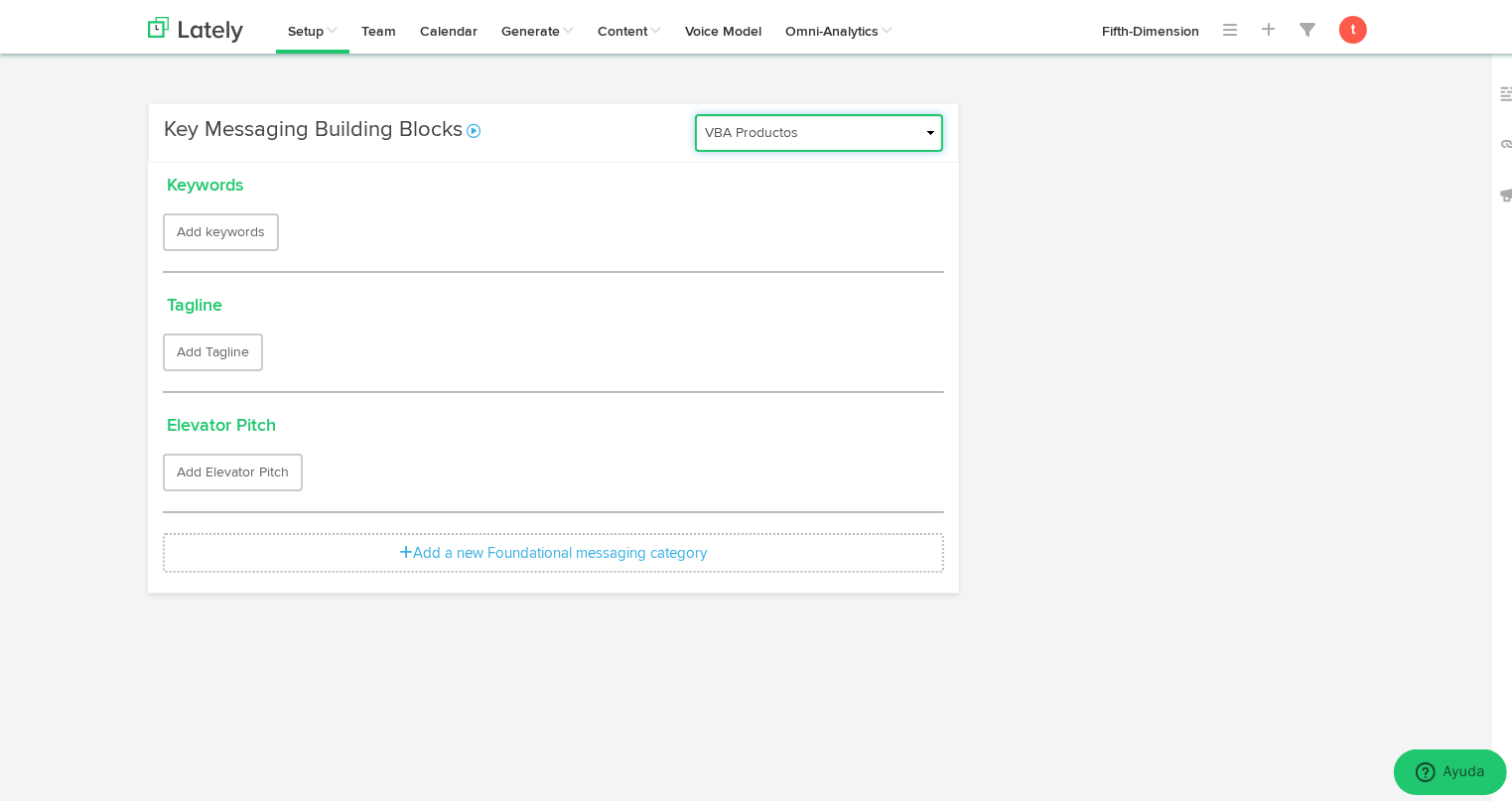 click on "Foundational Fresh Assets IMPORTED Medula [PERSON_NAME] VBA <> GC VBA <> GC (Español) VBA Introducción VBA Productos" at bounding box center [819, 129] 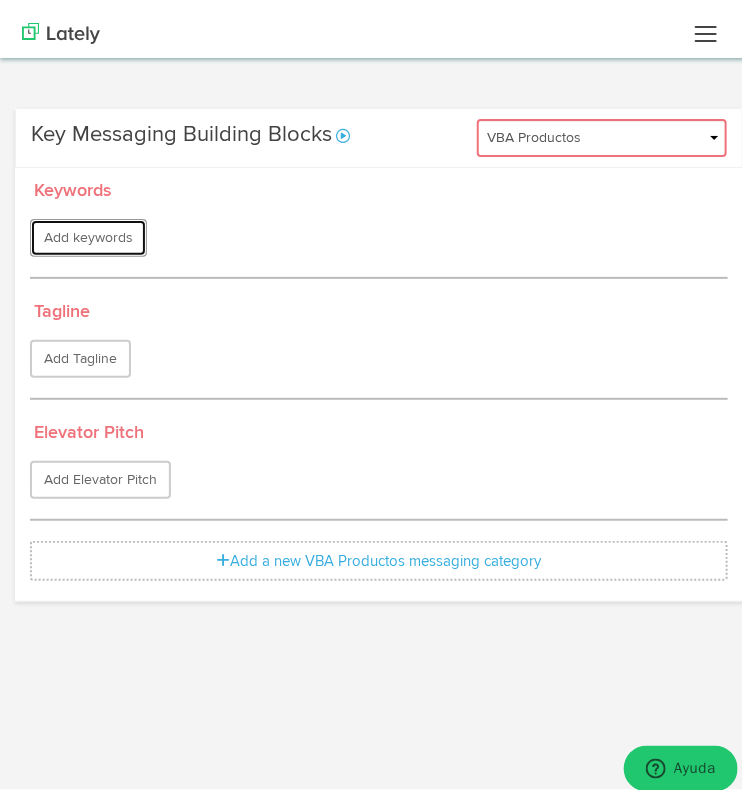 click on "Add keywords" at bounding box center (88, 230) 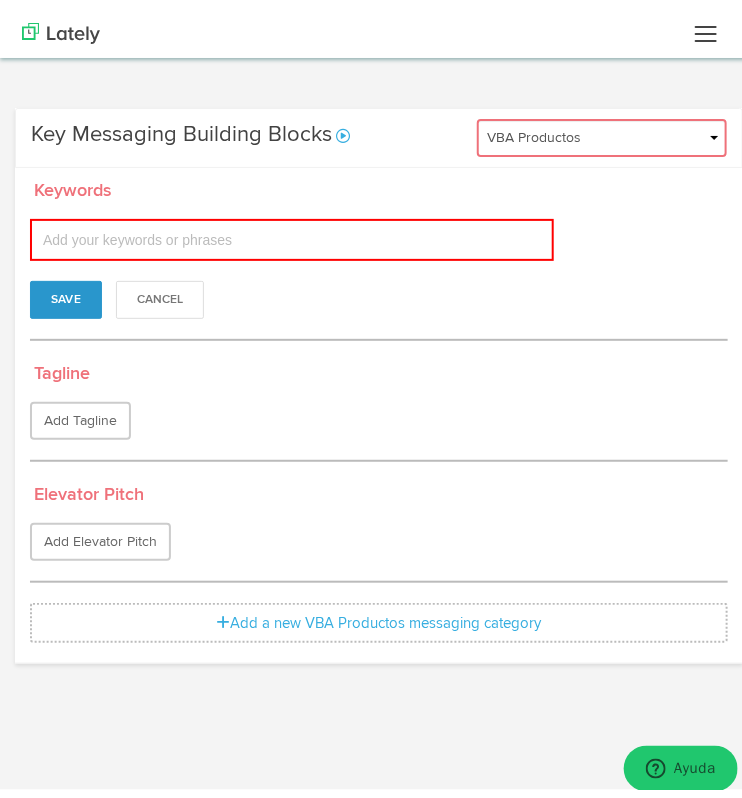 click at bounding box center [138, 232] 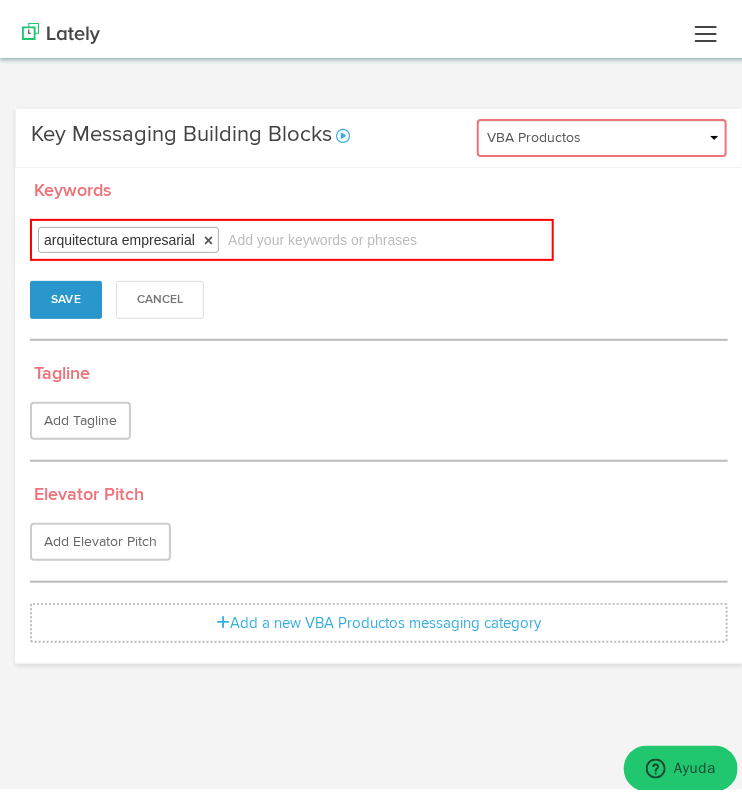 click on "arquitectura empresarial   × Add your keywords or phrases" at bounding box center [292, 232] 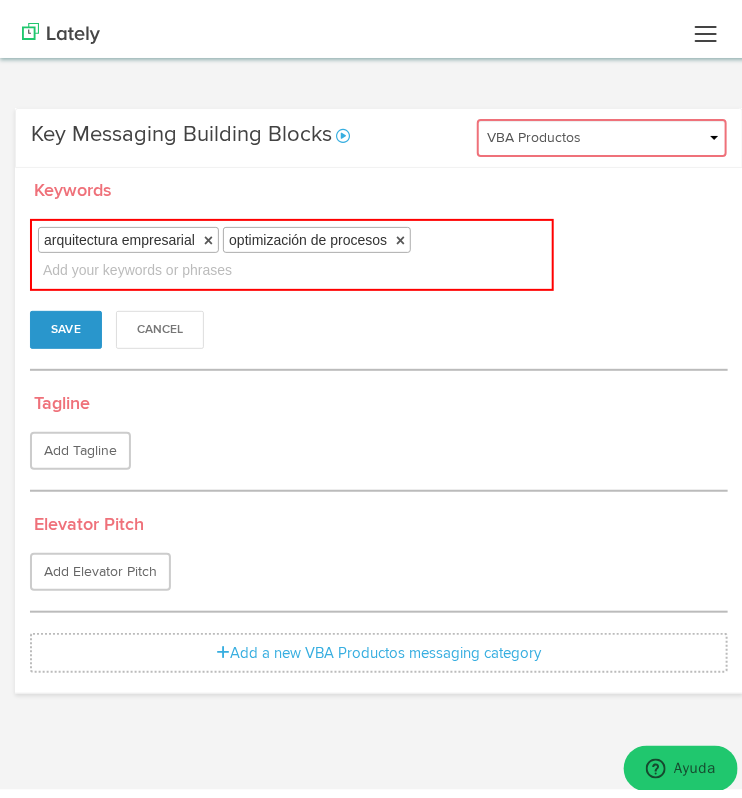 click on "arquitectura empresarial   × optimización de procesos   × Add your keywords or phrases" at bounding box center [292, 247] 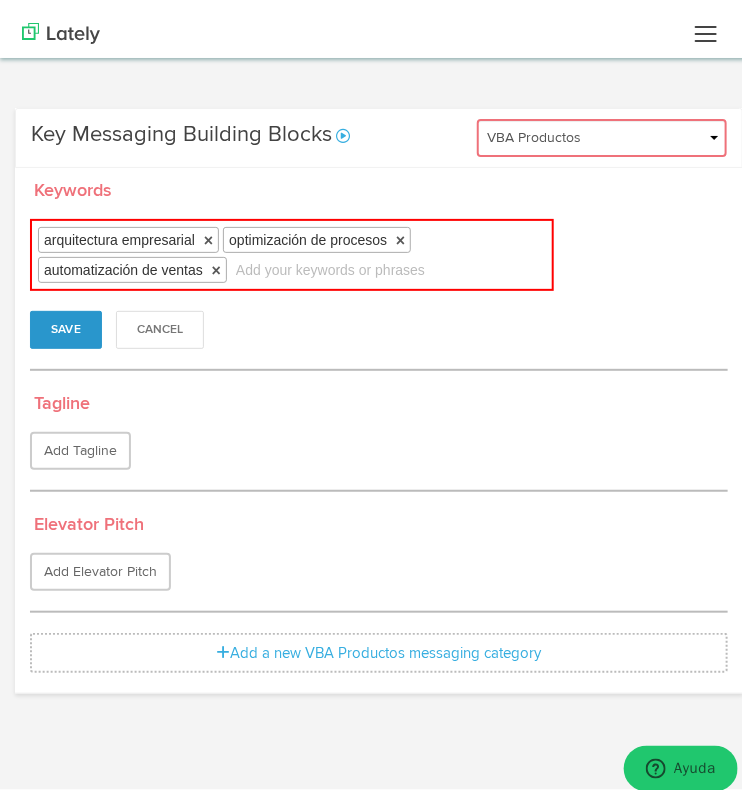click at bounding box center (329, 262) 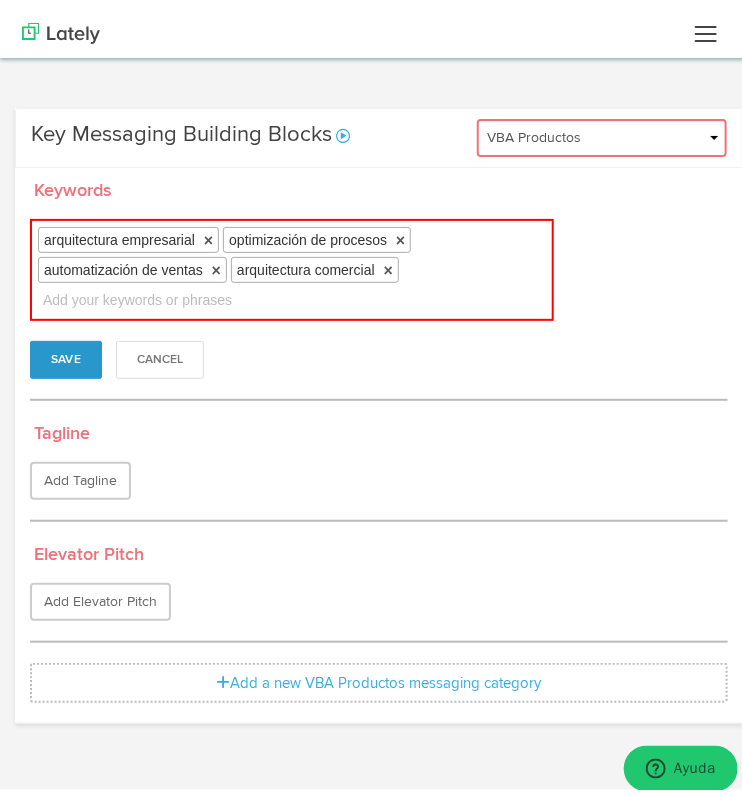 click on "arquitectura empresarial   × optimización de procesos   × automatización de ventas   × arquitectura comercial   × Add your keywords or phrases" at bounding box center (292, 262) 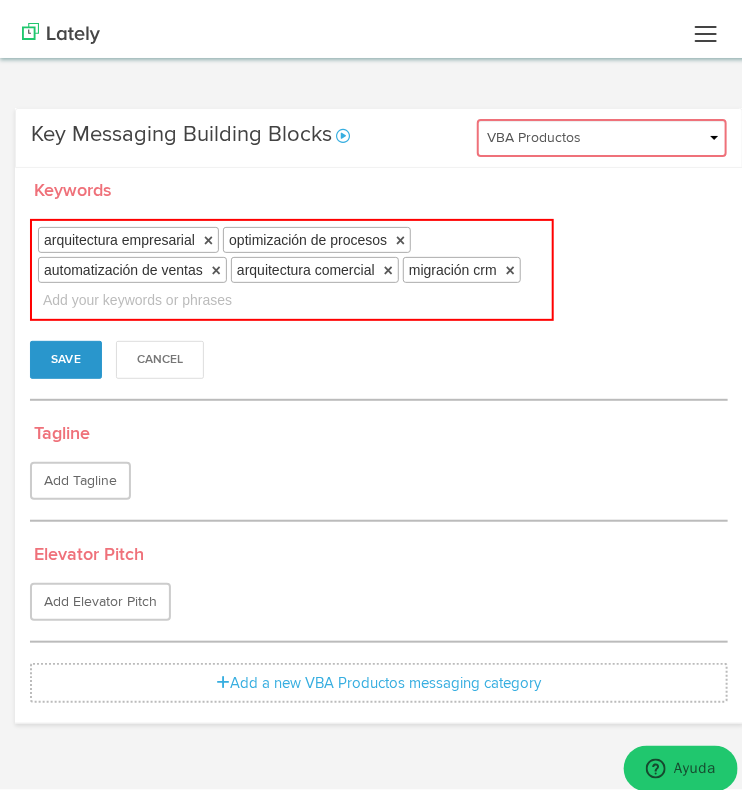 click on "arquitectura empresarial   × optimización de procesos   × automatización de ventas   × arquitectura comercial   × migración crm   × Add your keywords or phrases" at bounding box center [292, 262] 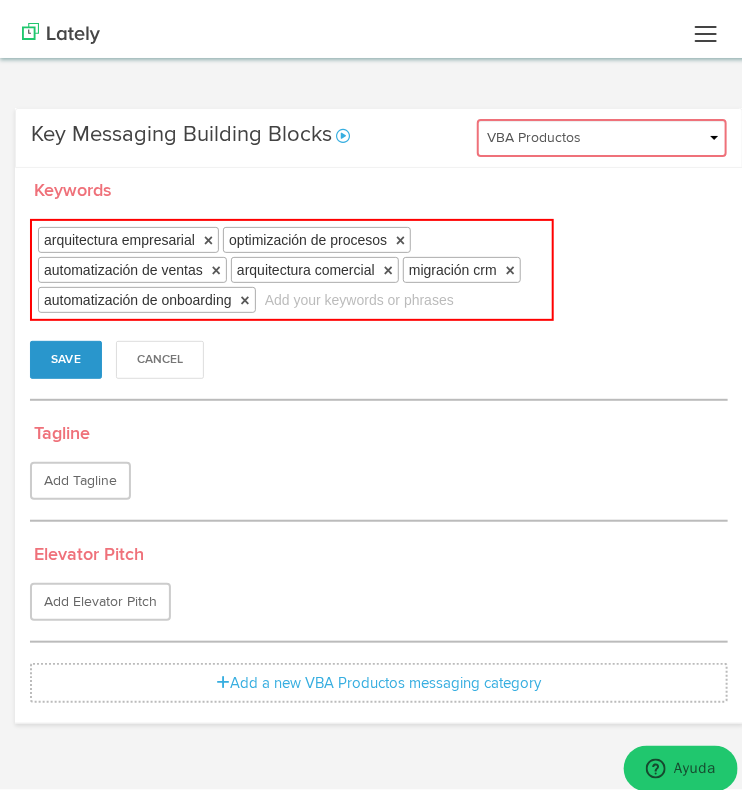 click at bounding box center [358, 292] 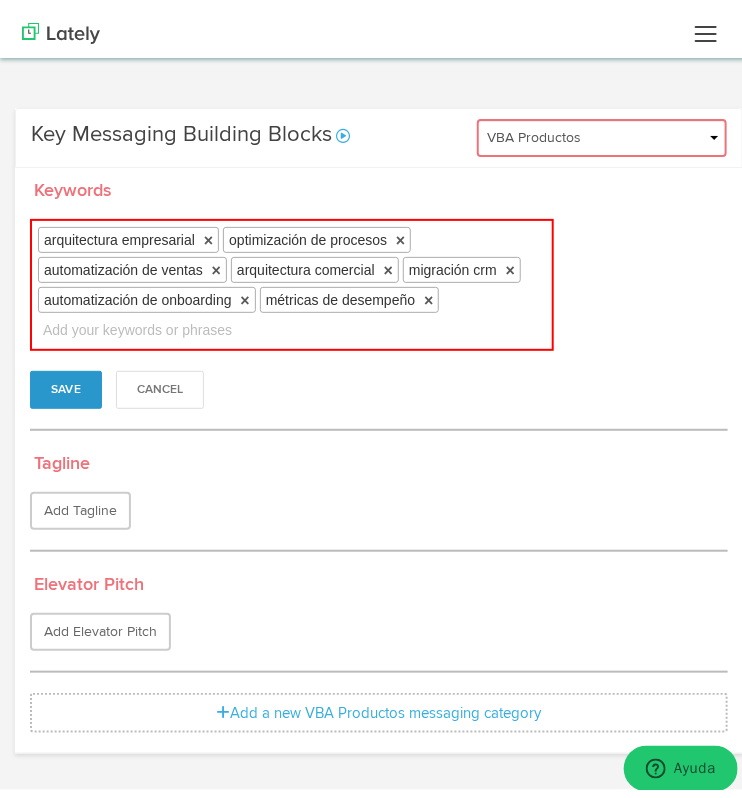 click on "arquitectura empresarial   × optimización de procesos   × automatización de ventas   × arquitectura comercial   × migración crm   × automatización de onboarding   × métricas de desempeño   × Add your keywords or phrases" at bounding box center [292, 277] 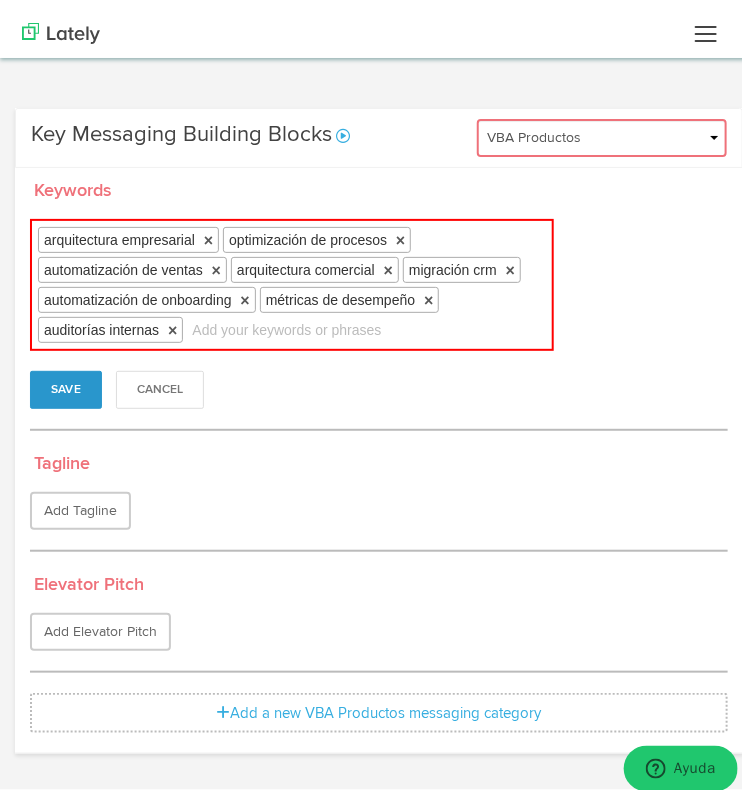 click on "arquitectura empresarial   × optimización de procesos   × automatización de ventas   × arquitectura comercial   × migración crm   × automatización de onboarding   × métricas de desempeño   × auditorías internas   × Add your keywords or phrases" at bounding box center [292, 277] 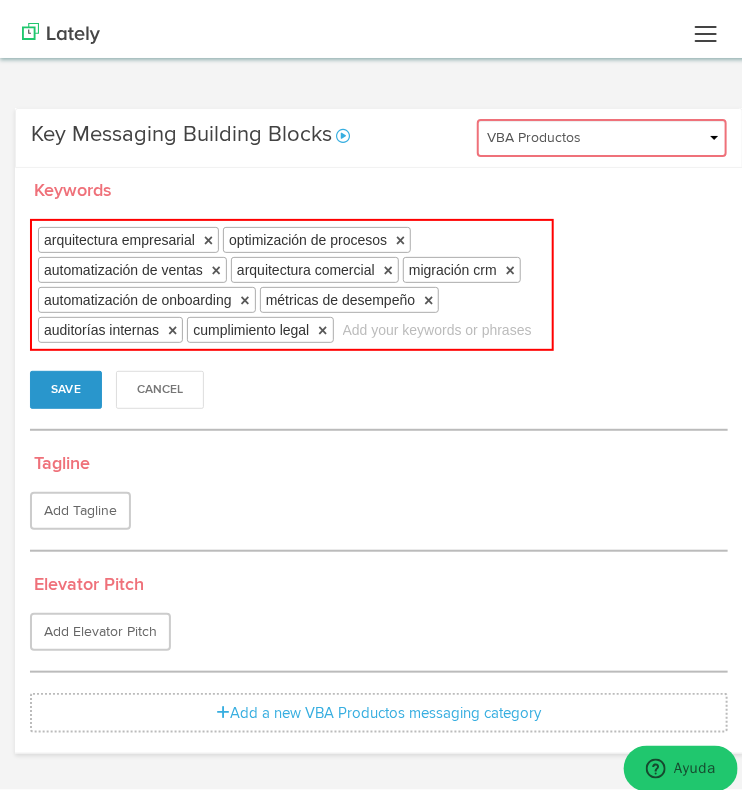 click at bounding box center [436, 322] 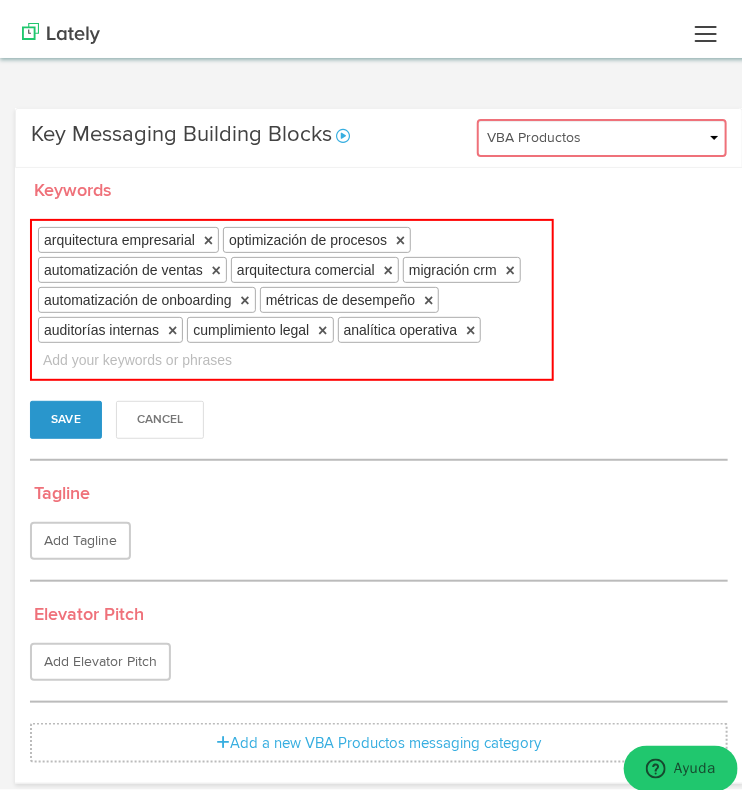 click on "arquitectura empresarial   × optimización de procesos   × automatización de ventas   × arquitectura comercial   × migración crm   × automatización de onboarding   × métricas de desempeño   × auditorías internas   × cumplimiento legal   × analítica operativa   × Add your keywords or phrases" at bounding box center (292, 292) 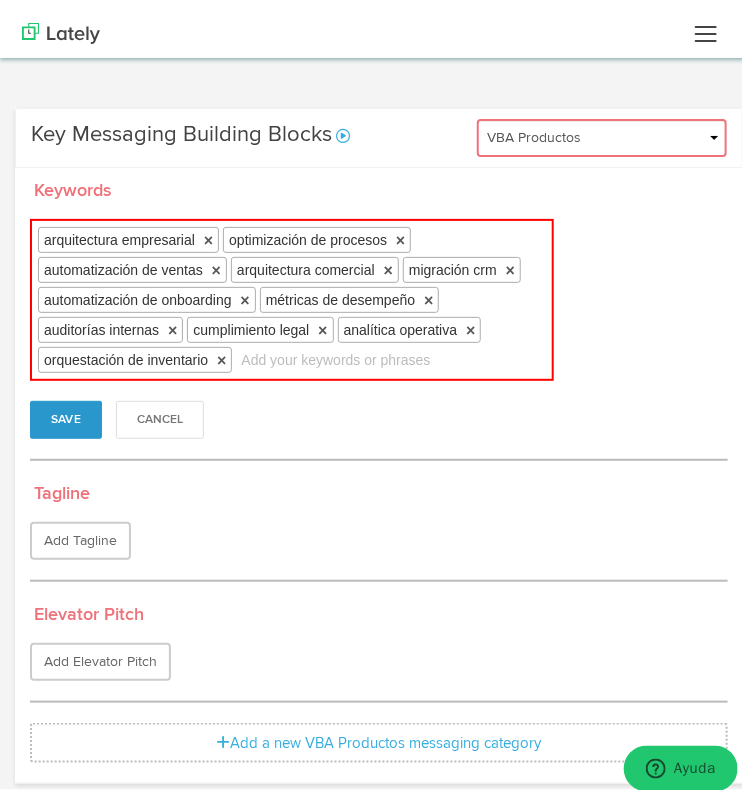 click at bounding box center (334, 352) 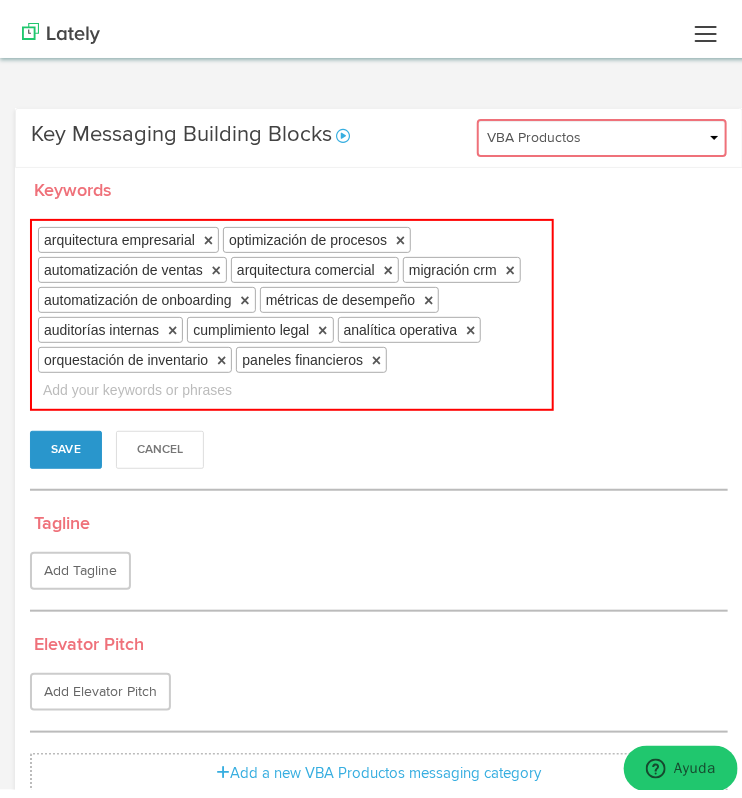 click on "arquitectura empresarial   × optimización de procesos   × automatización de ventas   × arquitectura comercial   × migración crm   × automatización de onboarding   × métricas de desempeño   × auditorías internas   × cumplimiento legal   × analítica operativa   × orquestación de inventario   × paneles financieros   × Add your keywords or phrases" at bounding box center (292, 307) 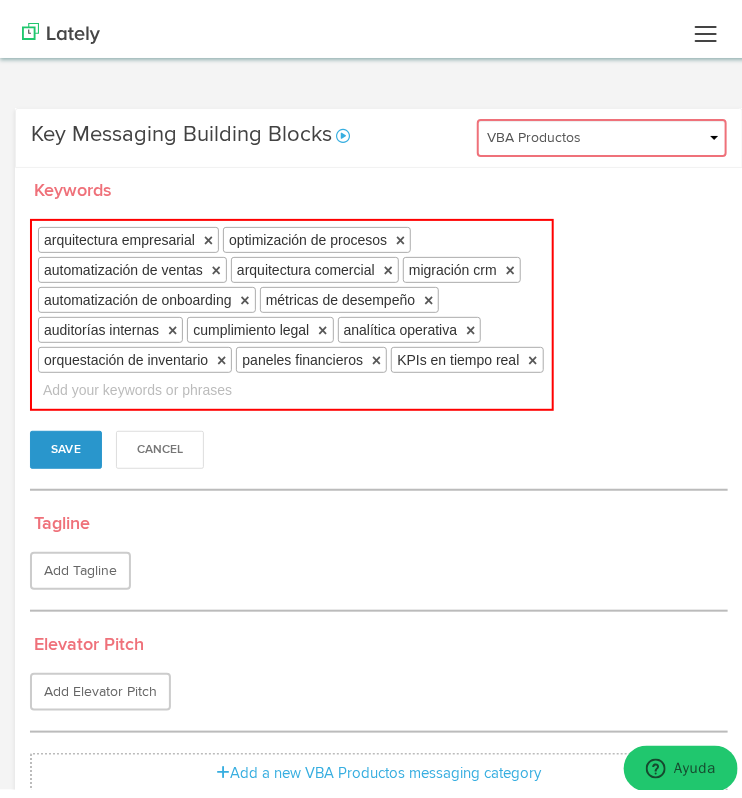 click on "arquitectura empresarial   × optimización de procesos   × automatización de ventas   × arquitectura comercial   × migración crm   × automatización de onboarding   × métricas de desempeño   × auditorías internas   × cumplimiento legal   × analítica operativa   × orquestación de inventario   × paneles financieros   × KPIs en tiempo real   × Add your keywords or phrases" at bounding box center (292, 307) 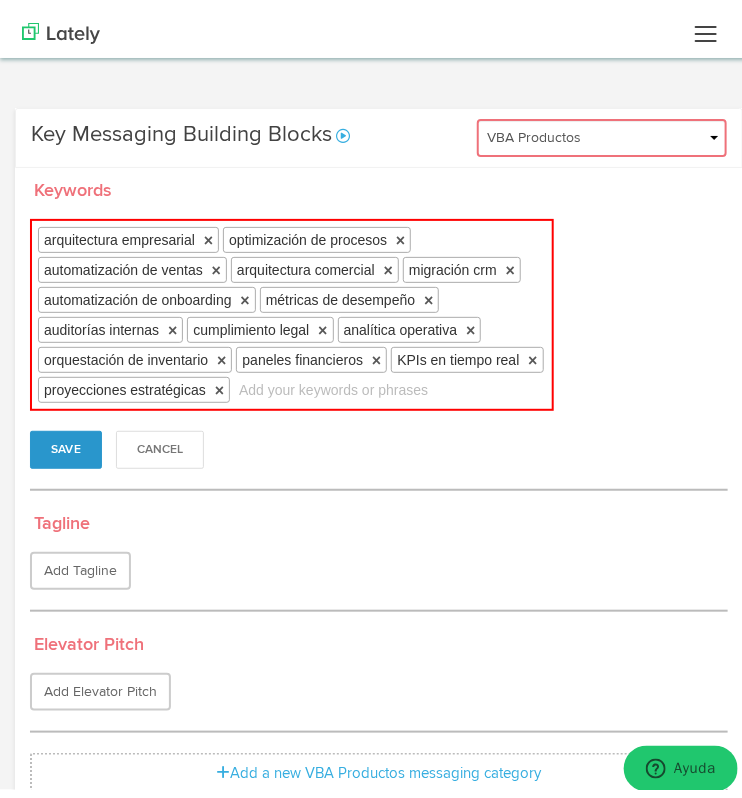 click on "arquitectura empresarial   × optimización de procesos   × automatización de ventas   × arquitectura comercial   × migración crm   × automatización de onboarding   × métricas de desempeño   × auditorías internas   × cumplimiento legal   × analítica operativa   × orquestación de inventario   × paneles financieros   × KPIs en tiempo real   × proyecciones estratégicas   × Add your keywords or phrases" at bounding box center (292, 307) 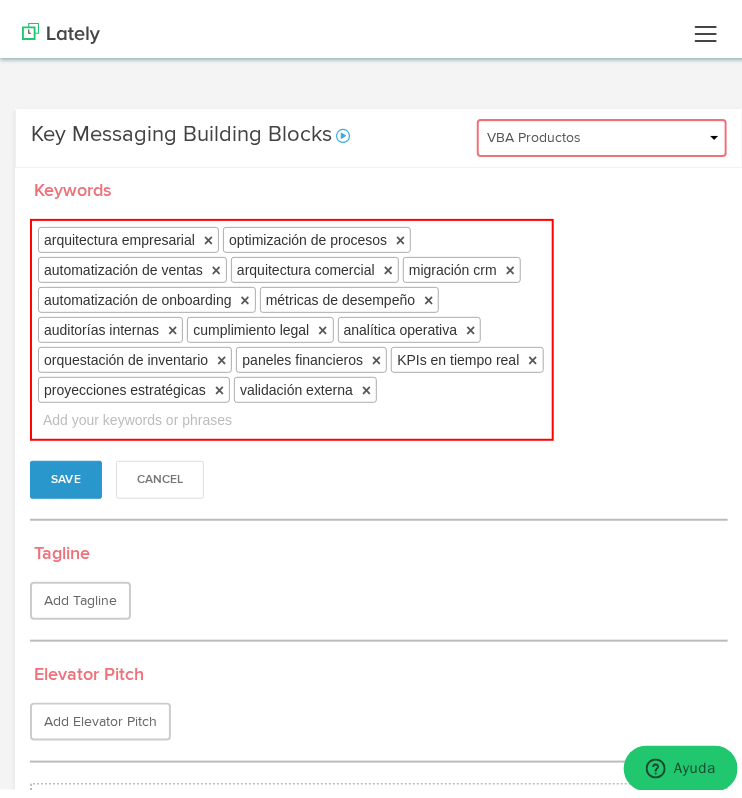 click at bounding box center (136, 412) 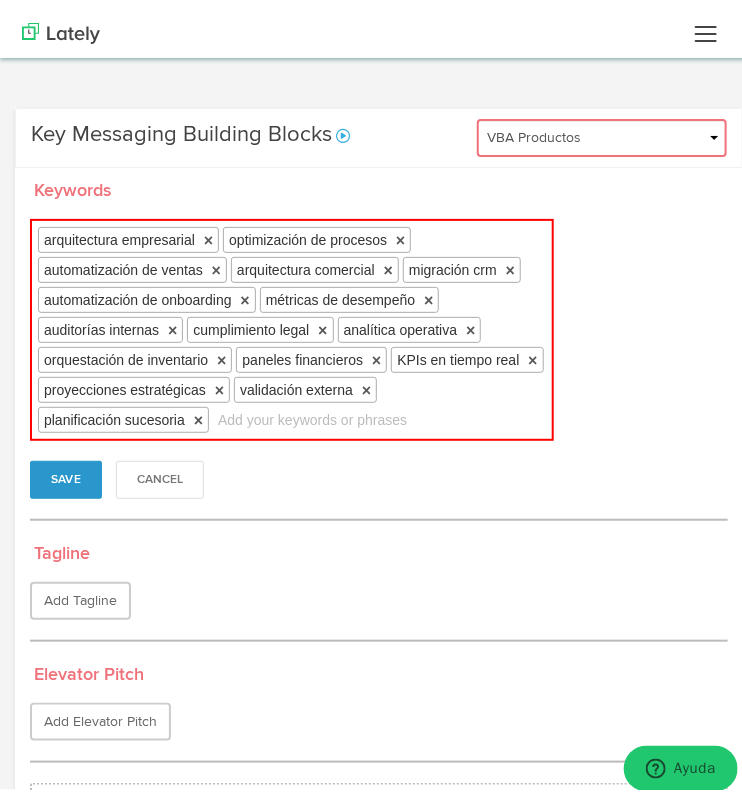 click on "arquitectura empresarial   × optimización de procesos   × automatización de ventas   × arquitectura comercial   × migración crm   × automatización de onboarding   × métricas de desempeño   × auditorías internas   × cumplimiento legal   × analítica operativa   × orquestación de inventario   × paneles financieros   × KPIs en tiempo real   × proyecciones estratégicas   × validación externa   × planificación sucesoria   × Add your keywords or phrases" at bounding box center (292, 322) 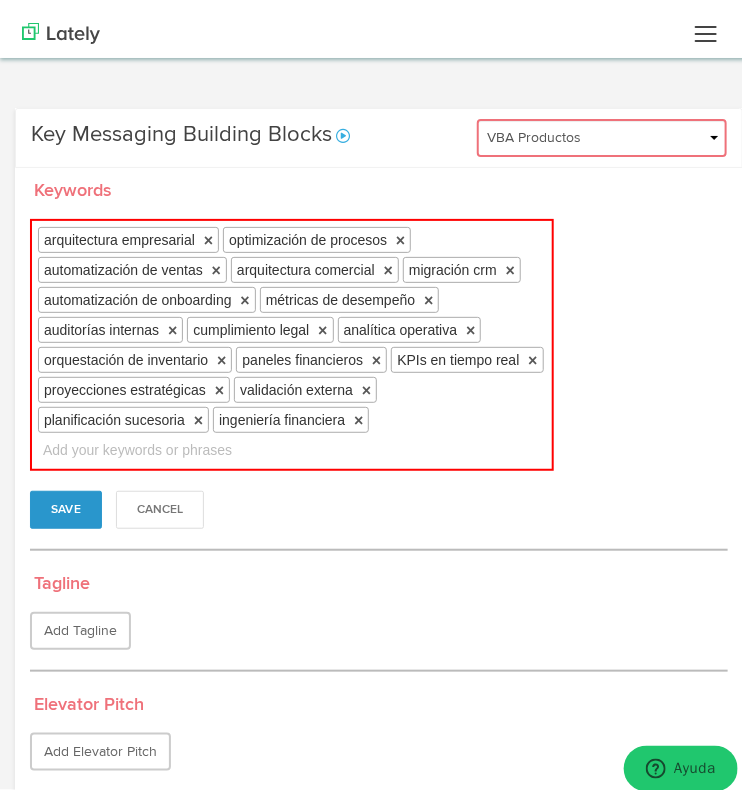 click on "arquitectura empresarial   × optimización de procesos   × automatización de ventas   × arquitectura comercial   × migración crm   × automatización de onboarding   × métricas de desempeño   × auditorías internas   × cumplimiento legal   × analítica operativa   × orquestación de inventario   × paneles financieros   × KPIs en tiempo real   × proyecciones estratégicas   × validación externa   × planificación sucesoria   × ingeniería financiera   × Add your keywords or phrases" at bounding box center [292, 337] 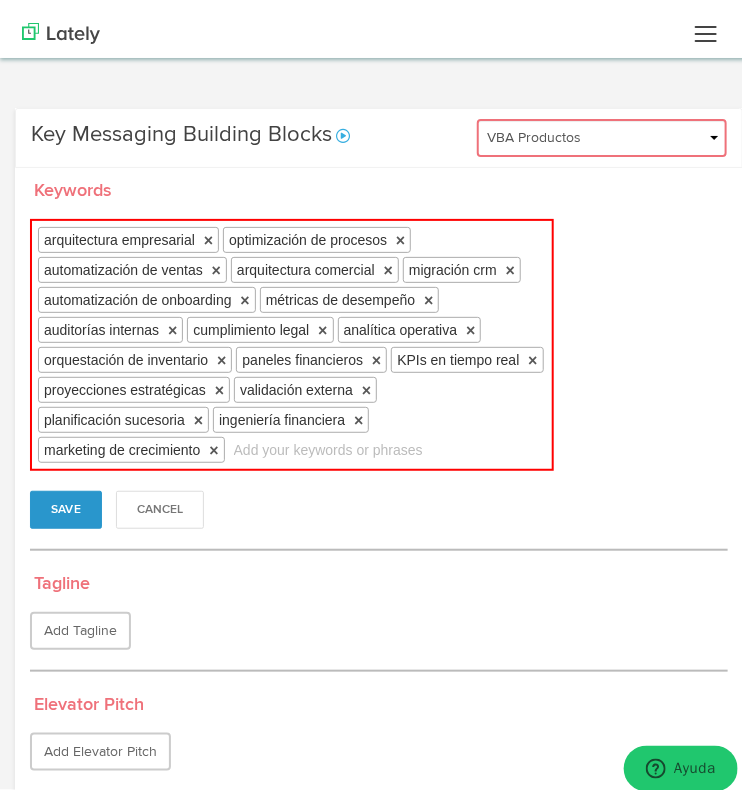 click on "arquitectura empresarial   × optimización de procesos   × automatización de ventas   × arquitectura comercial   × migración crm   × automatización de onboarding   × métricas de desempeño   × auditorías internas   × cumplimiento legal   × analítica operativa   × orquestación de inventario   × paneles financieros   × KPIs en tiempo real   × proyecciones estratégicas   × validación externa   × planificación sucesoria   × ingeniería financiera   × marketing de crecimiento   × Add your keywords or phrases" at bounding box center (292, 337) 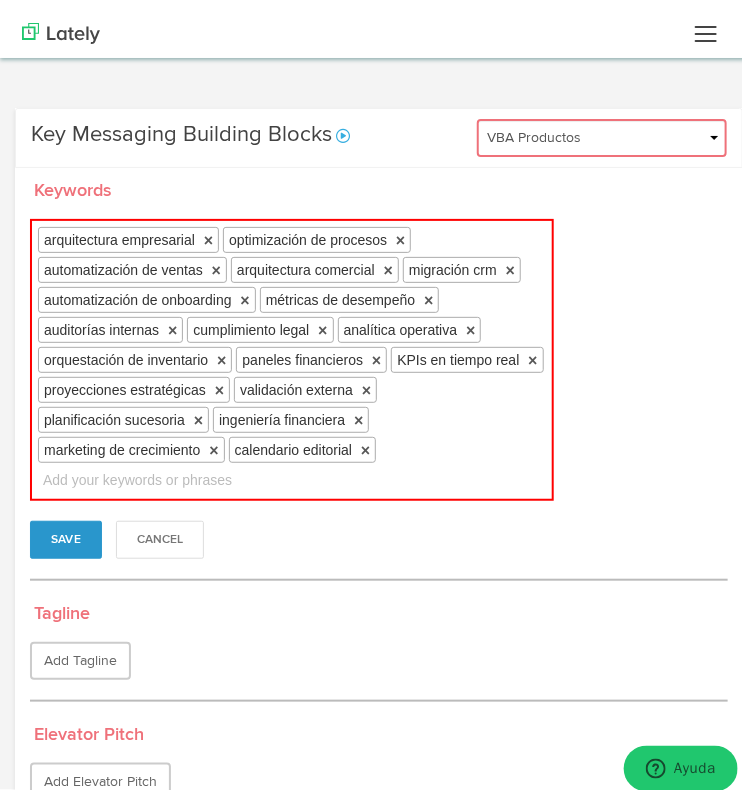 click at bounding box center [136, 472] 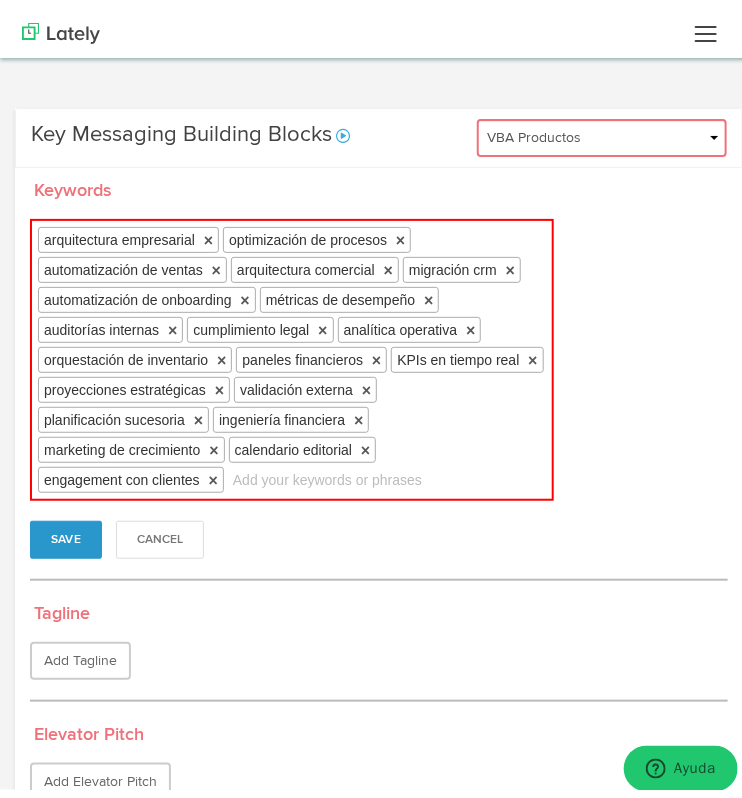 click at bounding box center (326, 472) 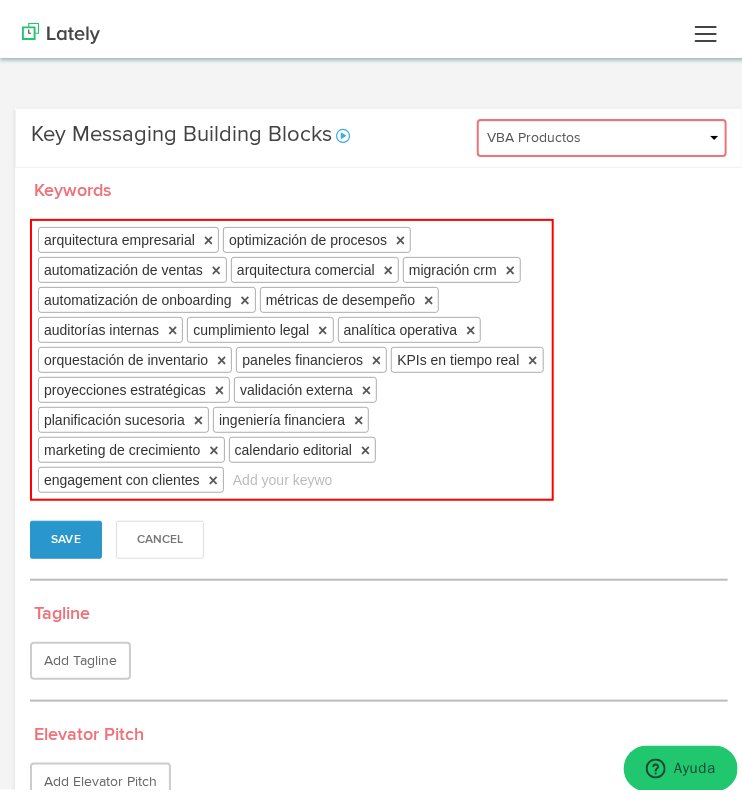 type on "integración crm" 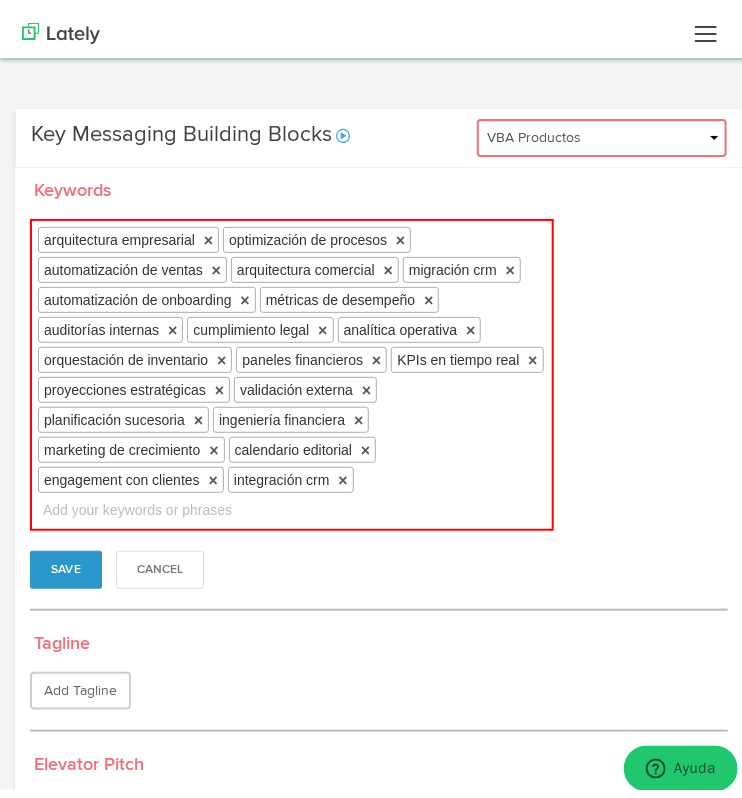 click on "arquitectura empresarial   × optimización de procesos   × automatización de ventas   × arquitectura comercial   × migración crm   × automatización de onboarding   × métricas de desempeño   × auditorías internas   × cumplimiento legal   × analítica operativa   × orquestación de inventario   × paneles financieros   × KPIs en tiempo real   × proyecciones estratégicas   × validación externa   × planificación sucesoria   × ingeniería financiera   × marketing de crecimiento   × calendario editorial   × engagement con clientes   × integración crm   × Add your keywords or phrases" at bounding box center (292, 367) 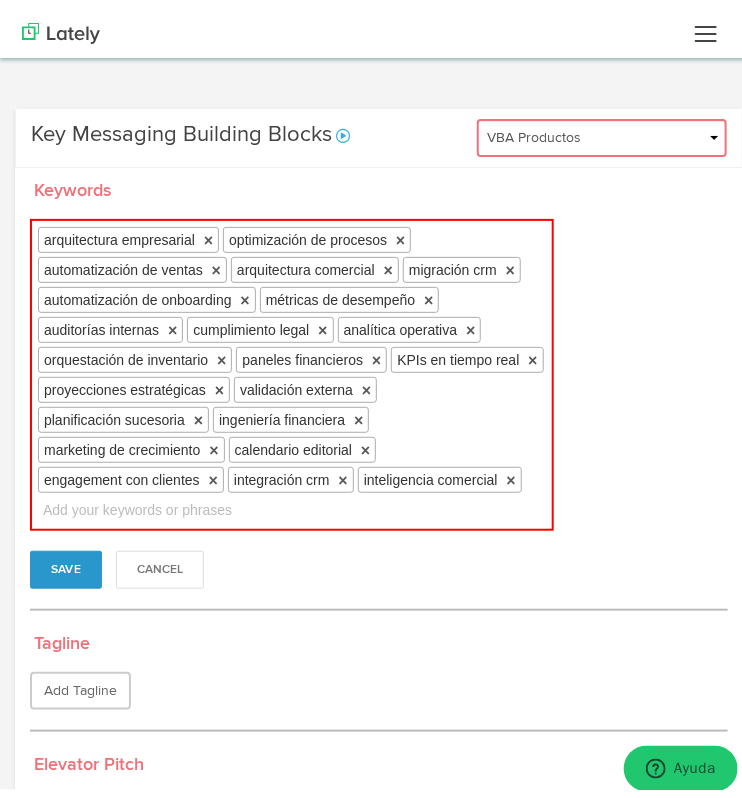 click on "arquitectura empresarial   × optimización de procesos   × automatización de ventas   × arquitectura comercial   × migración crm   × automatización de onboarding   × métricas de desempeño   × auditorías internas   × cumplimiento legal   × analítica operativa   × orquestación de inventario   × paneles financieros   × KPIs en tiempo real   × proyecciones estratégicas   × validación externa   × planificación sucesoria   × ingeniería financiera   × marketing de crecimiento   × calendario editorial   × engagement con clientes   × integración crm   × inteligencia comercial   × Add your keywords or phrases" at bounding box center (292, 367) 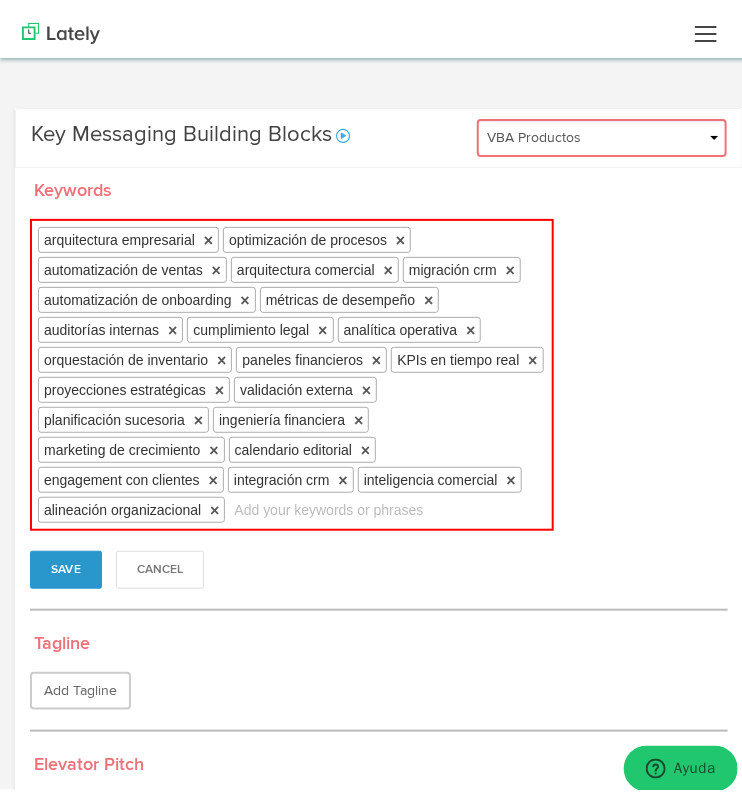 click at bounding box center [327, 502] 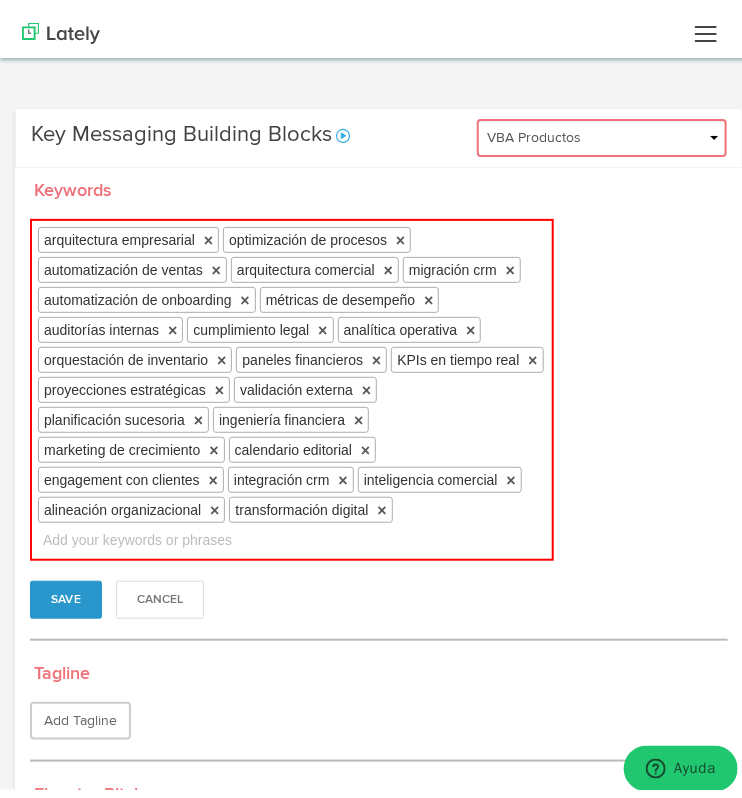 click on "arquitectura empresarial   × optimización de procesos   × automatización de ventas   × arquitectura comercial   × migración crm   × automatización de onboarding   × métricas de desempeño   × auditorías internas   × cumplimiento legal   × analítica operativa   × orquestación de inventario   × paneles financieros   × KPIs en tiempo real   × proyecciones estratégicas   × validación externa   × planificación sucesoria   × ingeniería financiera   × marketing de crecimiento   × calendario editorial   × engagement con clientes   × integración crm   × inteligencia comercial   × alineación organizacional   × transformación digital   × Add your keywords or phrases" at bounding box center [292, 382] 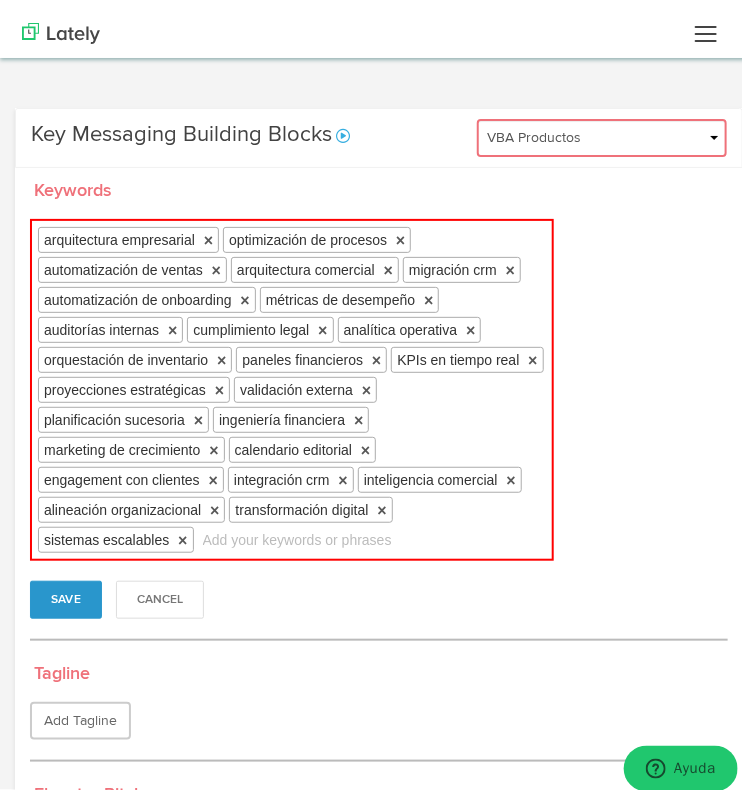 click at bounding box center [296, 532] 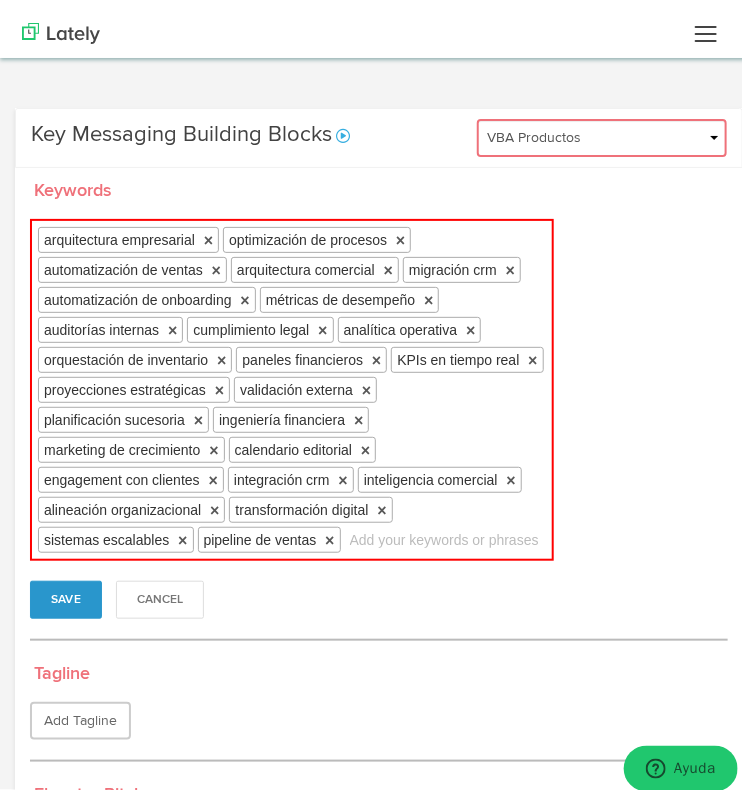 click on "arquitectura empresarial   × optimización de procesos   × automatización de ventas   × arquitectura comercial   × migración crm   × automatización de onboarding   × métricas de desempeño   × auditorías internas   × cumplimiento legal   × analítica operativa   × orquestación de inventario   × paneles financieros   × KPIs en tiempo real   × proyecciones estratégicas   × validación externa   × planificación sucesoria   × ingeniería financiera   × marketing de crecimiento   × calendario editorial   × engagement con clientes   × integración crm   × inteligencia comercial   × alineación organizacional   × transformación digital   × sistemas escalables   × pipeline de ventas   × Add your keywords or phrases" at bounding box center (292, 382) 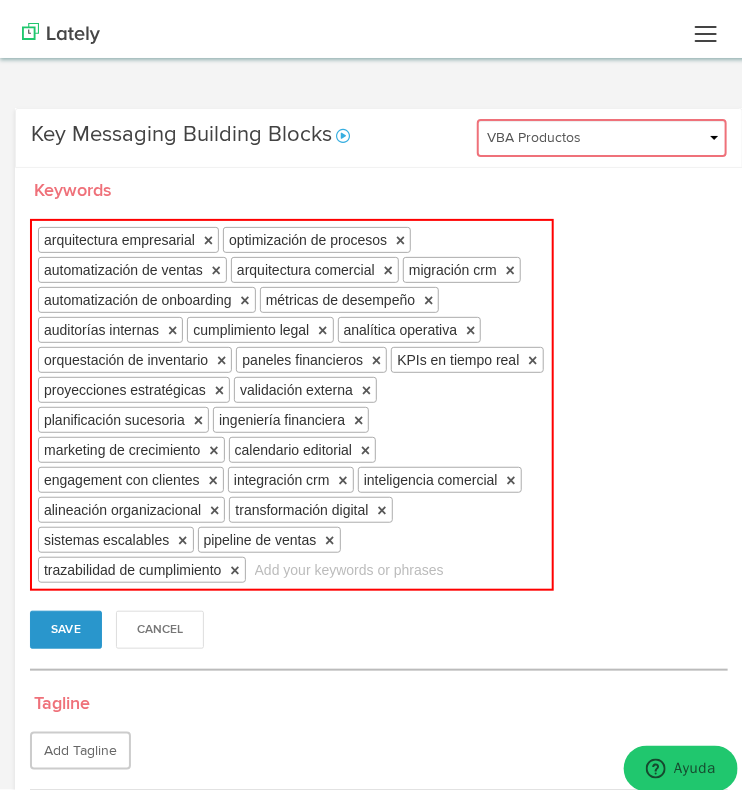 click at bounding box center (348, 562) 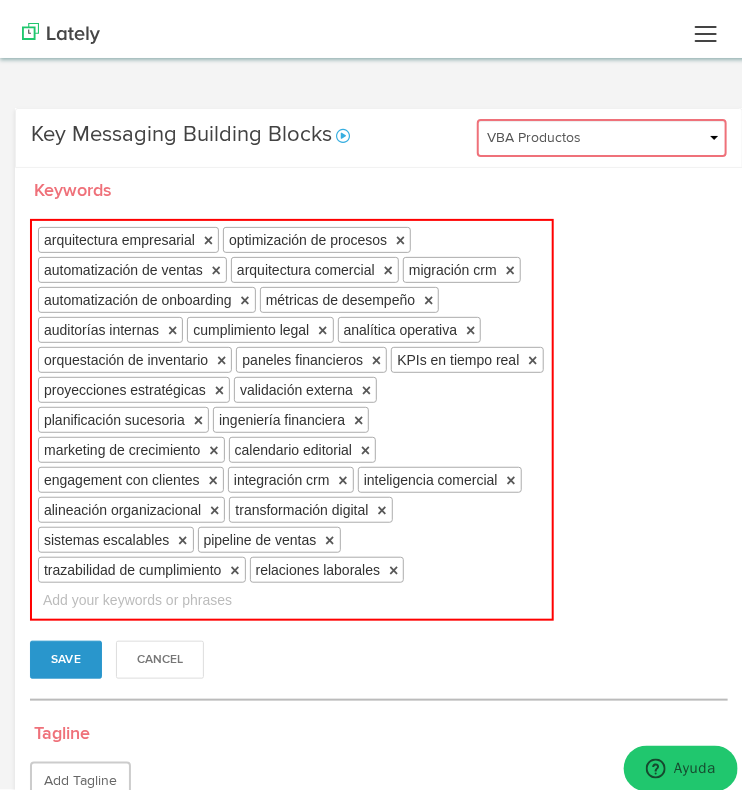 click on "arquitectura empresarial   × optimización de procesos   × automatización de ventas   × arquitectura comercial   × migración crm   × automatización de onboarding   × métricas de desempeño   × auditorías internas   × cumplimiento legal   × analítica operativa   × orquestación de inventario   × paneles financieros   × KPIs en tiempo real   × proyecciones estratégicas   × validación externa   × planificación sucesoria   × ingeniería financiera   × marketing de crecimiento   × calendario editorial   × engagement con clientes   × integración crm   × inteligencia comercial   × alineación organizacional   × transformación digital   × sistemas escalables   × pipeline de ventas   × trazabilidad de cumplimiento   × relaciones laborales   × Add your keywords or phrases" at bounding box center (292, 412) 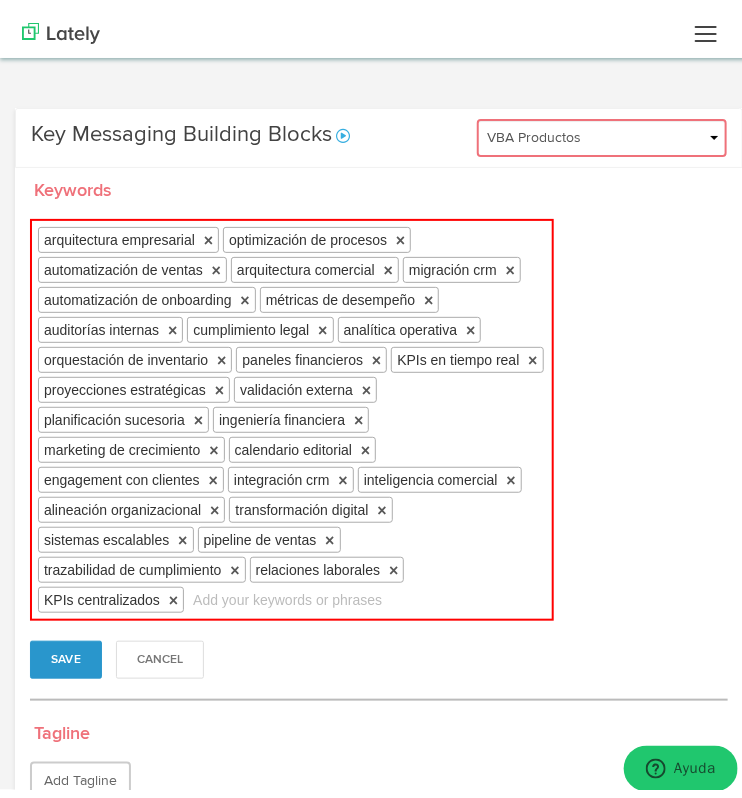 click at bounding box center [286, 592] 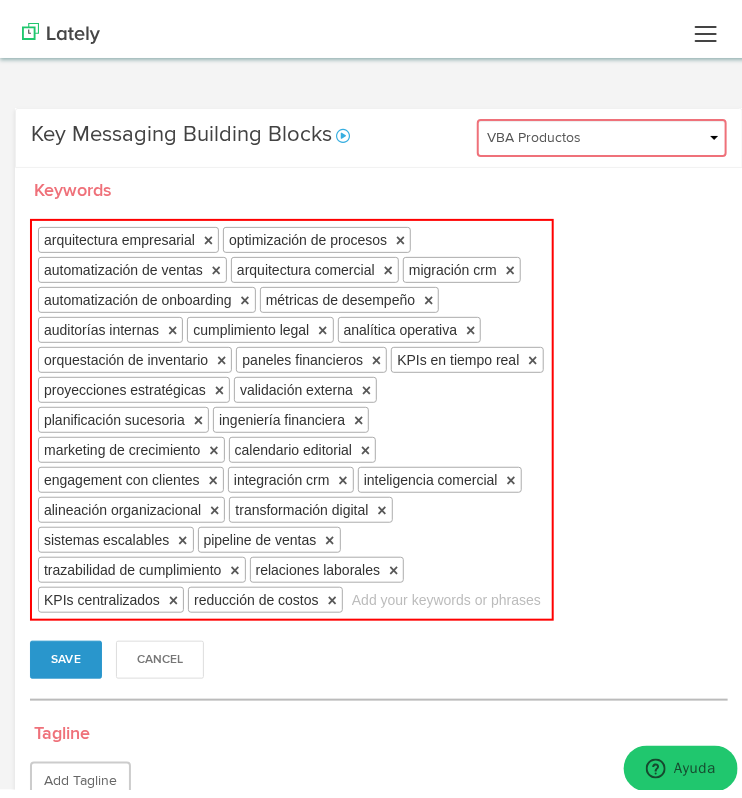 click at bounding box center [445, 592] 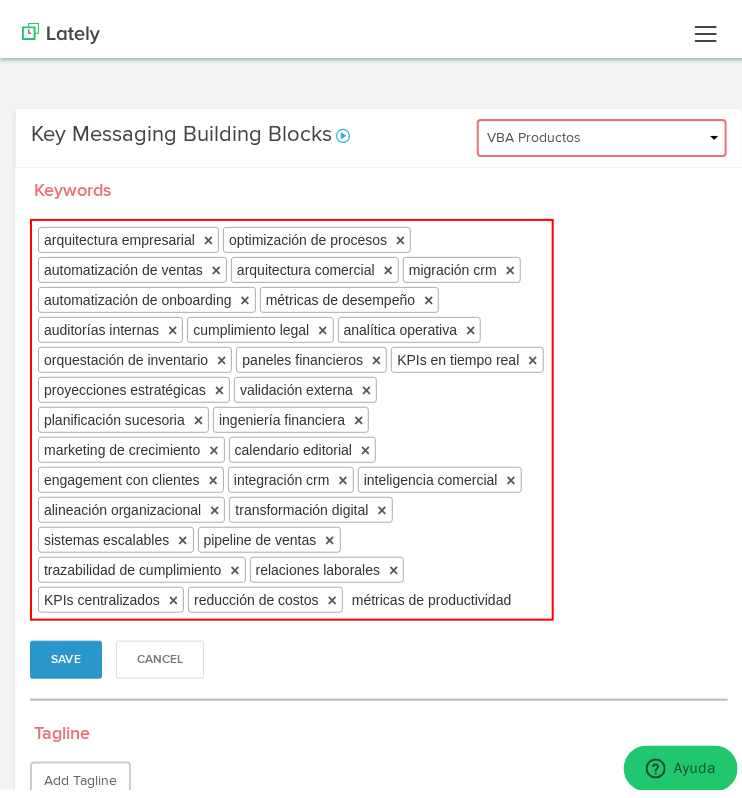 type 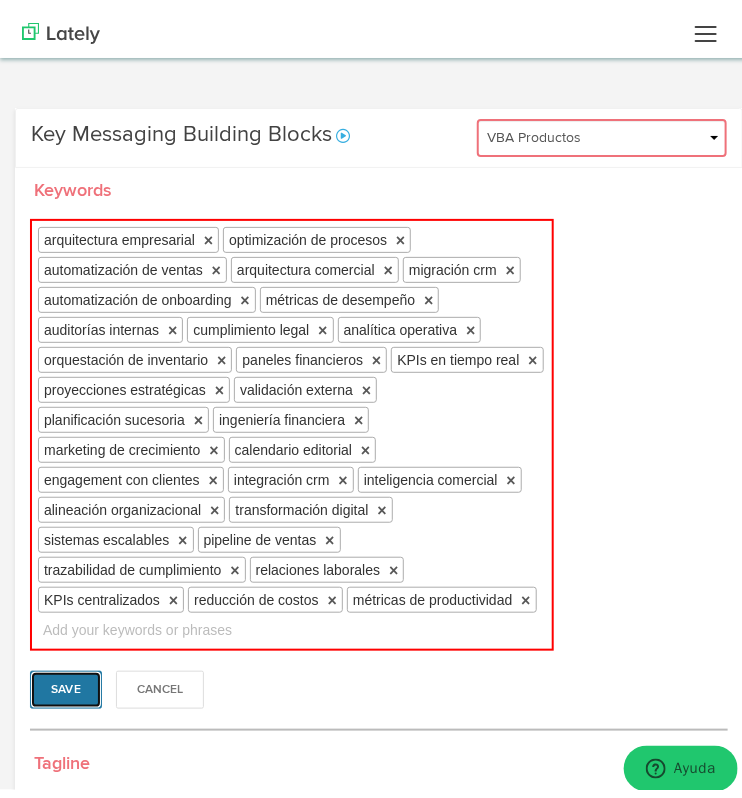 click on "Save" at bounding box center [66, 682] 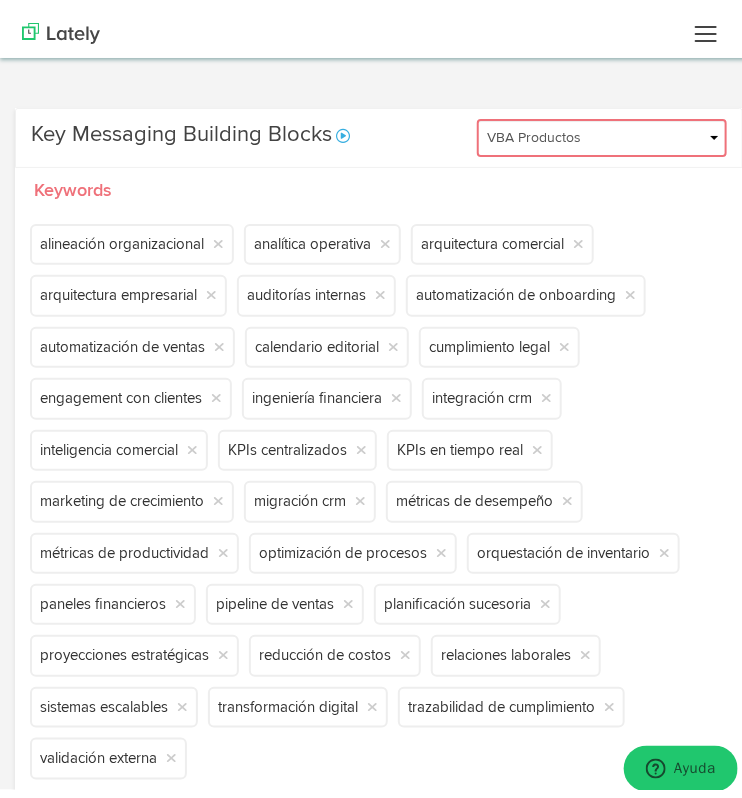 scroll, scrollTop: 377, scrollLeft: 0, axis: vertical 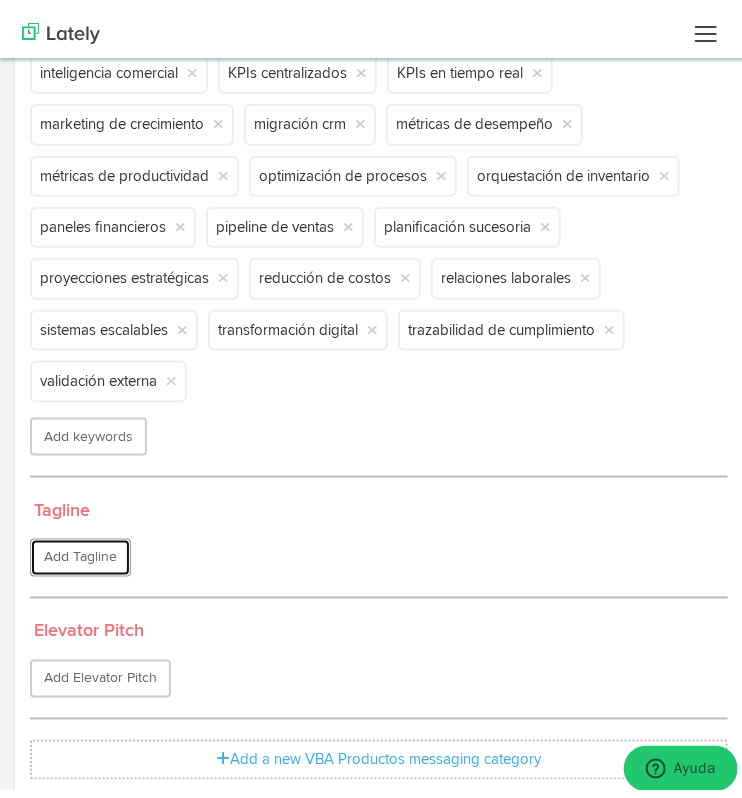 click on "Add Tagline" at bounding box center (80, 550) 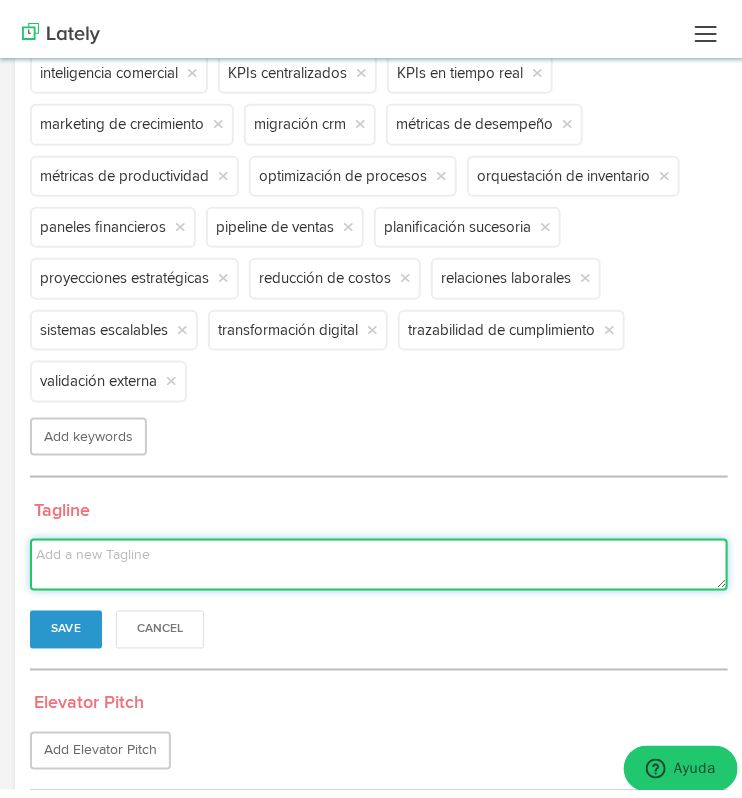 click at bounding box center (379, 557) 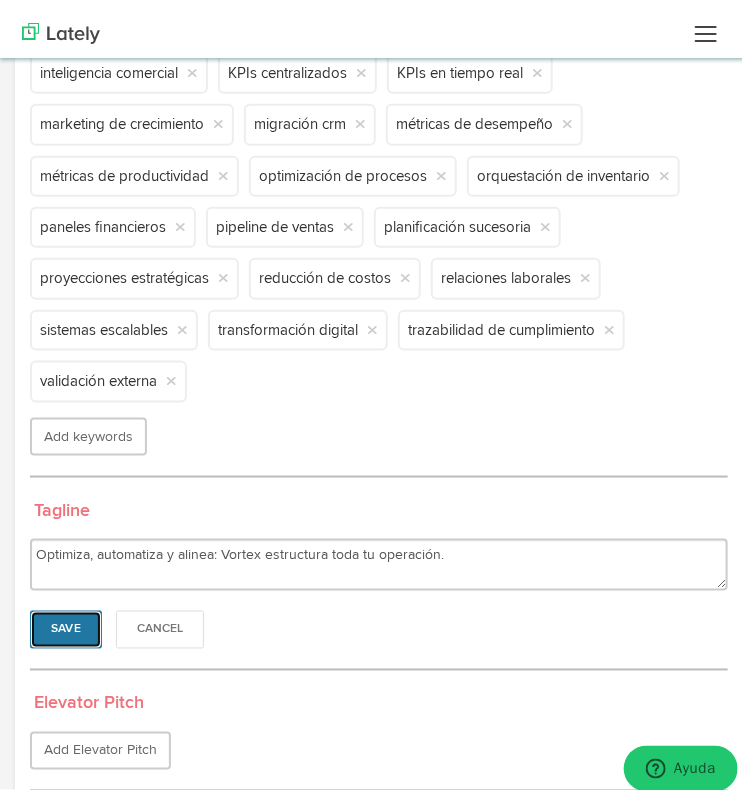click on "Save" at bounding box center [66, 622] 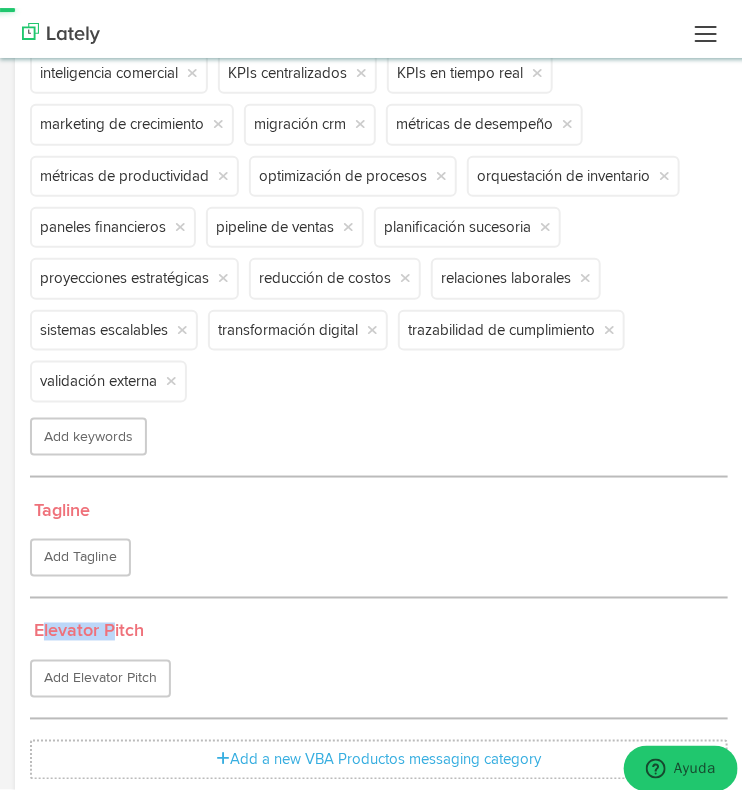 click on "Elevator Pitch" at bounding box center [379, 624] 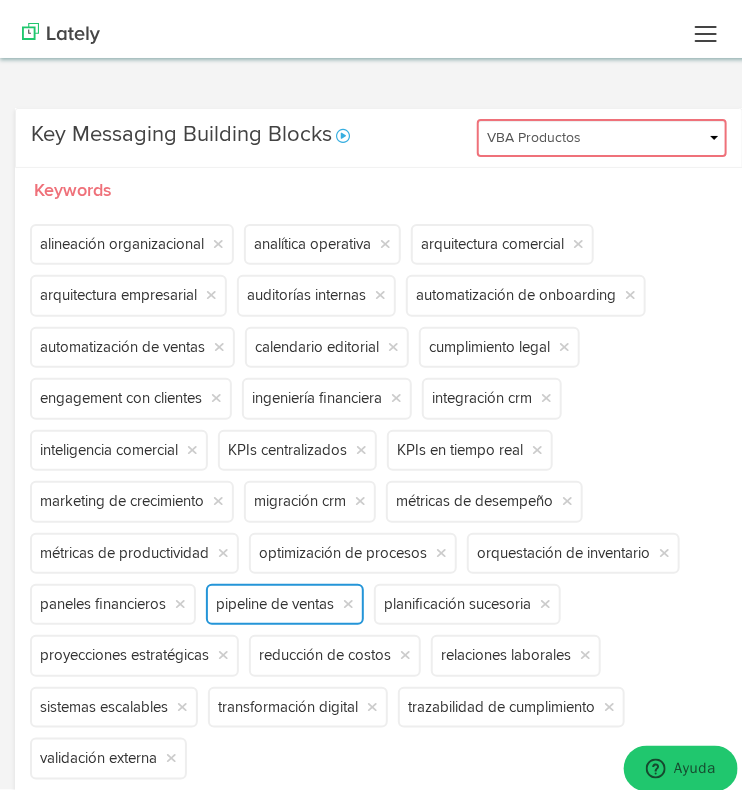 scroll, scrollTop: 437, scrollLeft: 0, axis: vertical 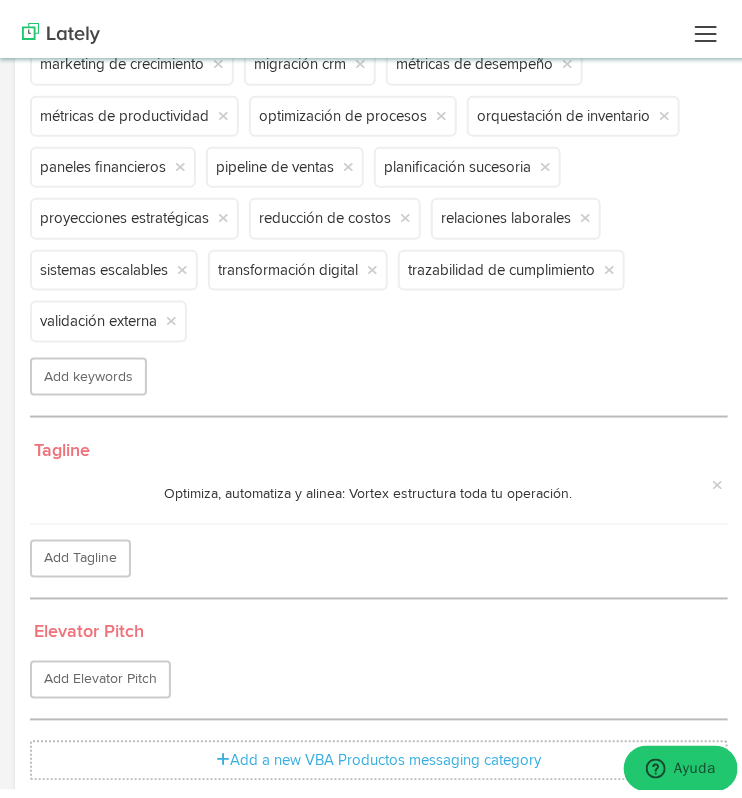 click on "Elevator Pitch" at bounding box center [379, 625] 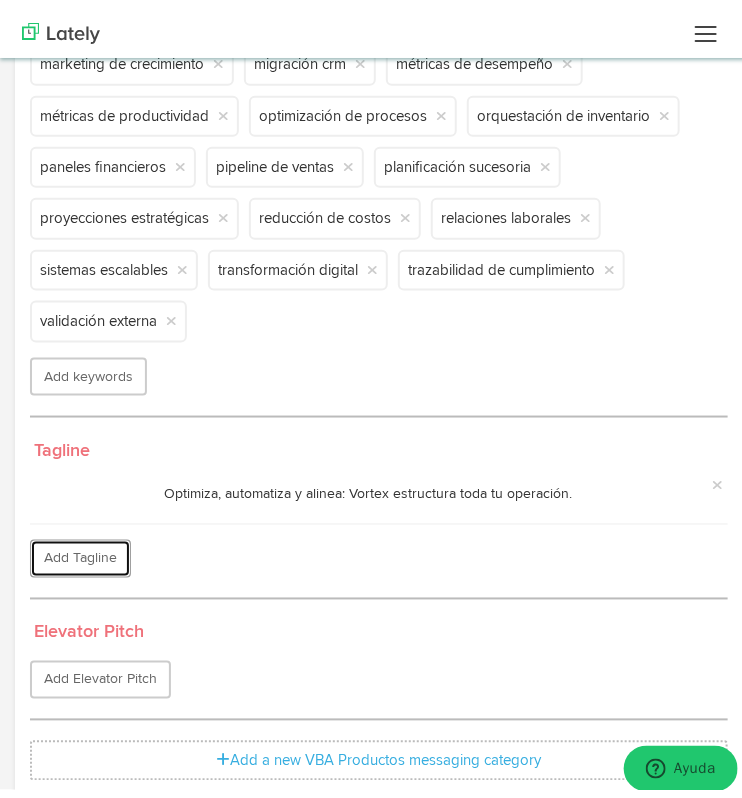 click on "Add Tagline" at bounding box center (80, 551) 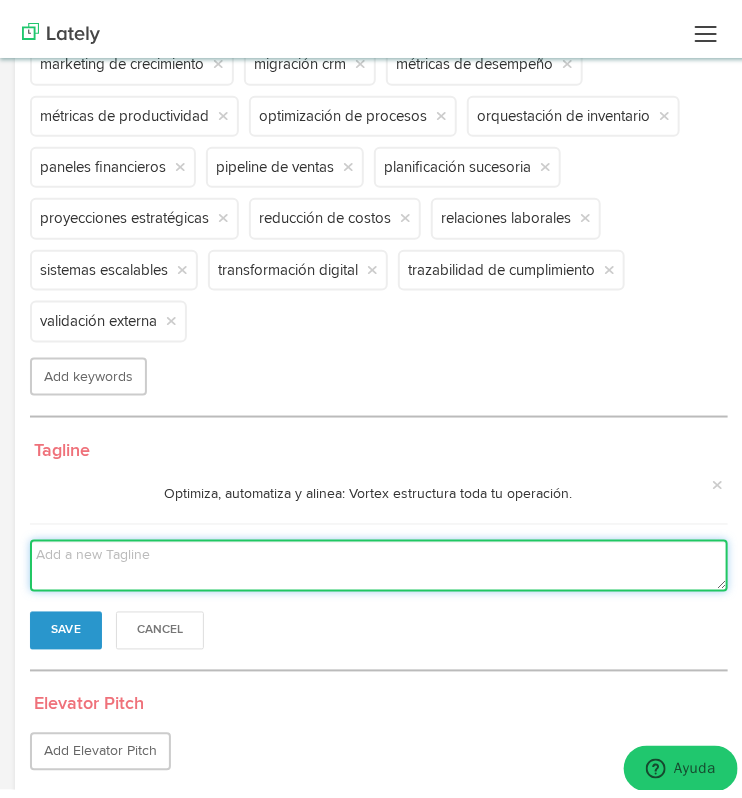 click at bounding box center (379, 558) 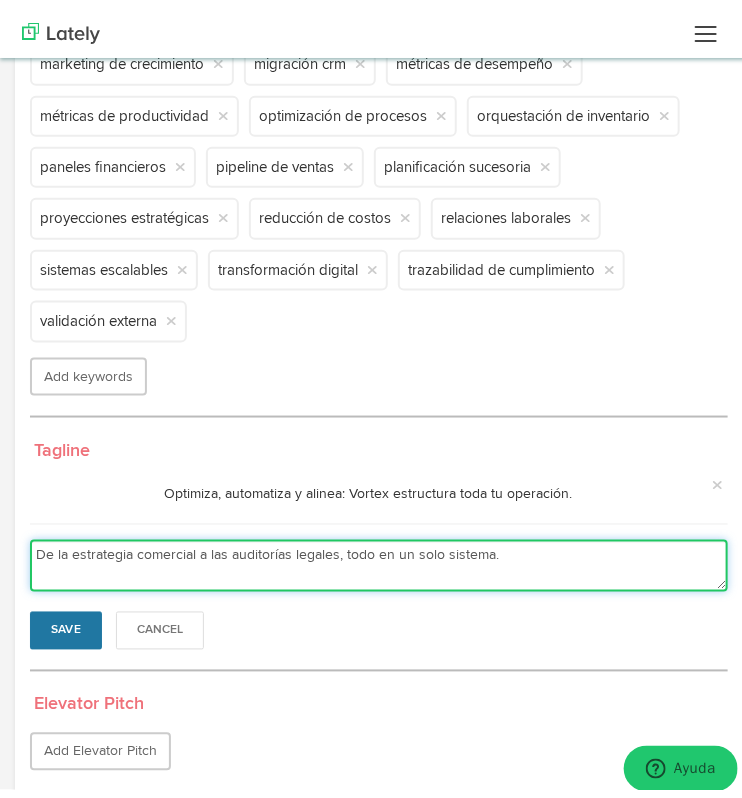 type on "De la estrategia comercial a las auditorías legales, todo en un solo sistema." 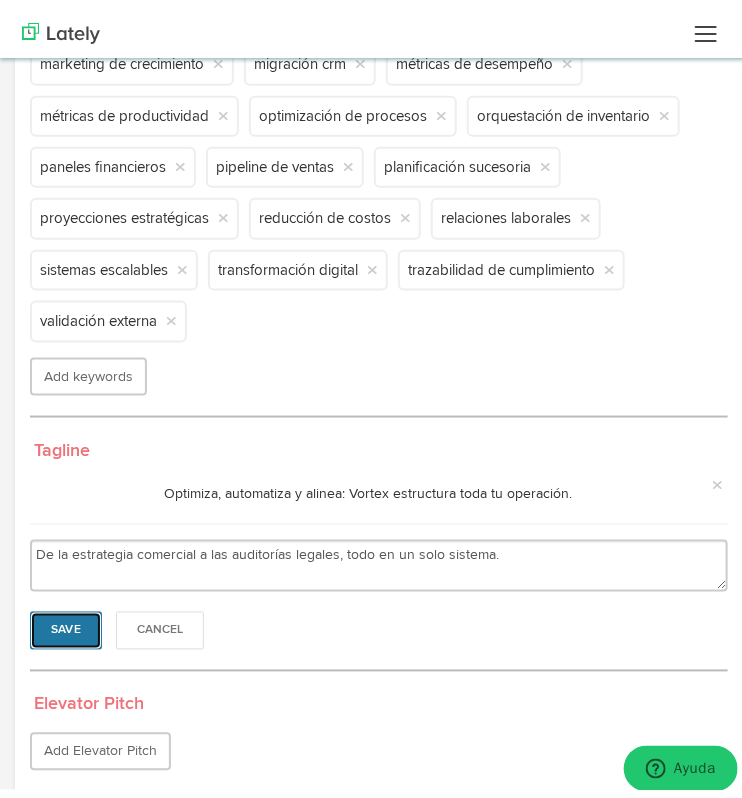 click on "Save" at bounding box center [66, 623] 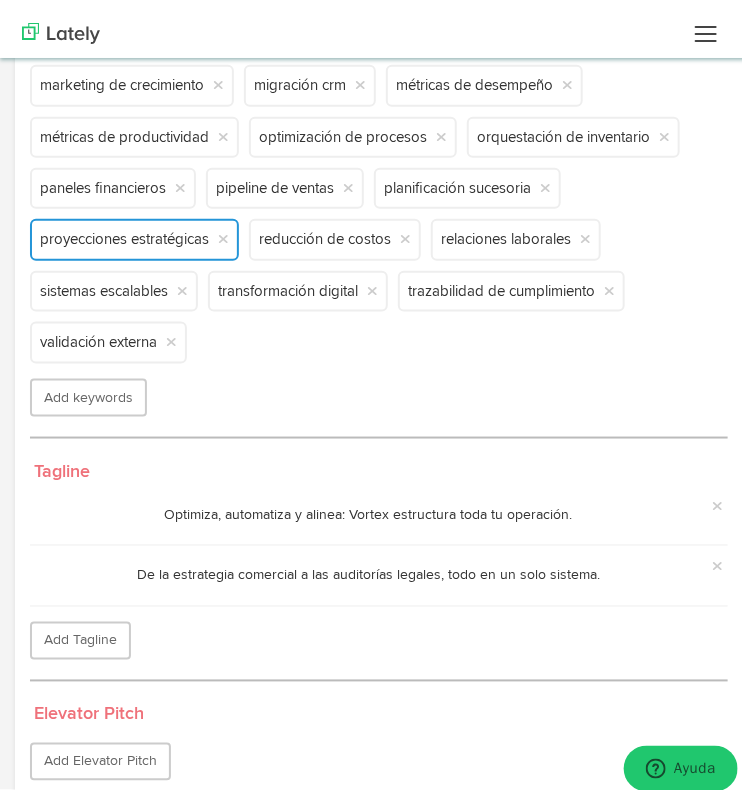 scroll, scrollTop: 497, scrollLeft: 0, axis: vertical 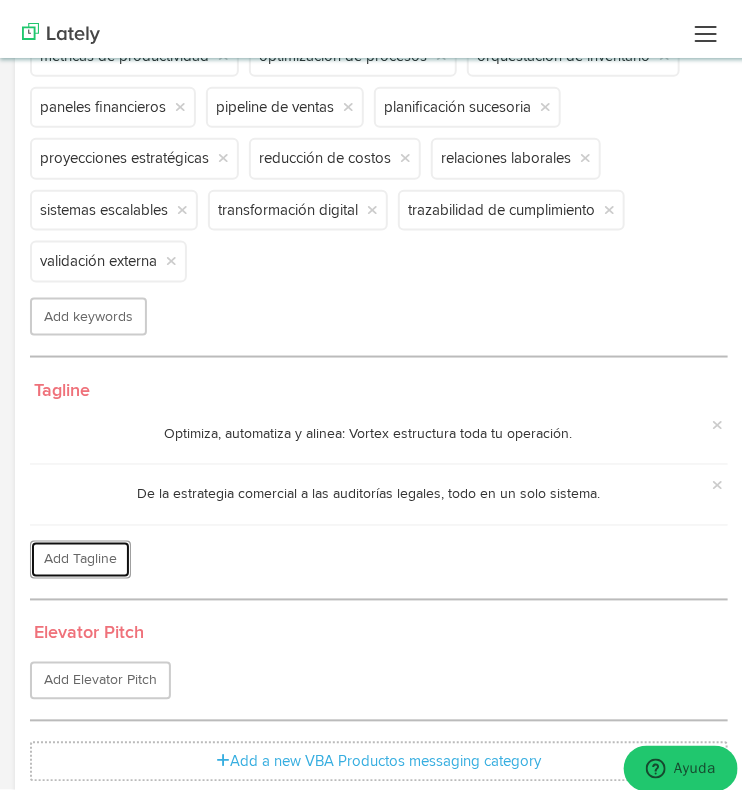 click on "Add Tagline" at bounding box center [80, 552] 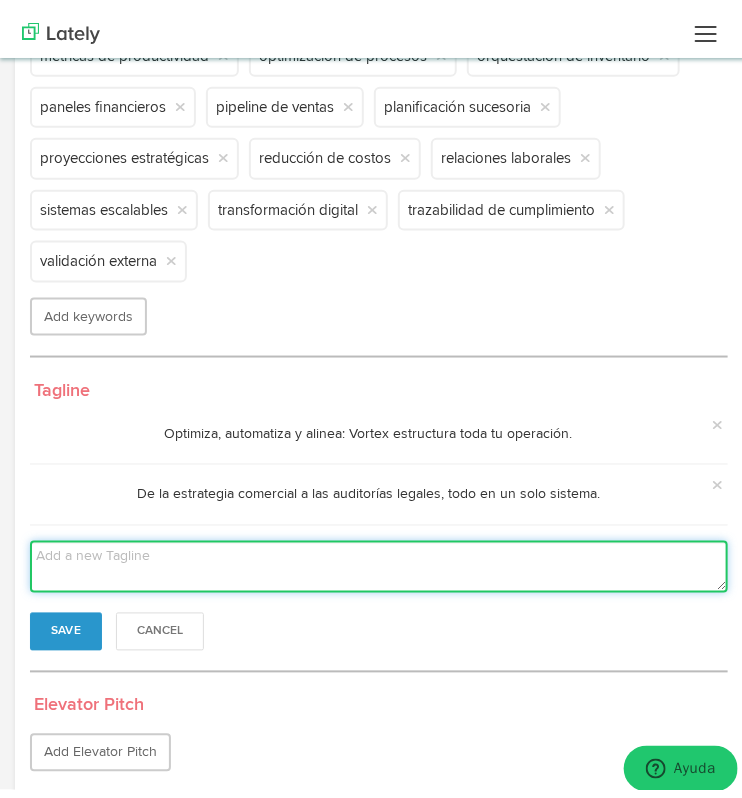 click at bounding box center [379, 559] 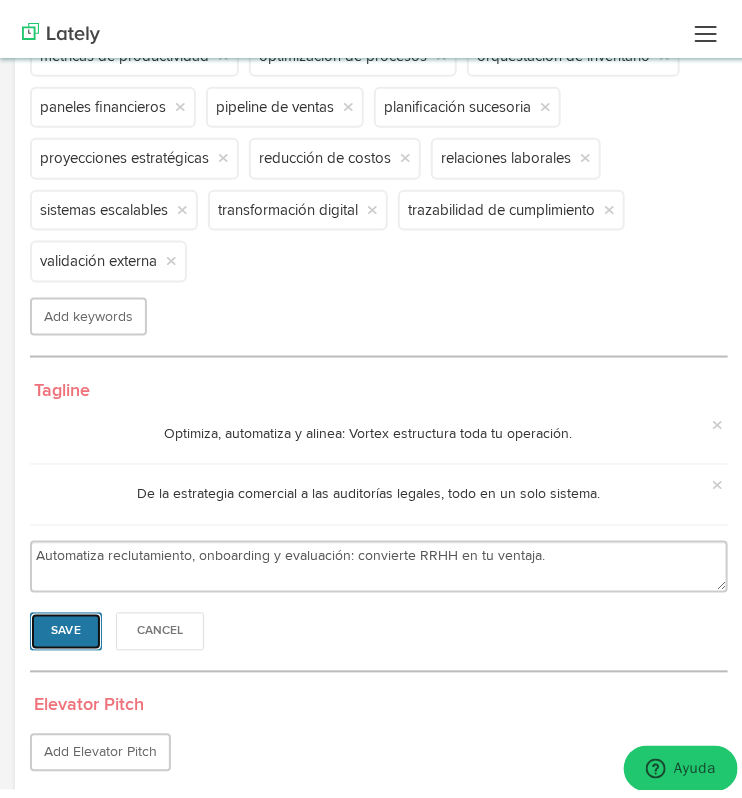 click on "Save" at bounding box center [66, 624] 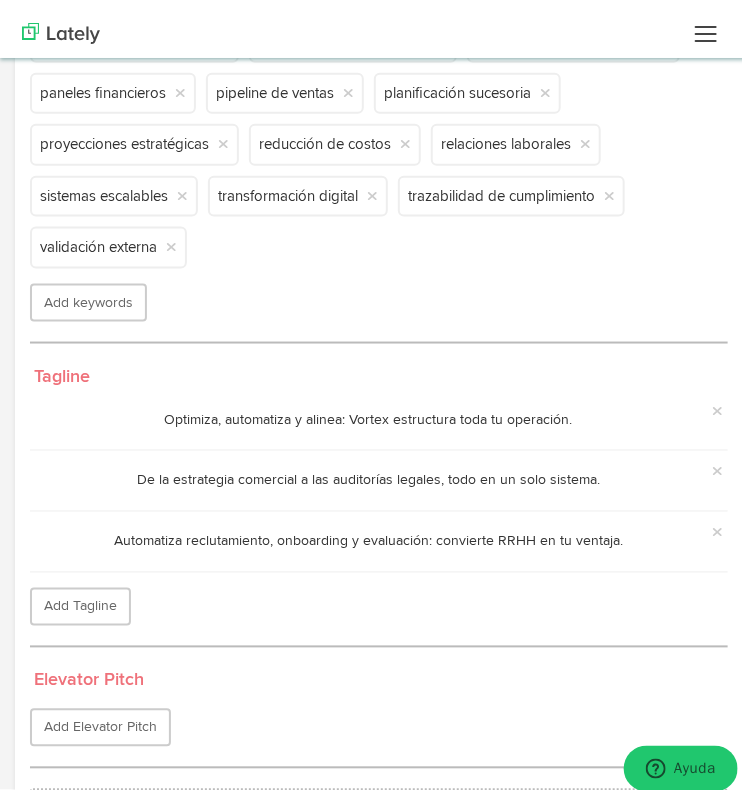 scroll, scrollTop: 557, scrollLeft: 0, axis: vertical 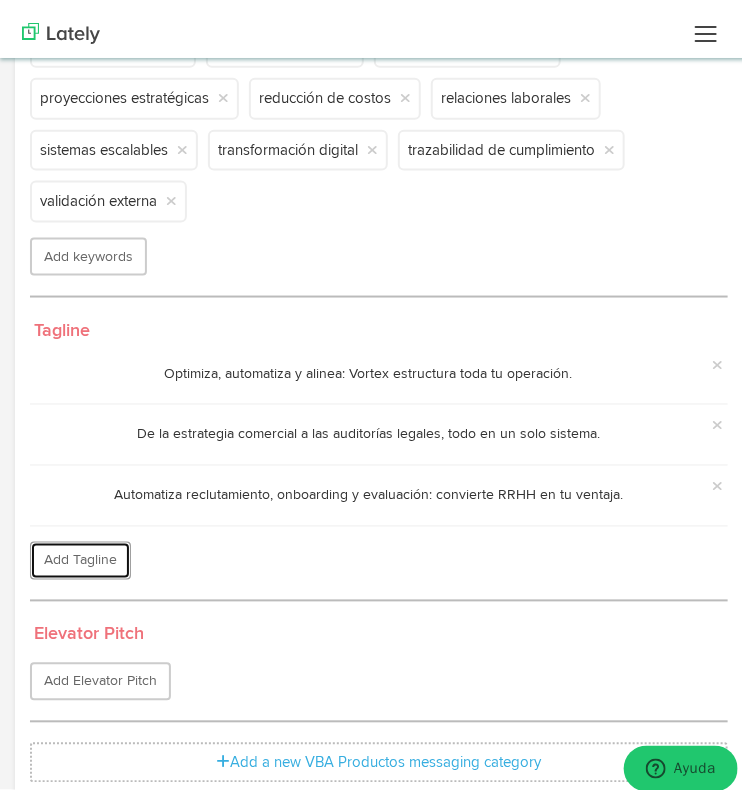 click on "Add Tagline" at bounding box center (80, 553) 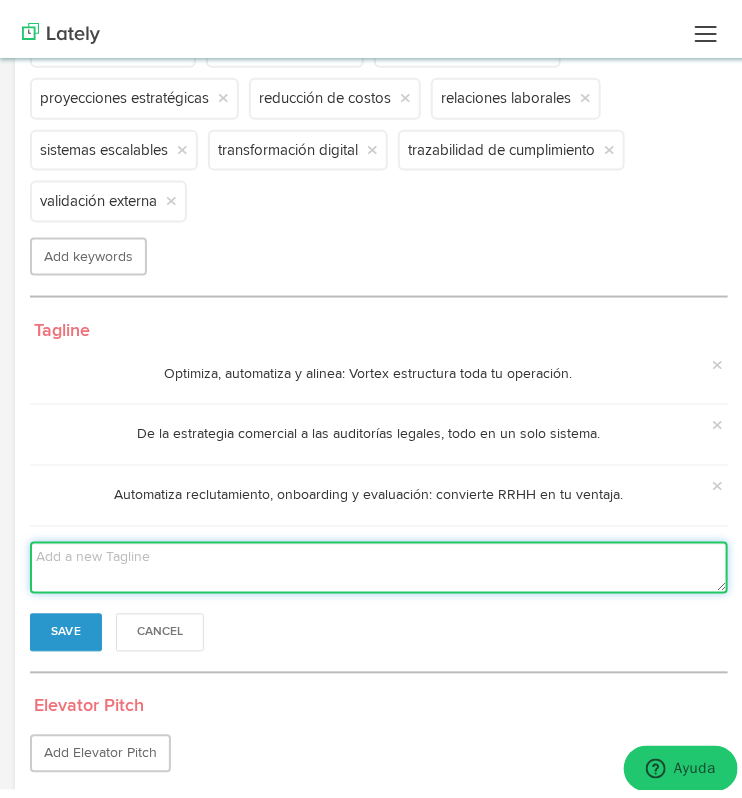 click at bounding box center (379, 560) 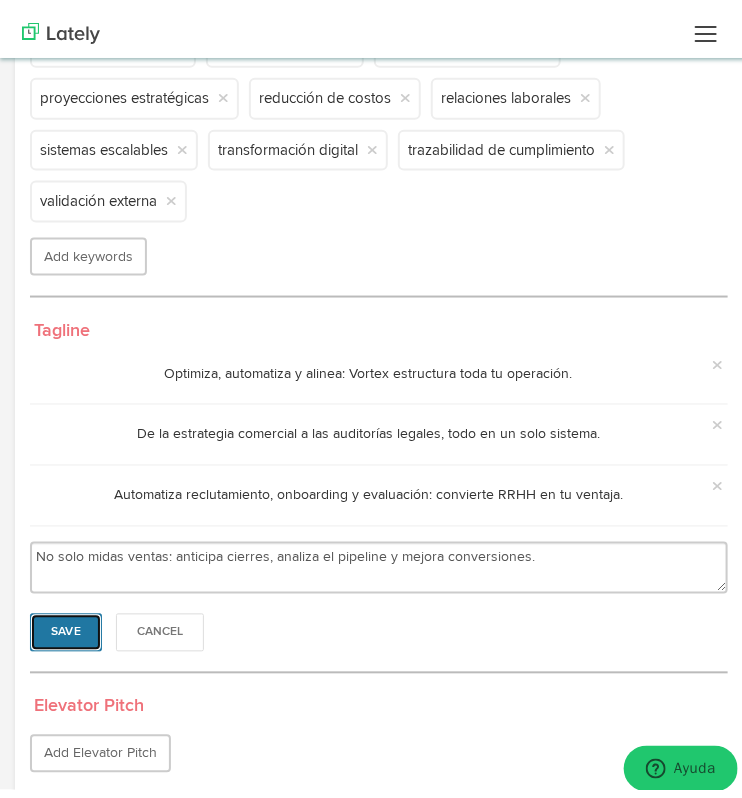 click on "Save" at bounding box center (66, 625) 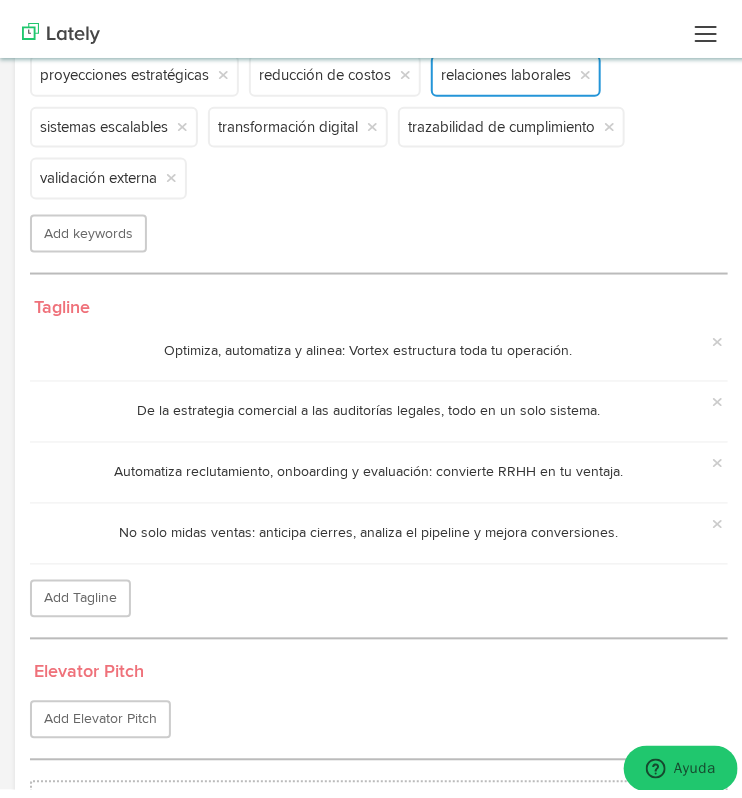scroll, scrollTop: 617, scrollLeft: 0, axis: vertical 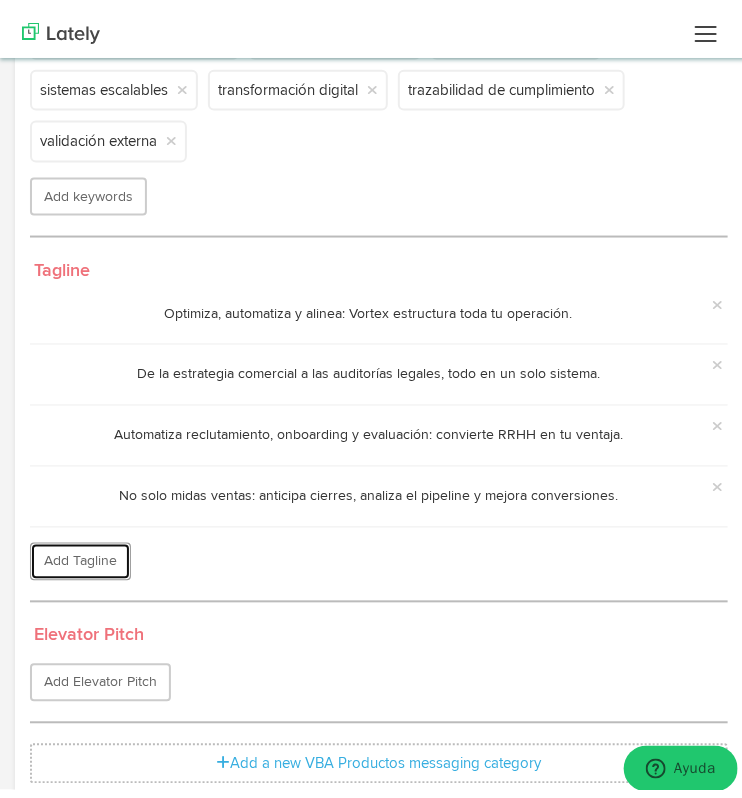 click on "Add Tagline" at bounding box center [80, 554] 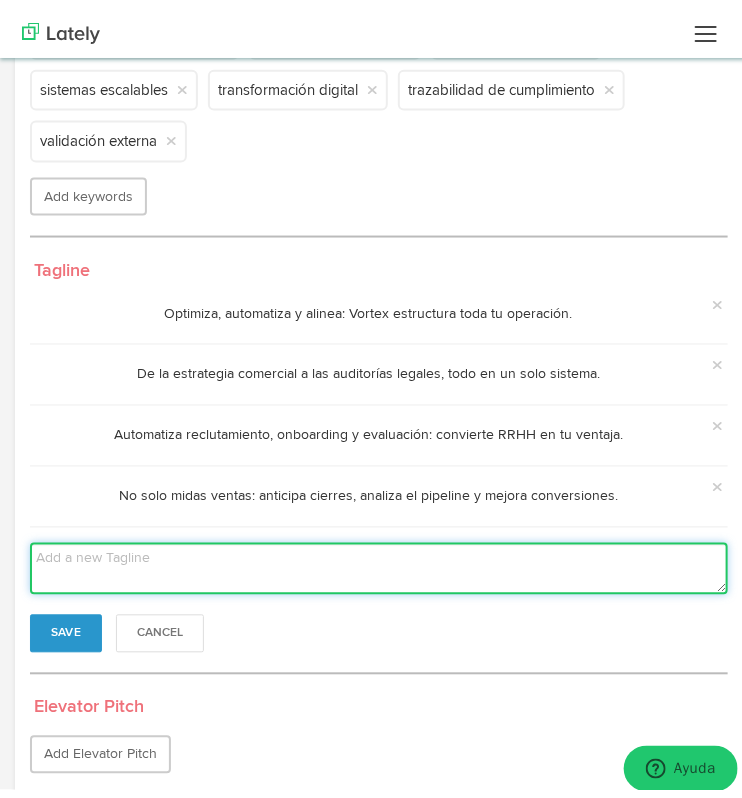 click at bounding box center (379, 561) 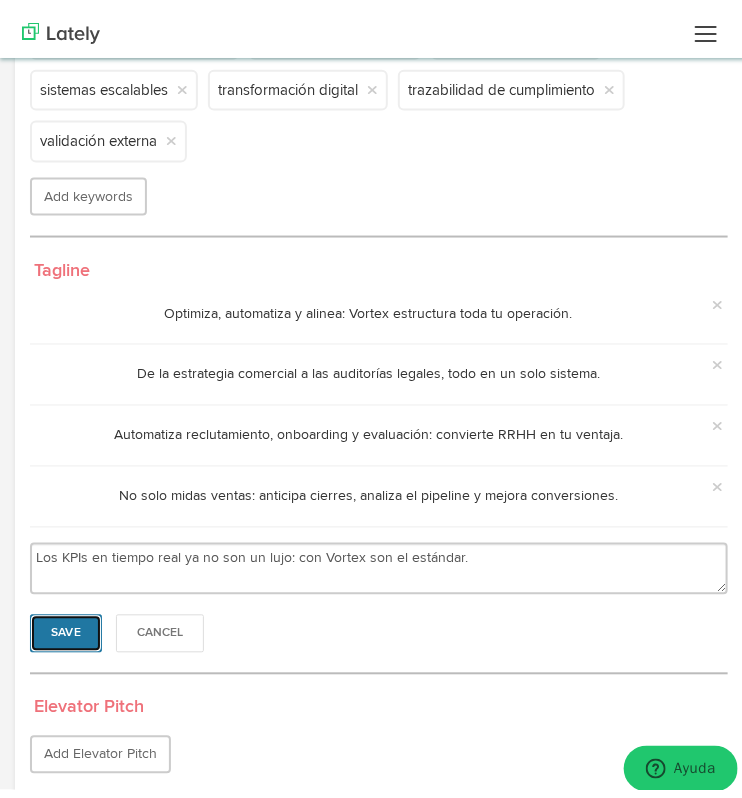 click on "Save" at bounding box center [66, 626] 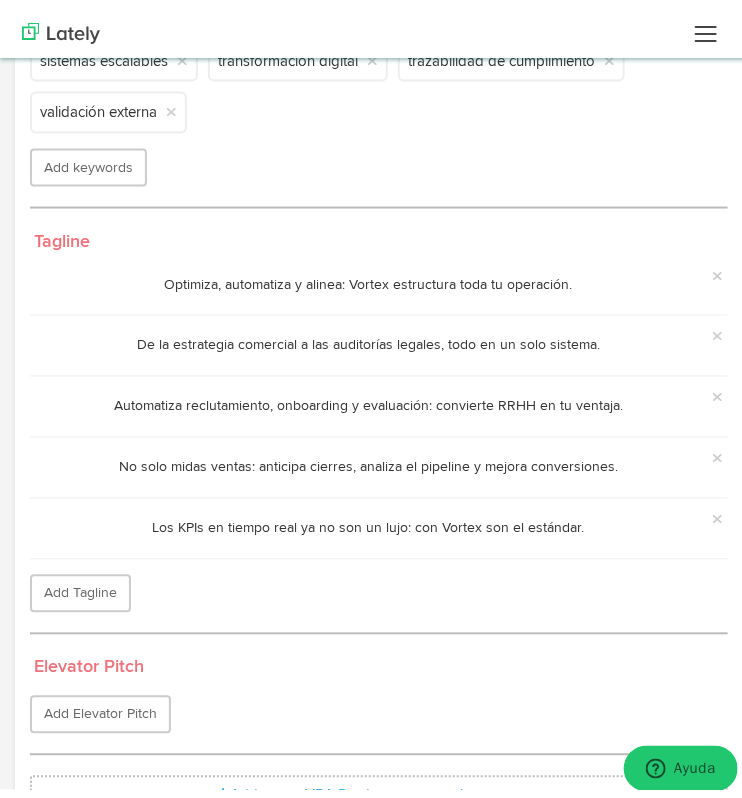 scroll, scrollTop: 677, scrollLeft: 0, axis: vertical 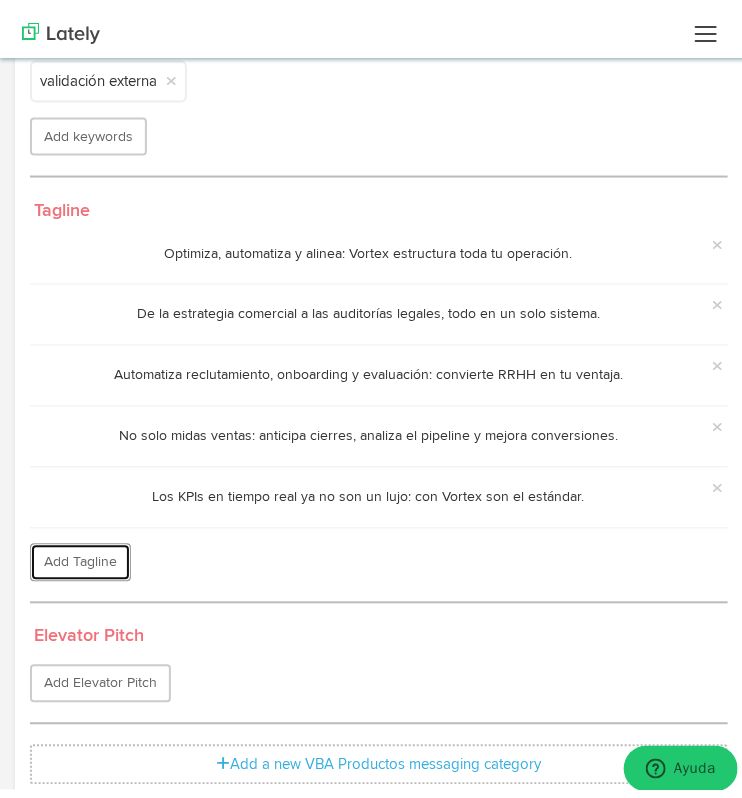 click on "Add Tagline" at bounding box center [80, 555] 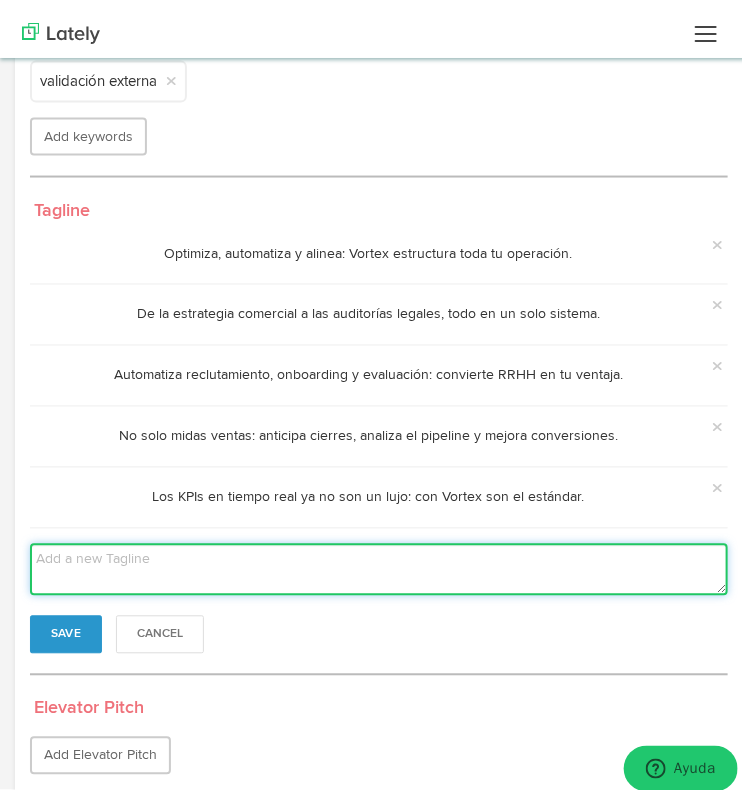 click at bounding box center [379, 562] 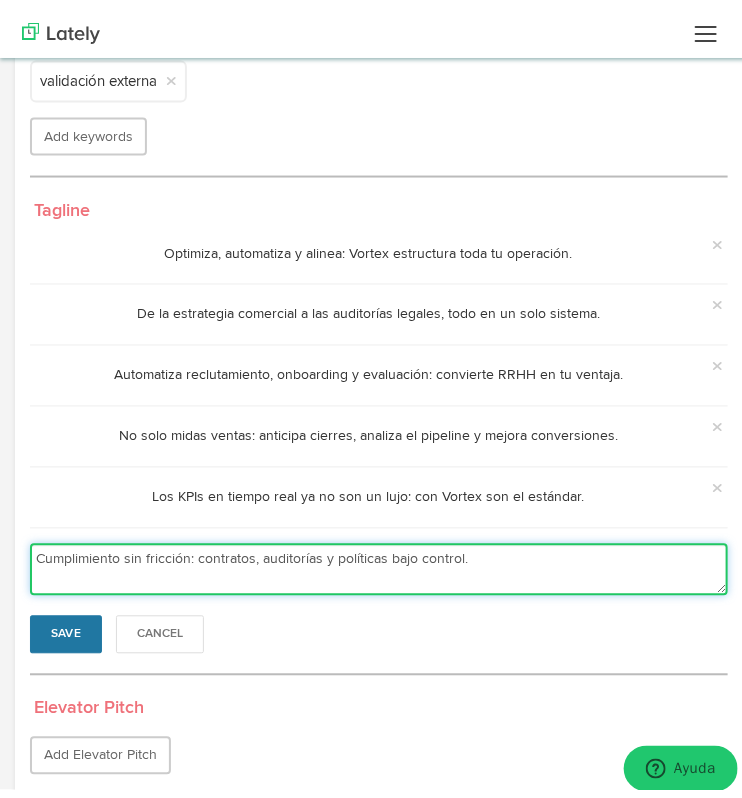 type on "Cumplimiento sin fricción: contratos, auditorías y políticas bajo control." 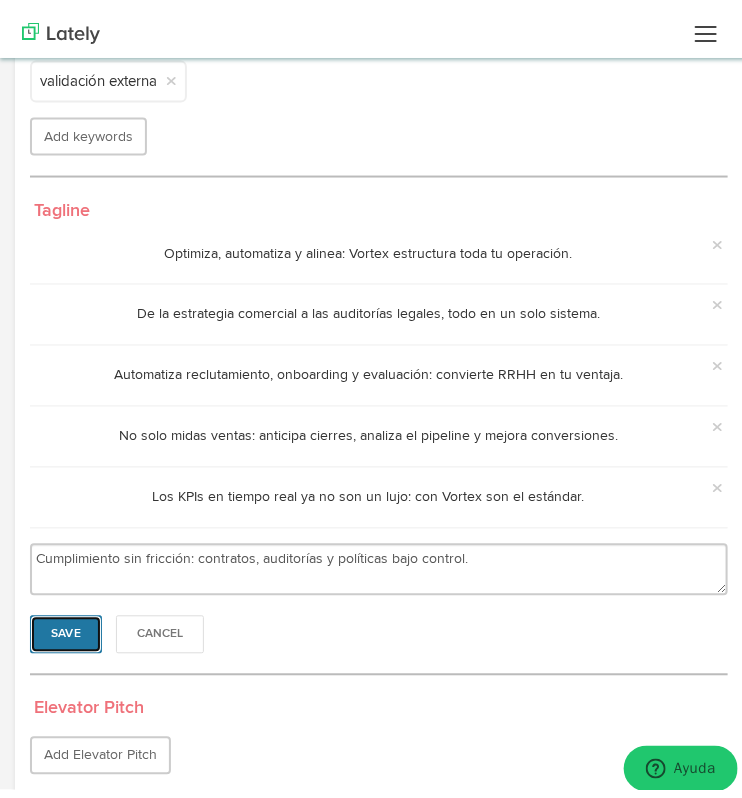 click on "Save" at bounding box center [66, 627] 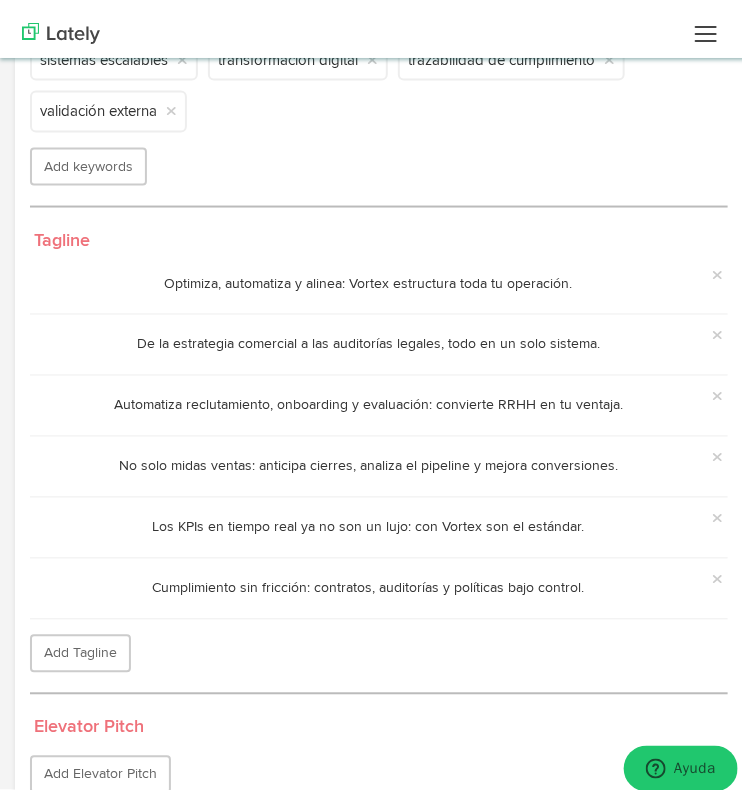 scroll, scrollTop: 648, scrollLeft: 0, axis: vertical 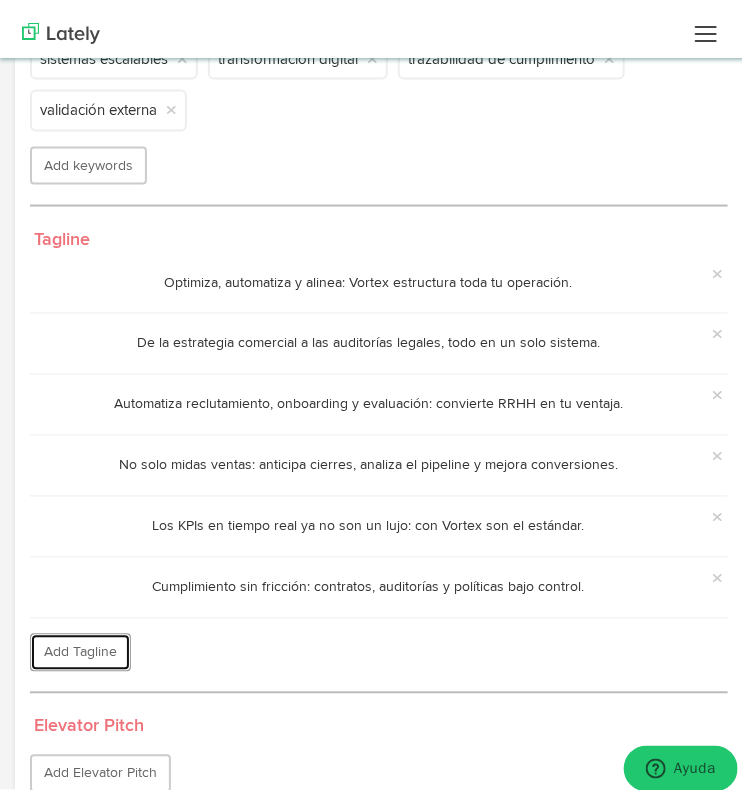 click on "Add Tagline" at bounding box center (80, 645) 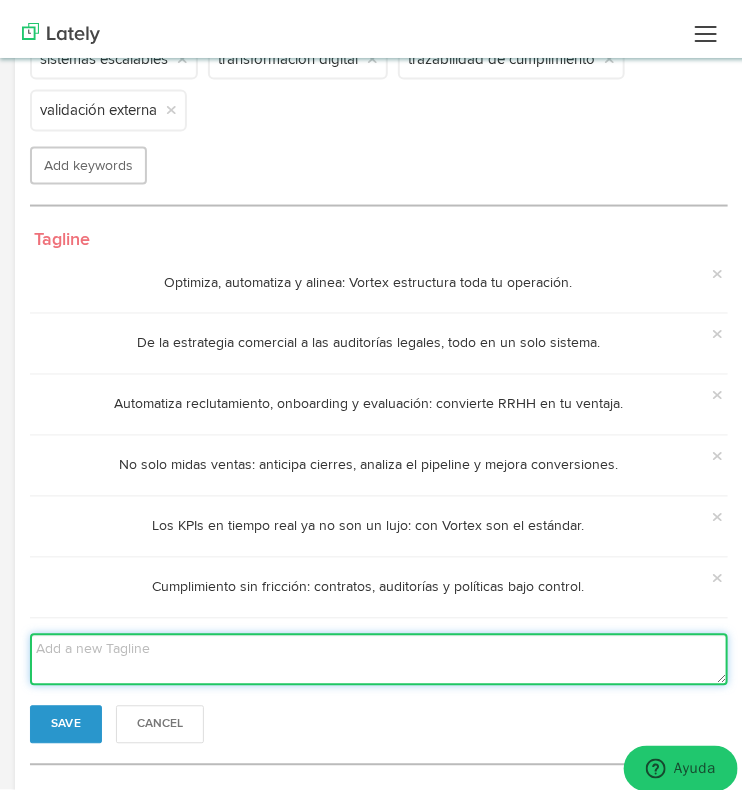 click at bounding box center (379, 652) 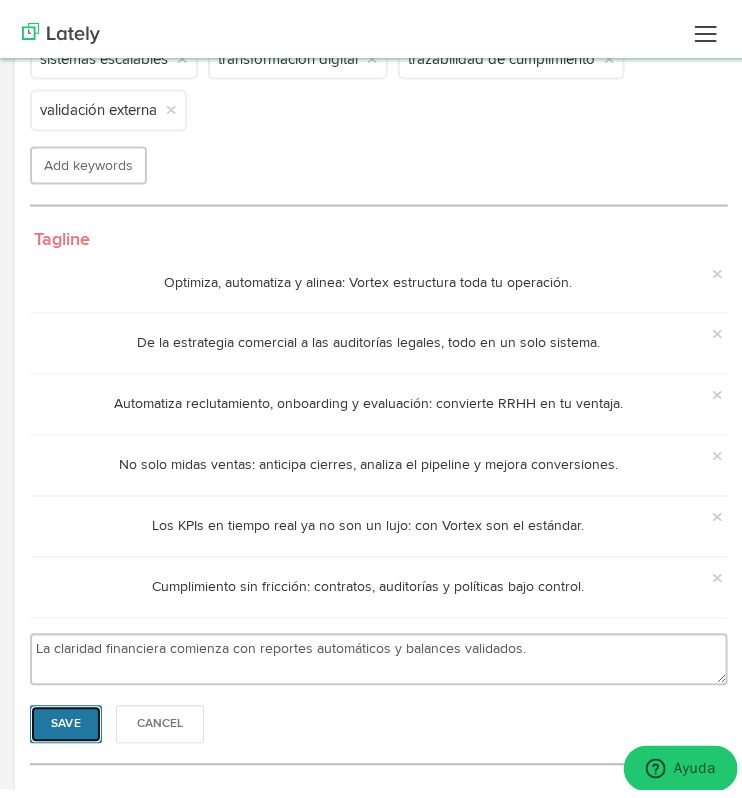 click on "Save" at bounding box center [66, 717] 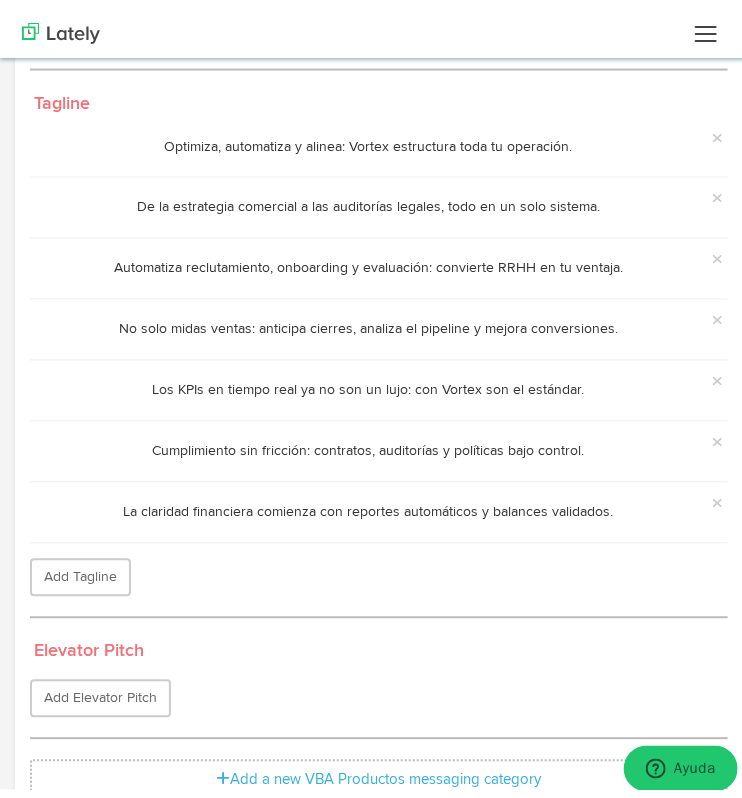 scroll, scrollTop: 797, scrollLeft: 0, axis: vertical 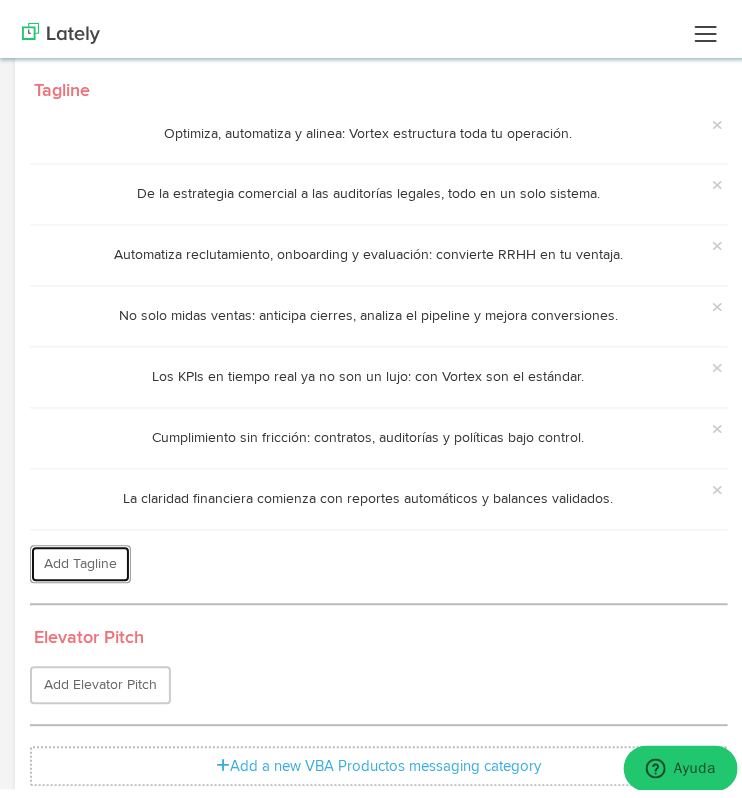click on "Add Tagline" at bounding box center (80, 557) 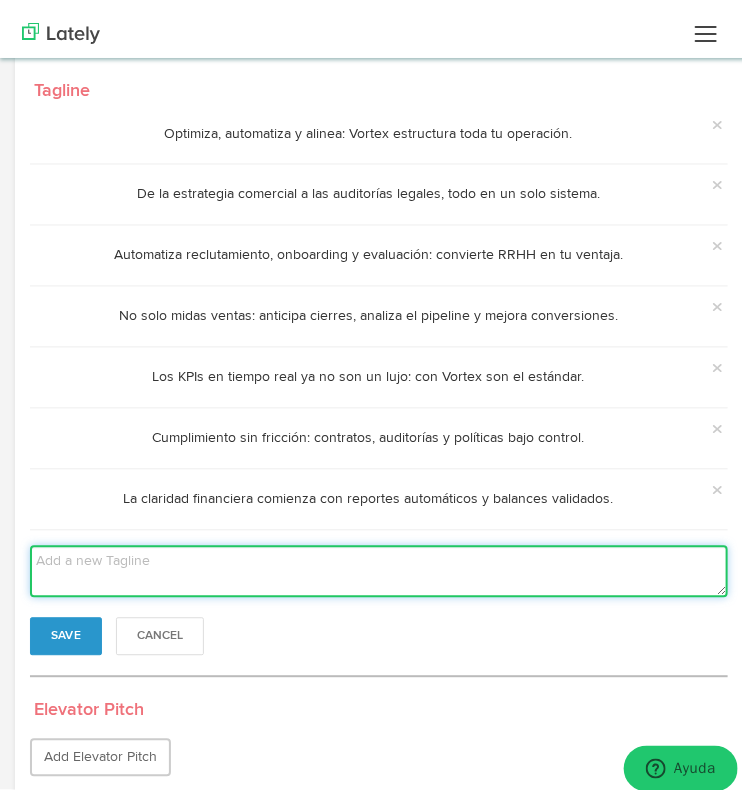 click at bounding box center (379, 564) 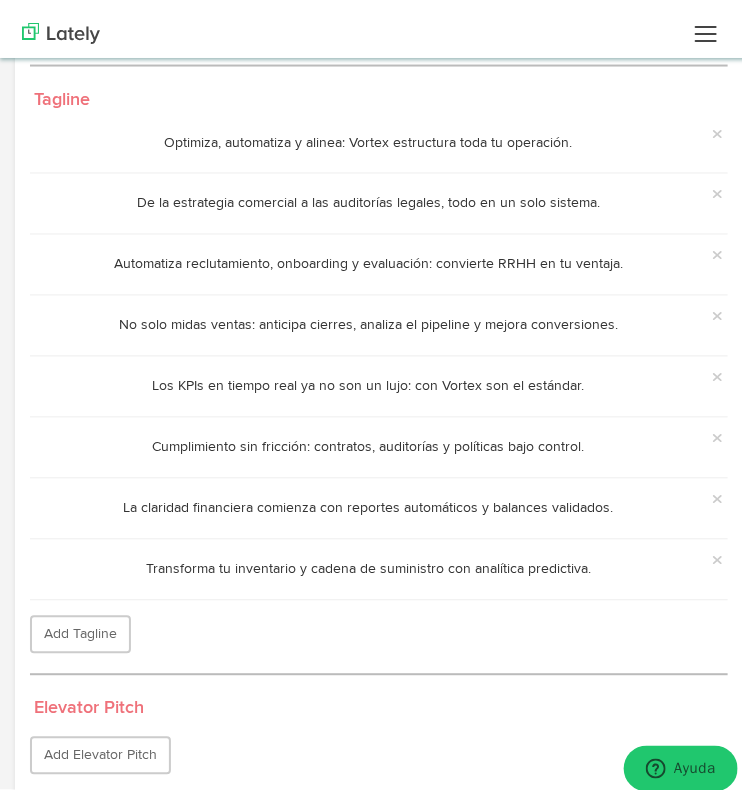 scroll, scrollTop: 857, scrollLeft: 0, axis: vertical 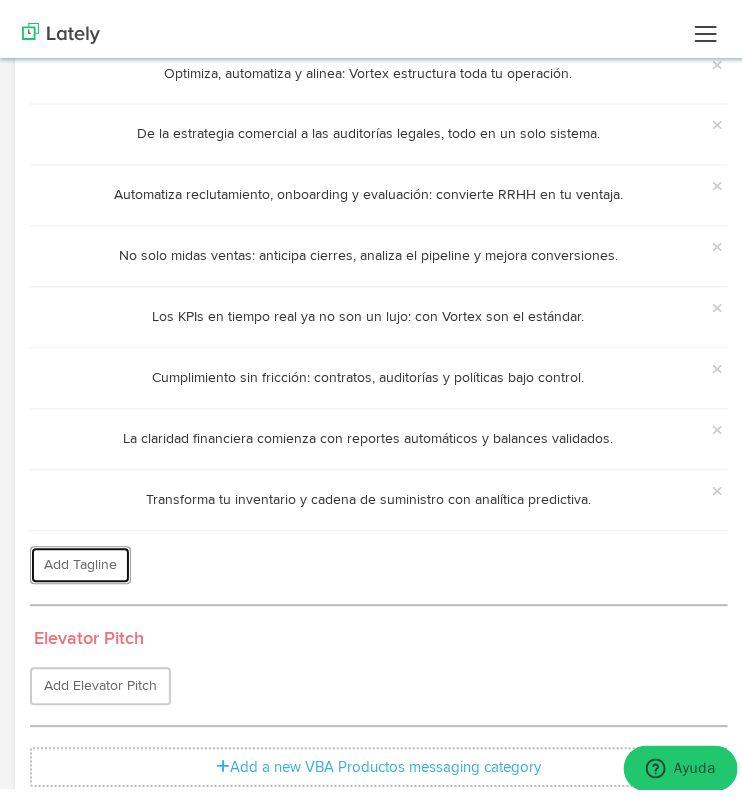 click on "Add Tagline" at bounding box center (80, 558) 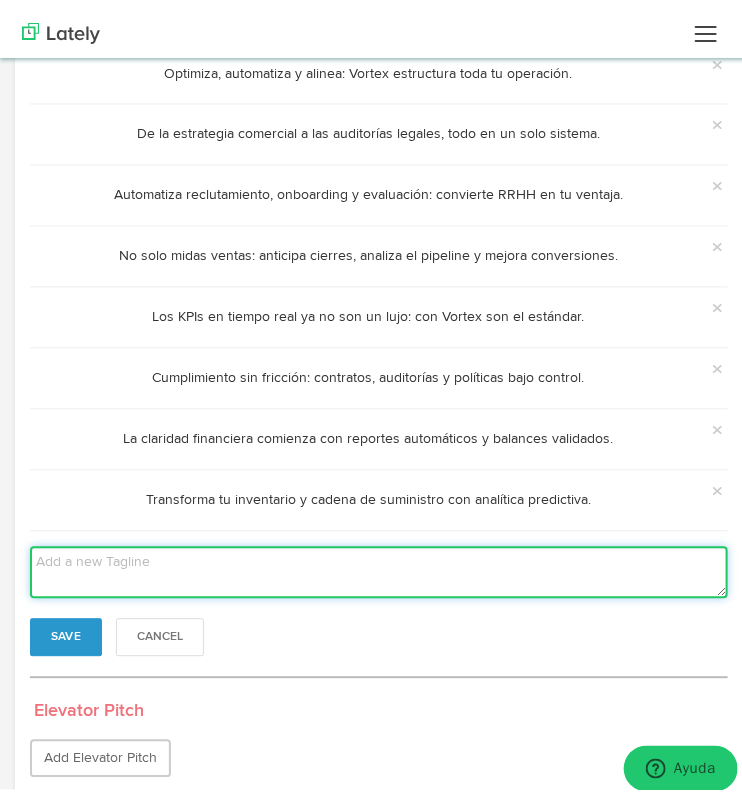 click at bounding box center (379, 565) 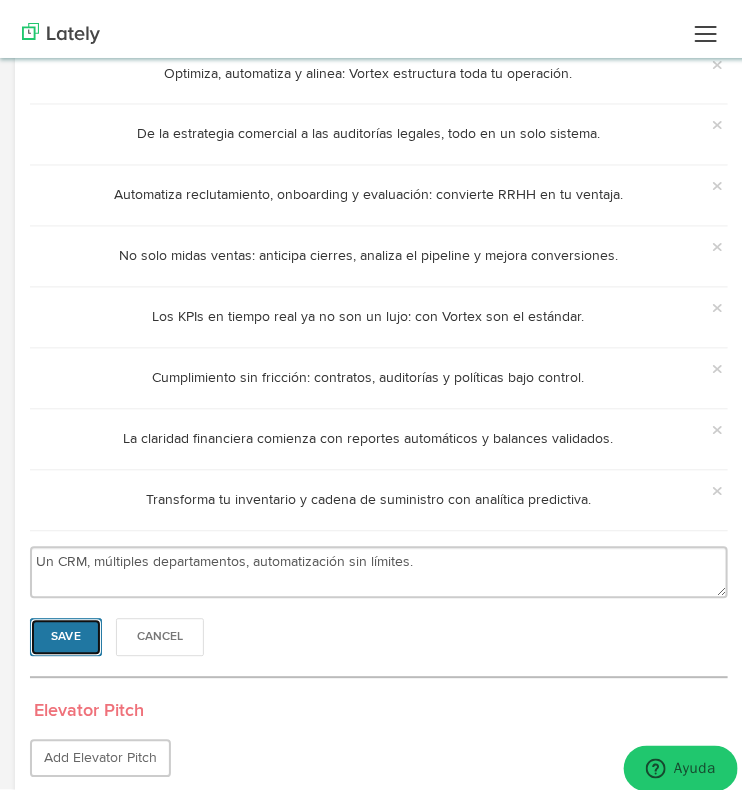 click on "Save" at bounding box center (66, 630) 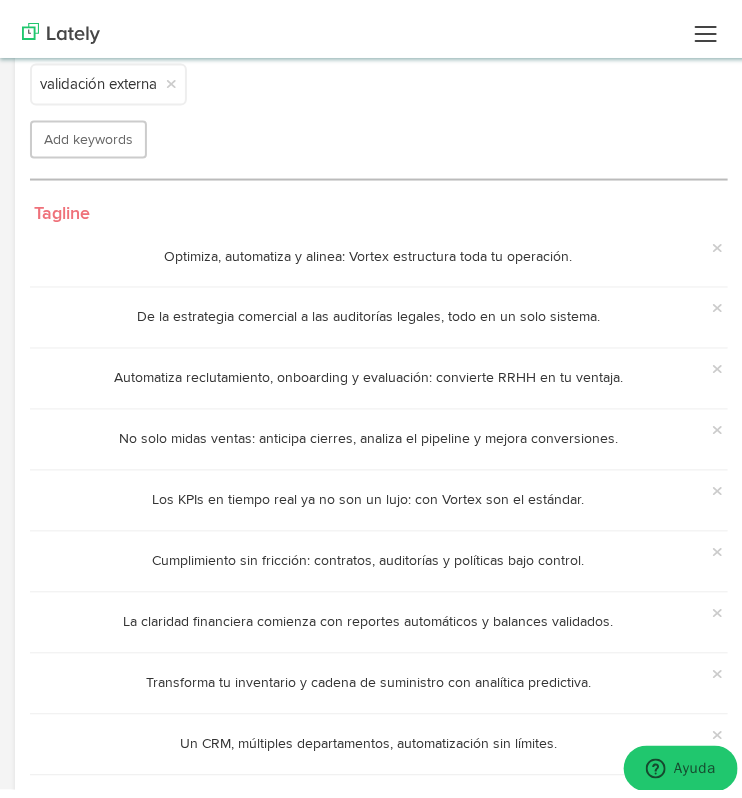 scroll, scrollTop: 917, scrollLeft: 0, axis: vertical 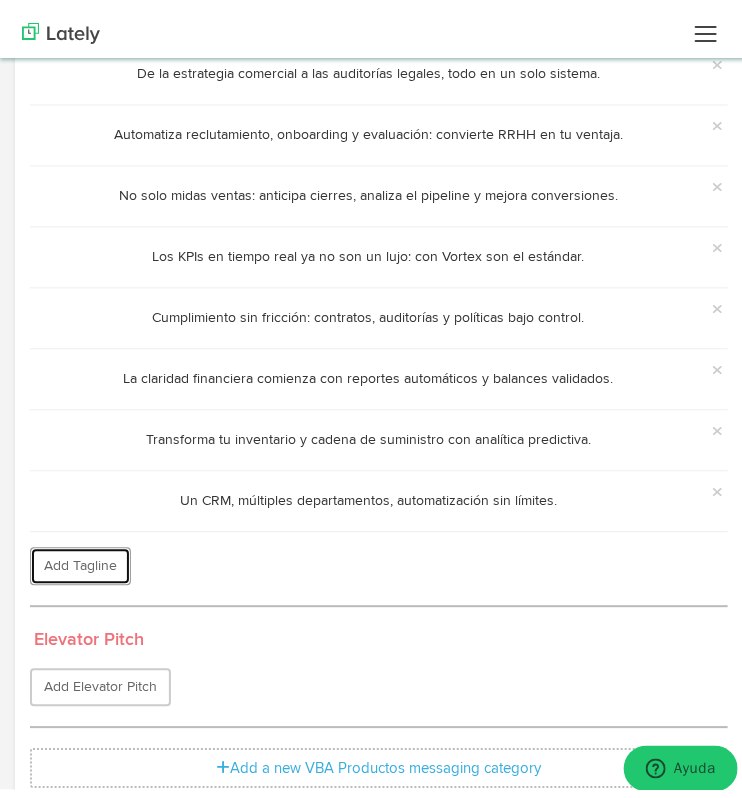 click on "Add Tagline" at bounding box center (80, 559) 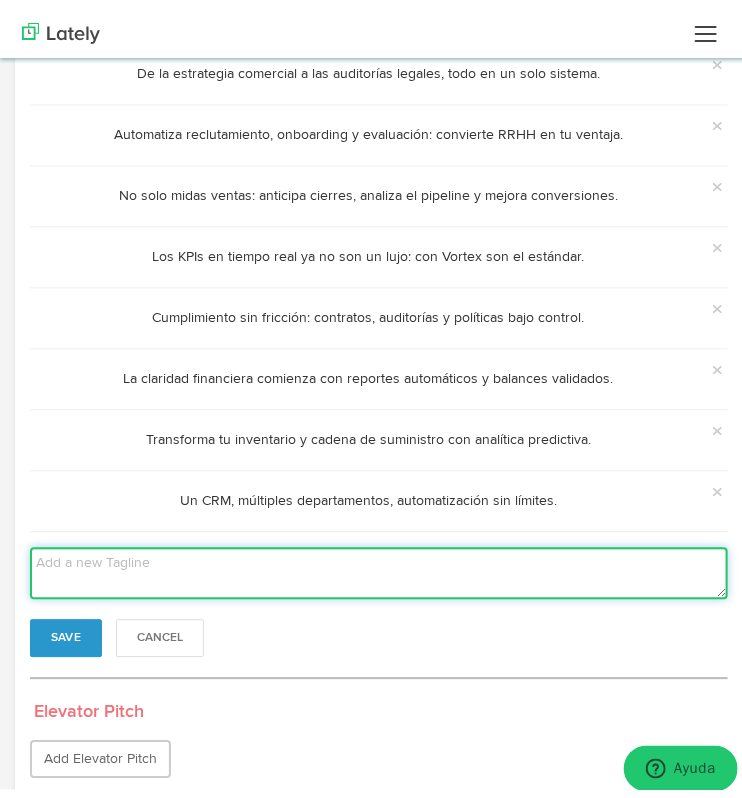 click at bounding box center [379, 566] 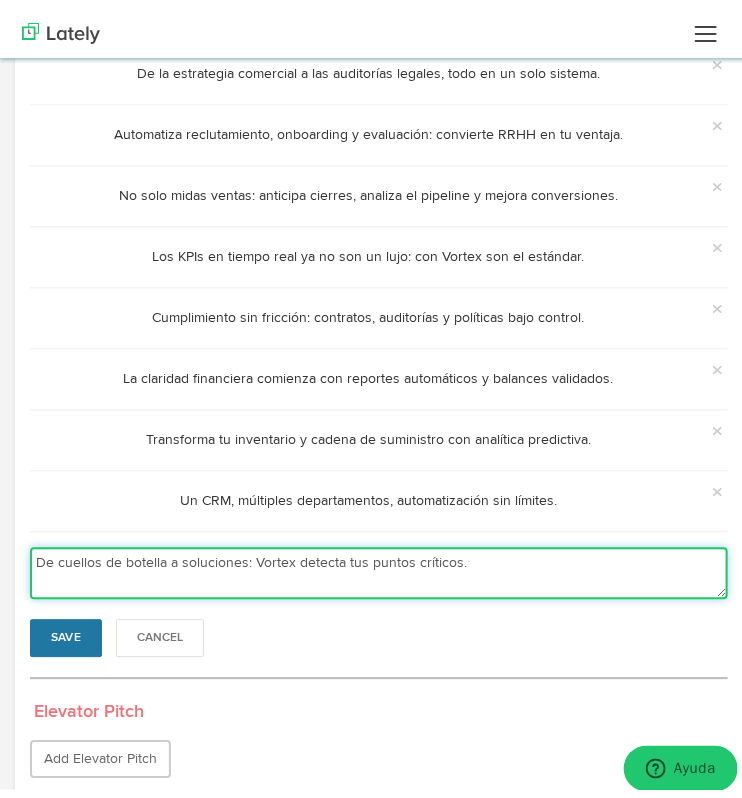 type on "De cuellos de botella a soluciones: Vortex detecta tus puntos críticos." 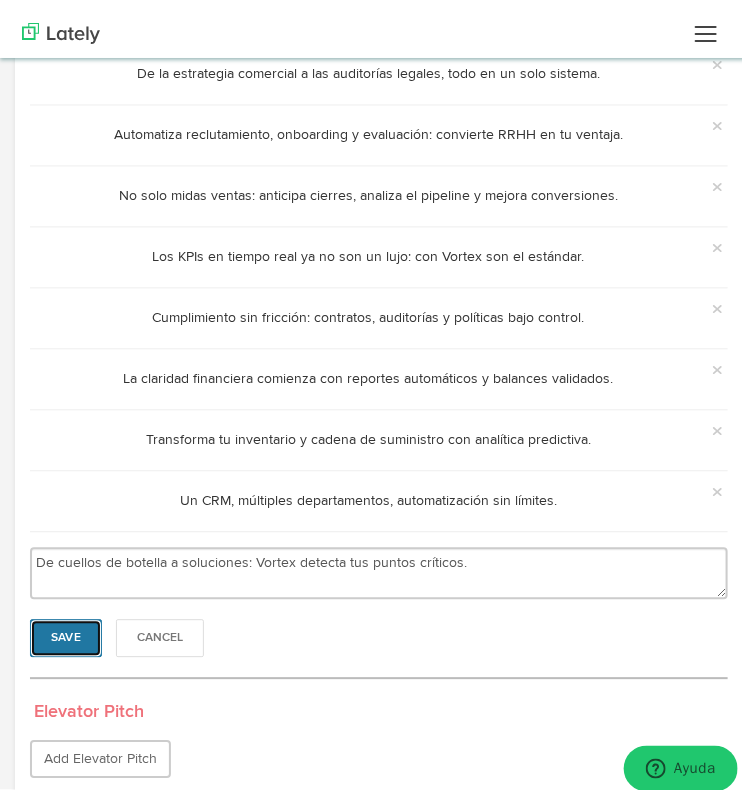 click on "Save" at bounding box center (66, 631) 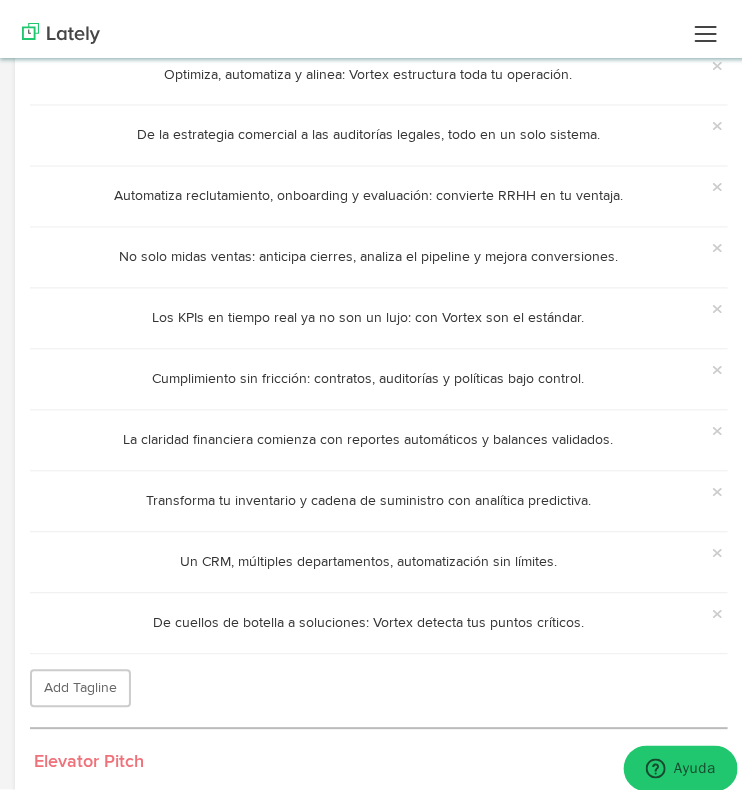 scroll, scrollTop: 977, scrollLeft: 0, axis: vertical 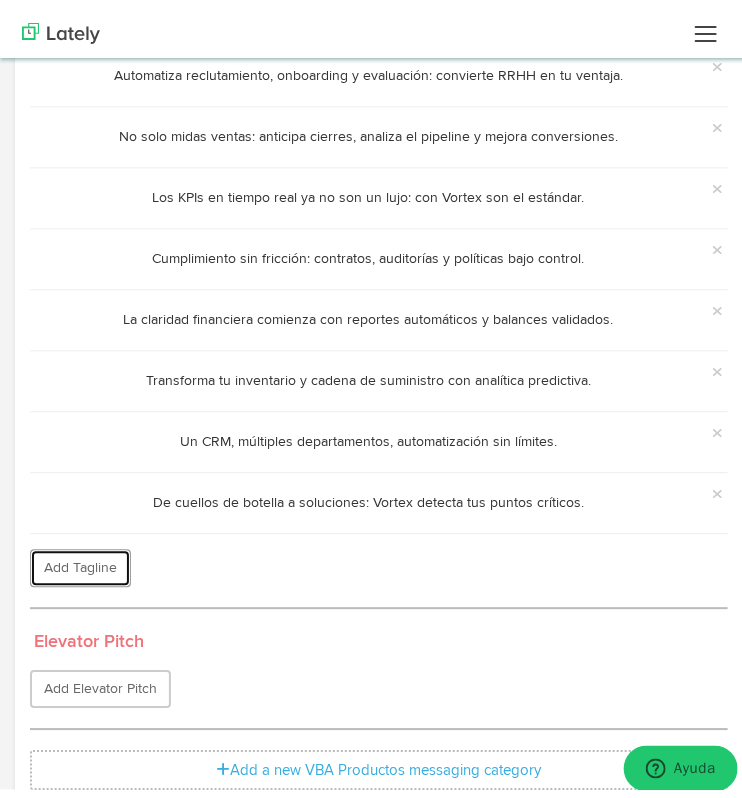 click on "Add Tagline" at bounding box center [80, 560] 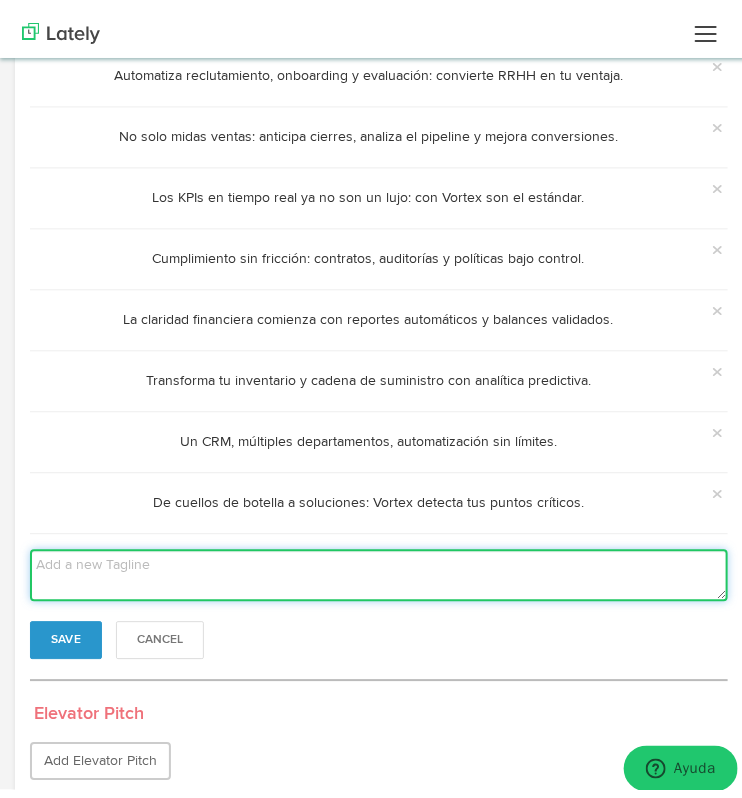 click at bounding box center [379, 567] 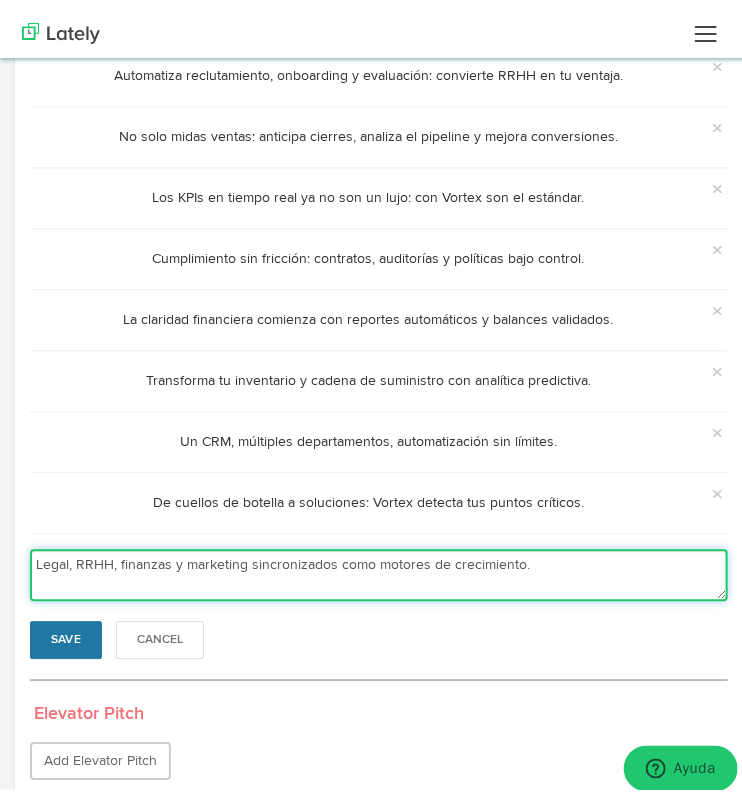 type on "Legal, RRHH, finanzas y marketing sincronizados como motores de crecimiento." 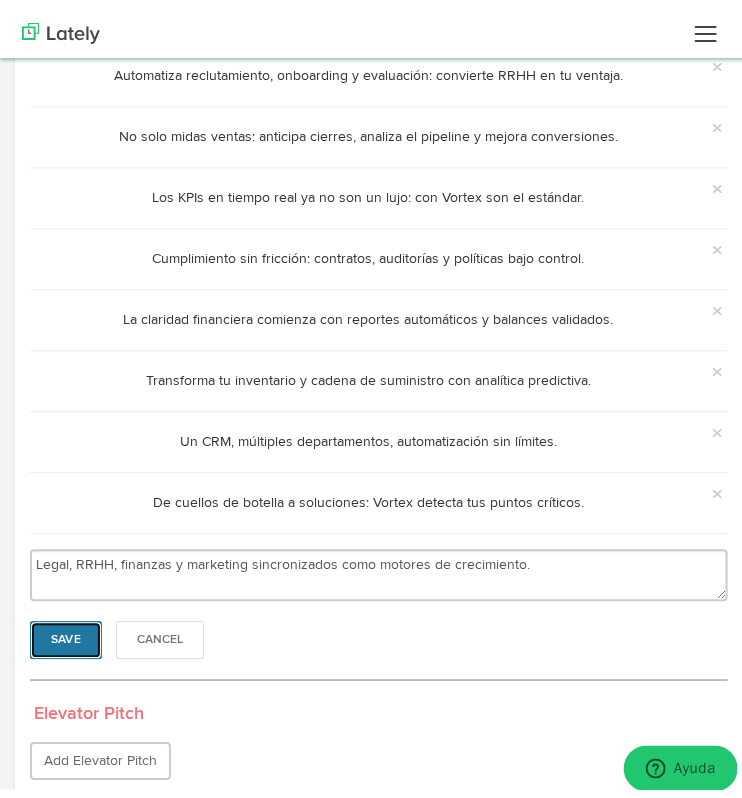 click on "Save" at bounding box center (66, 632) 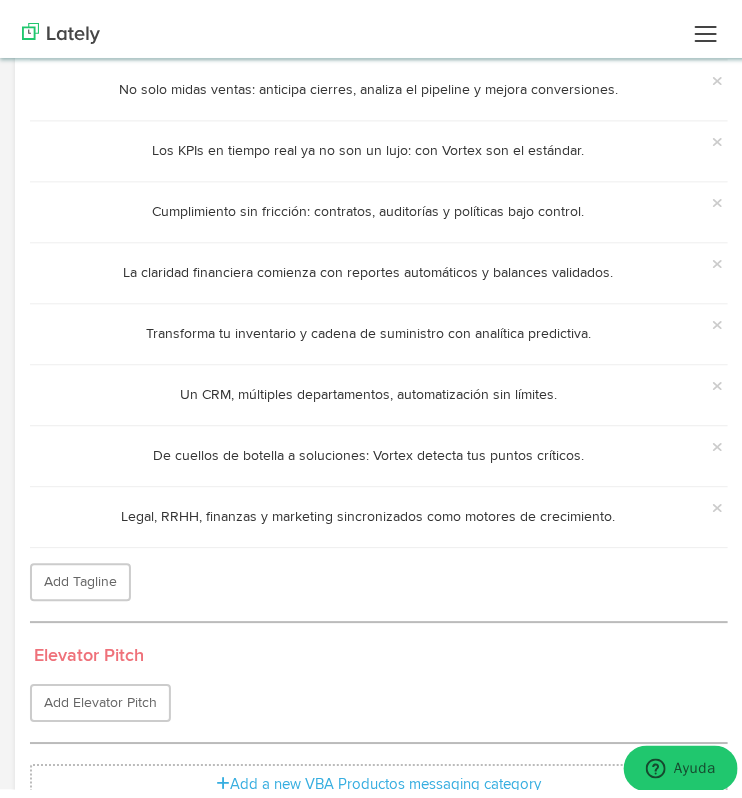 scroll, scrollTop: 1037, scrollLeft: 0, axis: vertical 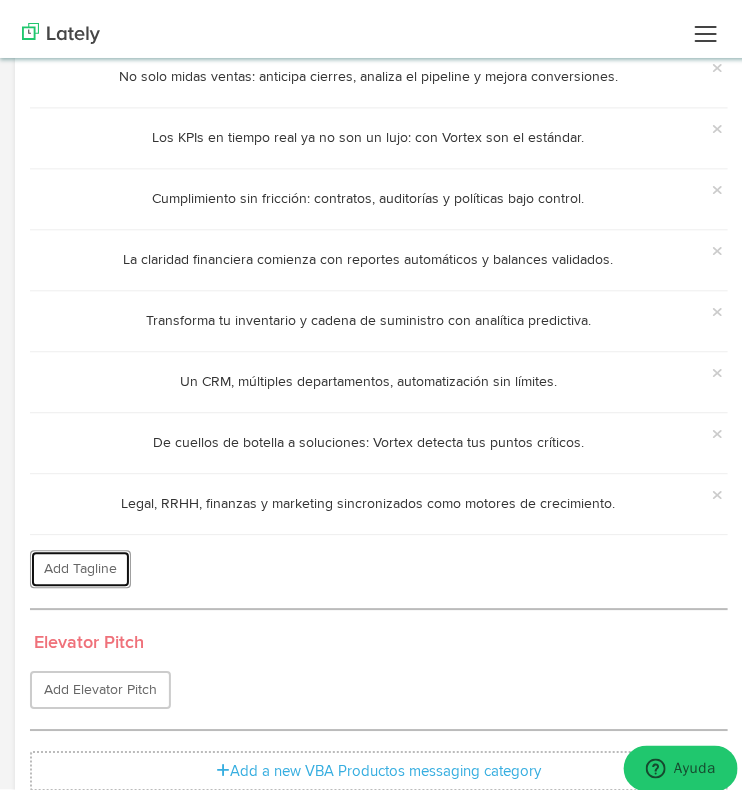 click on "Add Tagline" at bounding box center [80, 561] 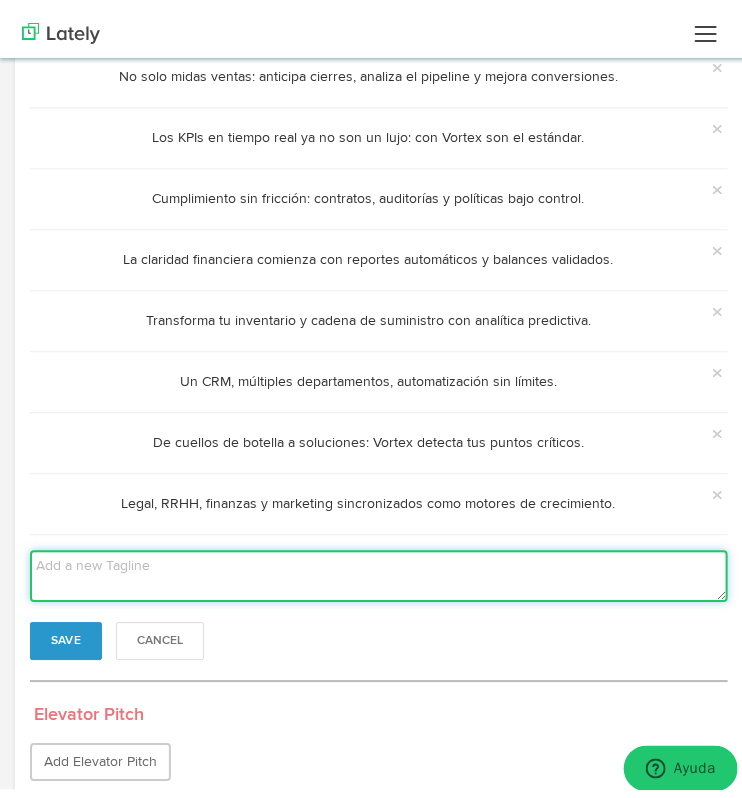 click at bounding box center [379, 568] 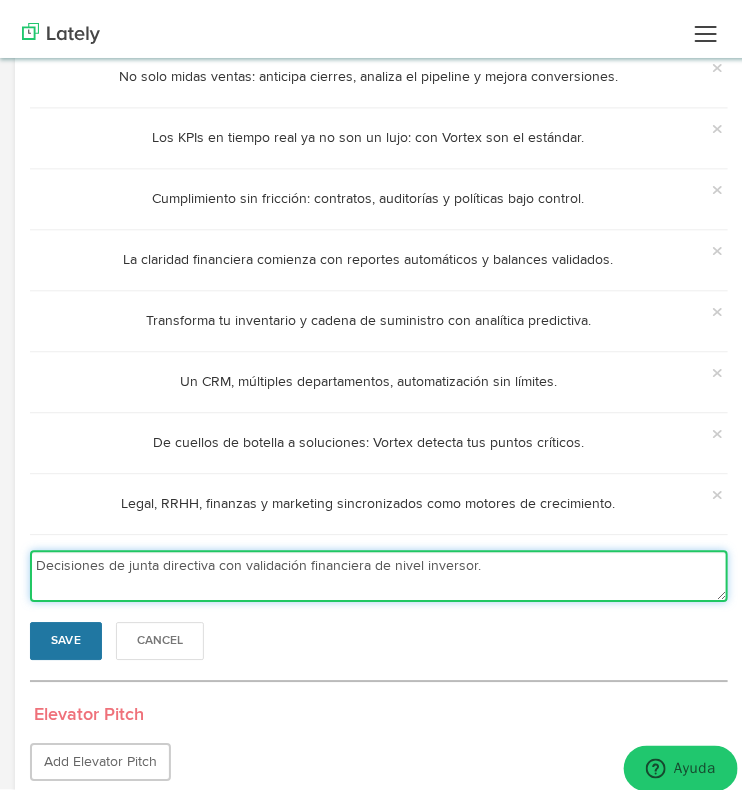 type on "Decisiones de junta directiva con validación financiera de nivel inversor." 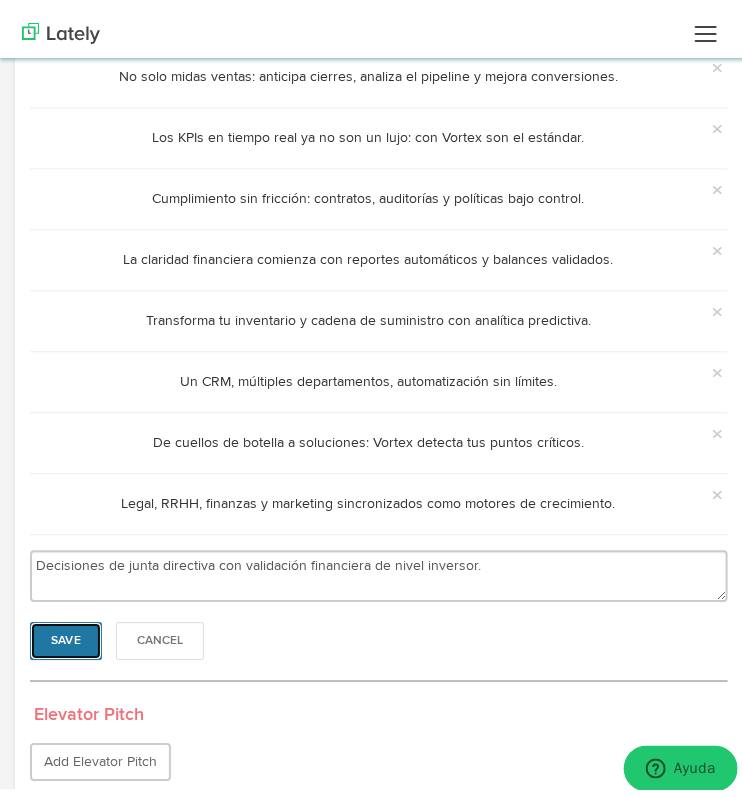 click on "Save" at bounding box center [66, 633] 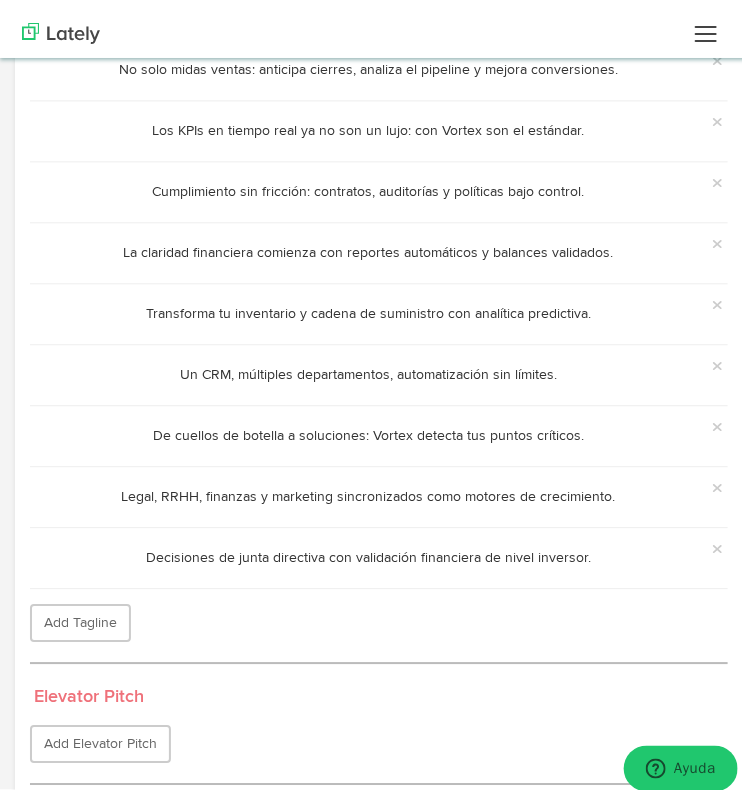 scroll, scrollTop: 1097, scrollLeft: 0, axis: vertical 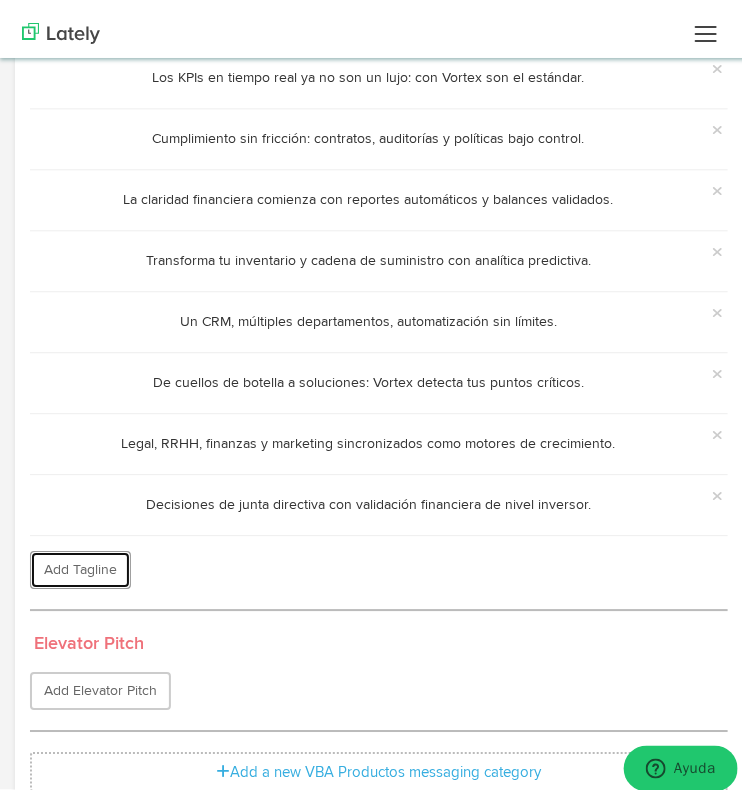 click on "Add Tagline" at bounding box center (80, 562) 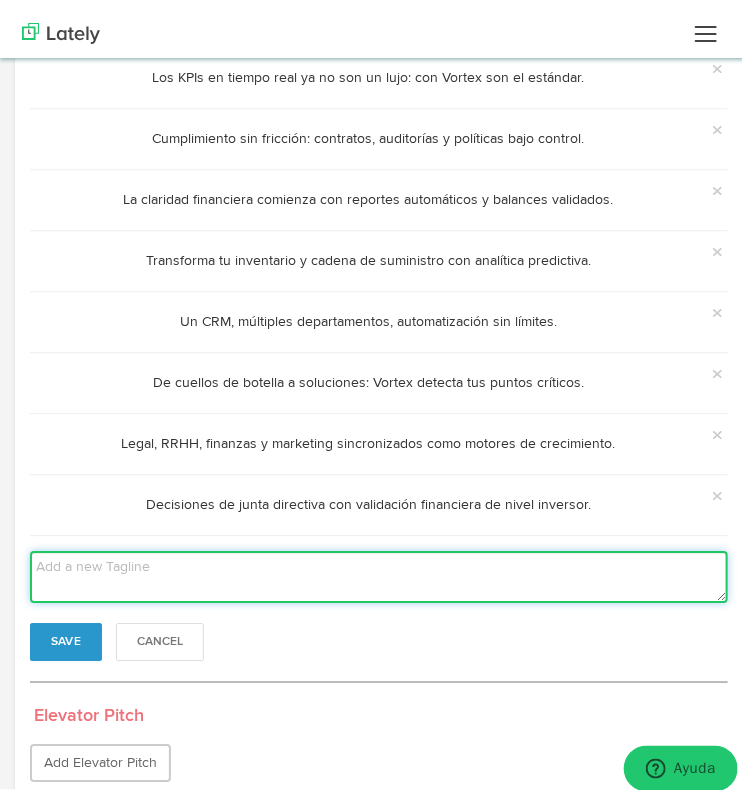 click at bounding box center [379, 569] 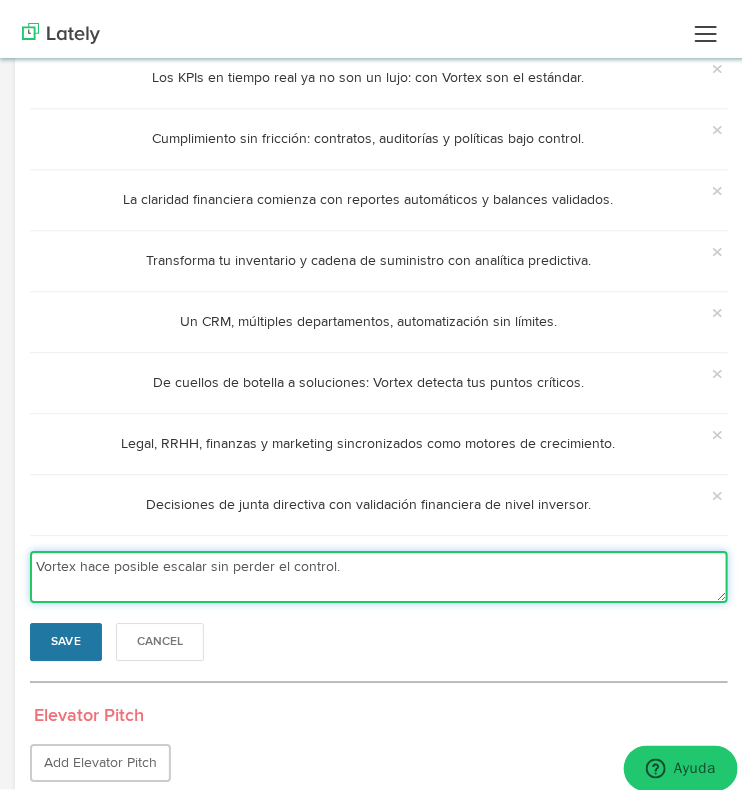type on "Vortex hace posible escalar sin perder el control." 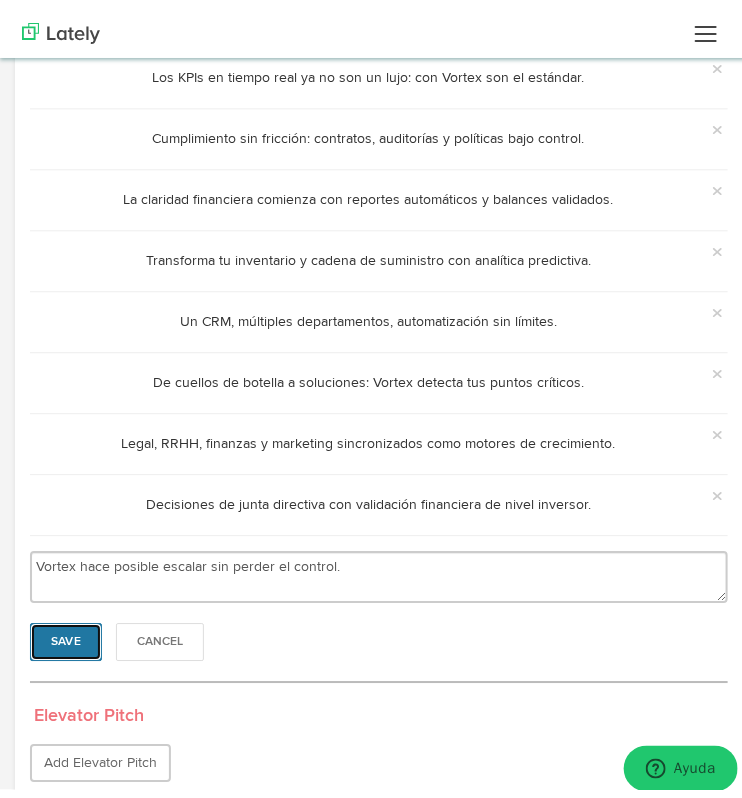 click on "Save" at bounding box center [66, 634] 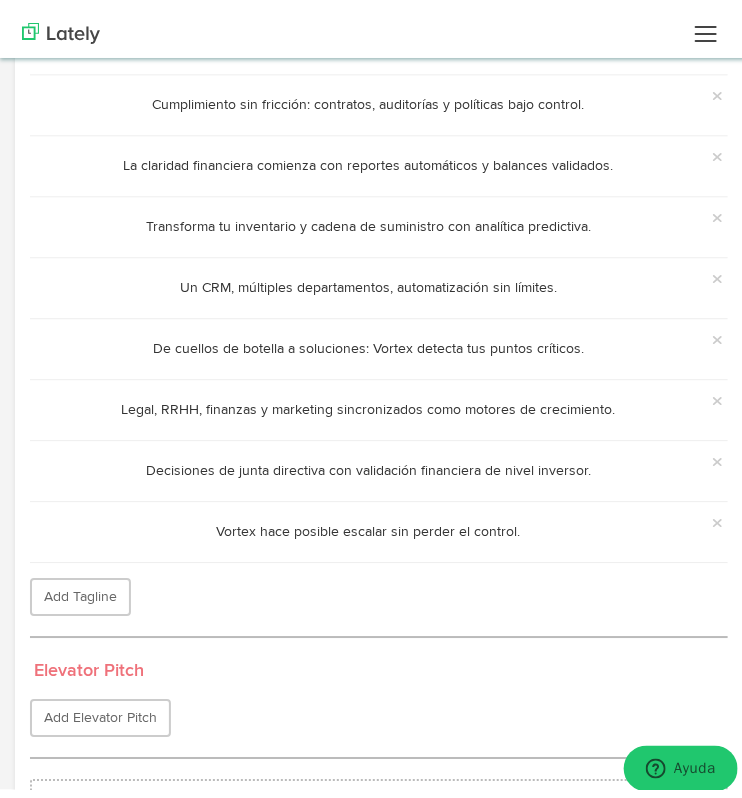scroll, scrollTop: 1157, scrollLeft: 0, axis: vertical 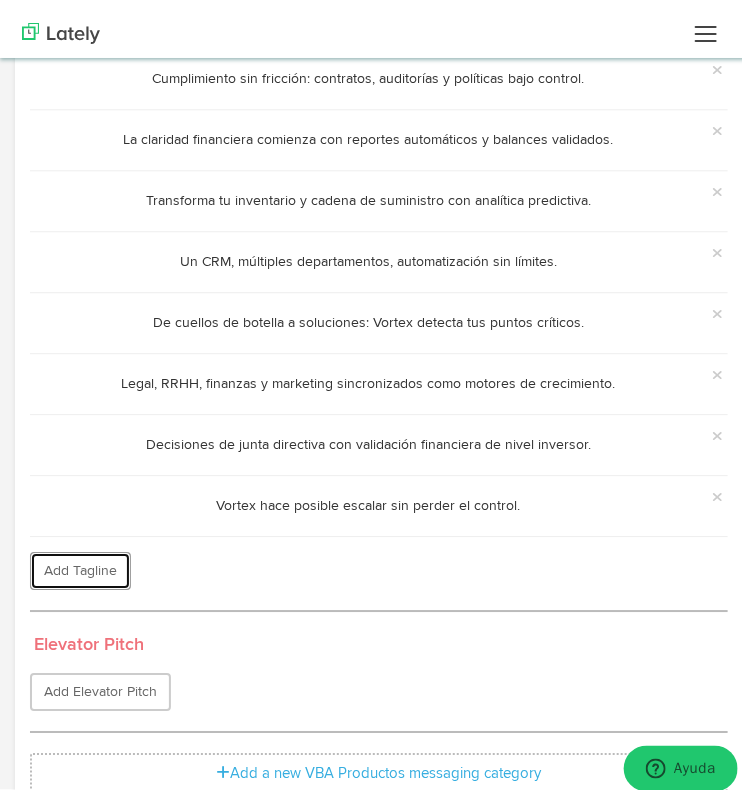 click on "Add Tagline" at bounding box center (80, 563) 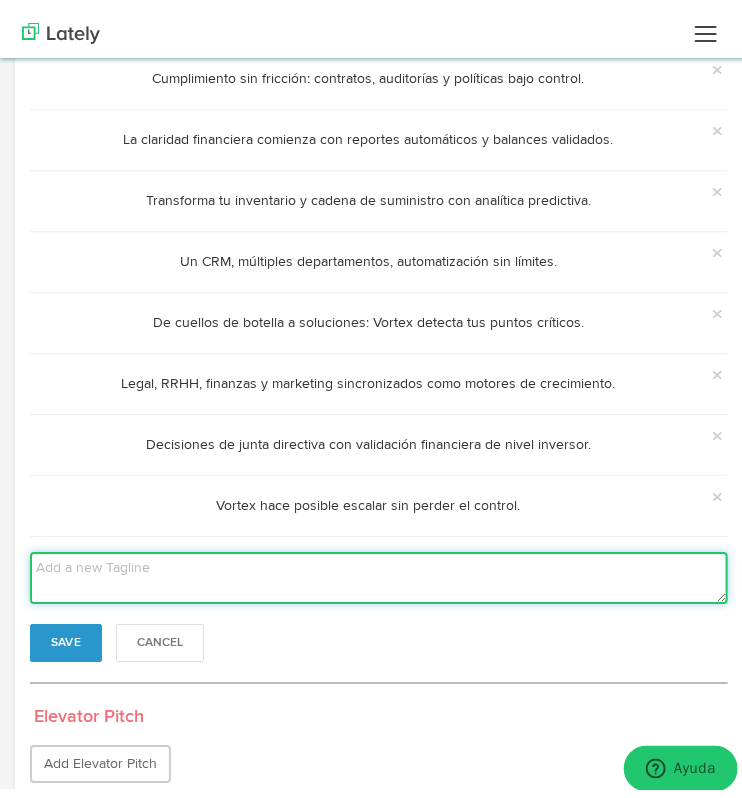 click at bounding box center (379, 570) 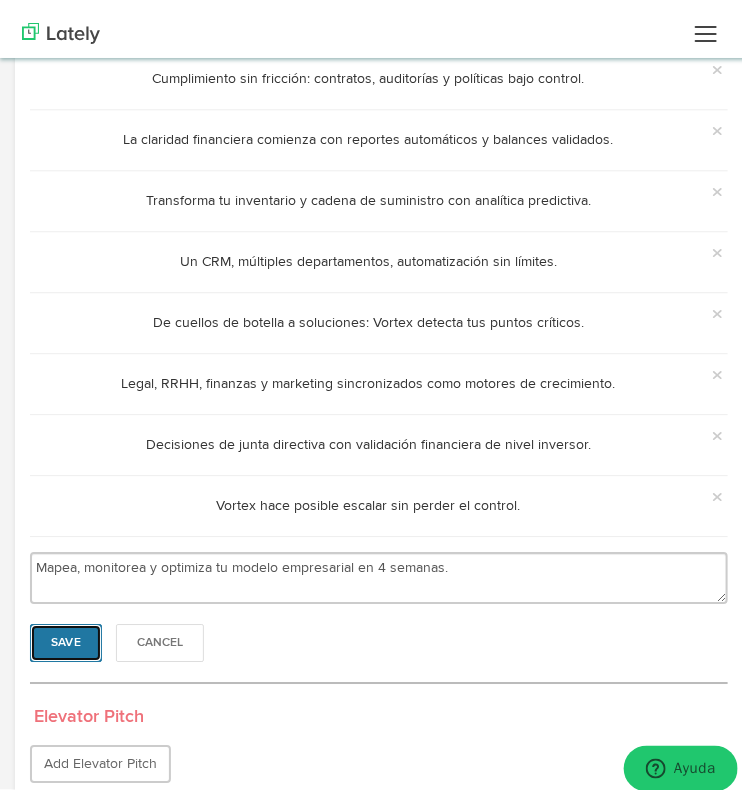 click on "Save" at bounding box center (66, 635) 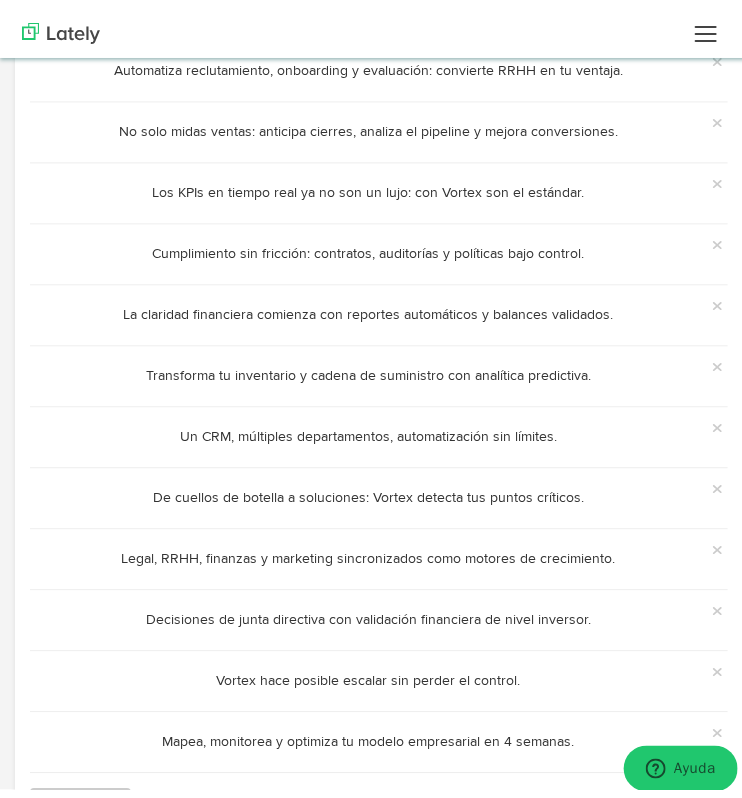 scroll, scrollTop: 1217, scrollLeft: 0, axis: vertical 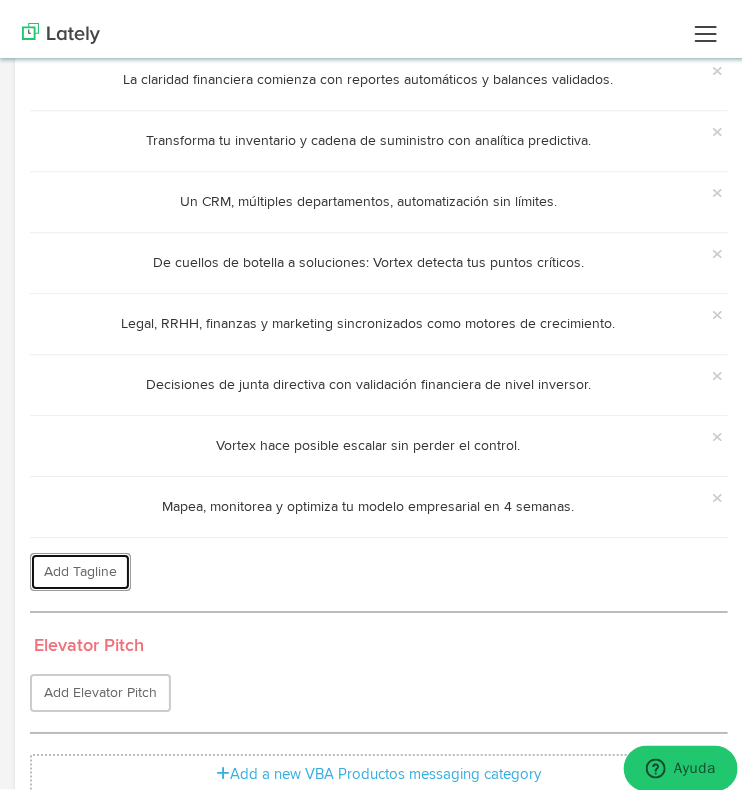 click on "Add Tagline" at bounding box center [80, 564] 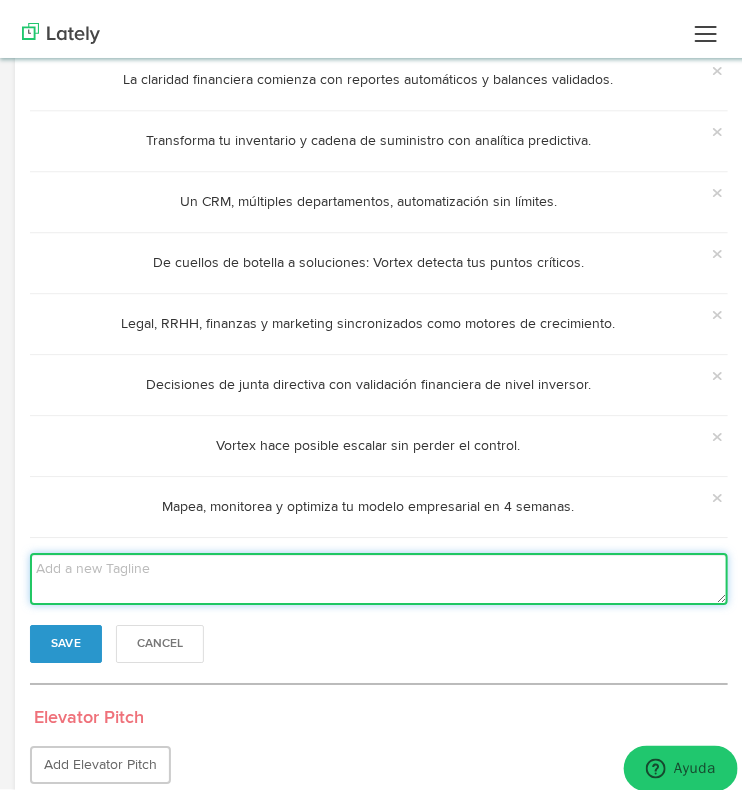 click at bounding box center [379, 571] 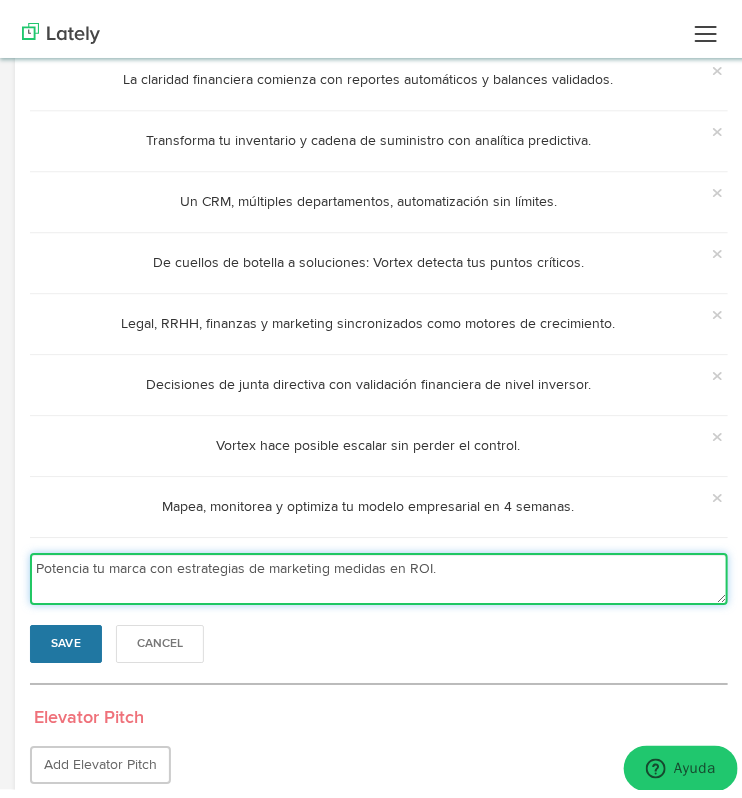 type on "Potencia tu marca con estrategias de marketing medidas en ROI." 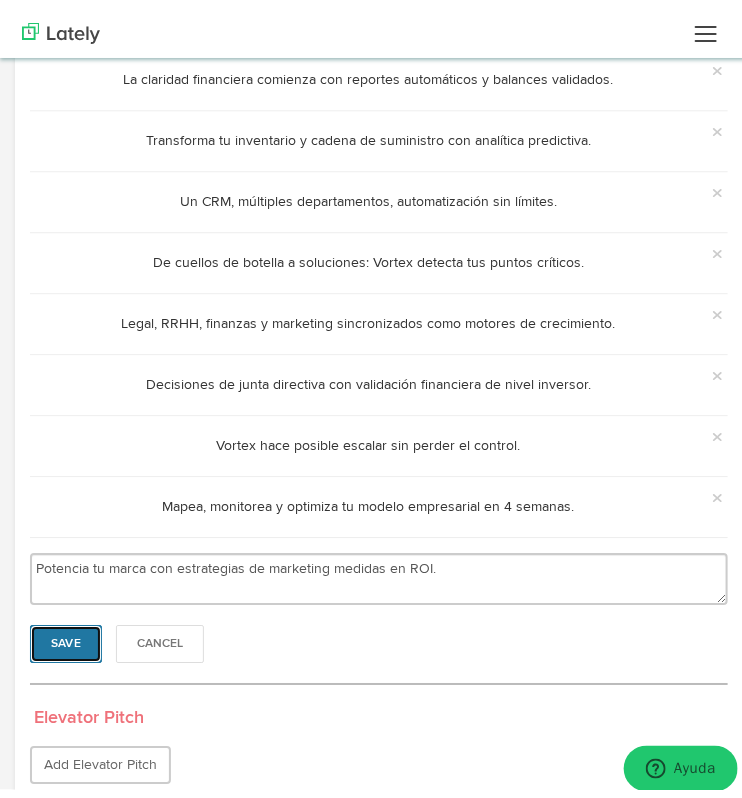 click on "Save" at bounding box center (66, 636) 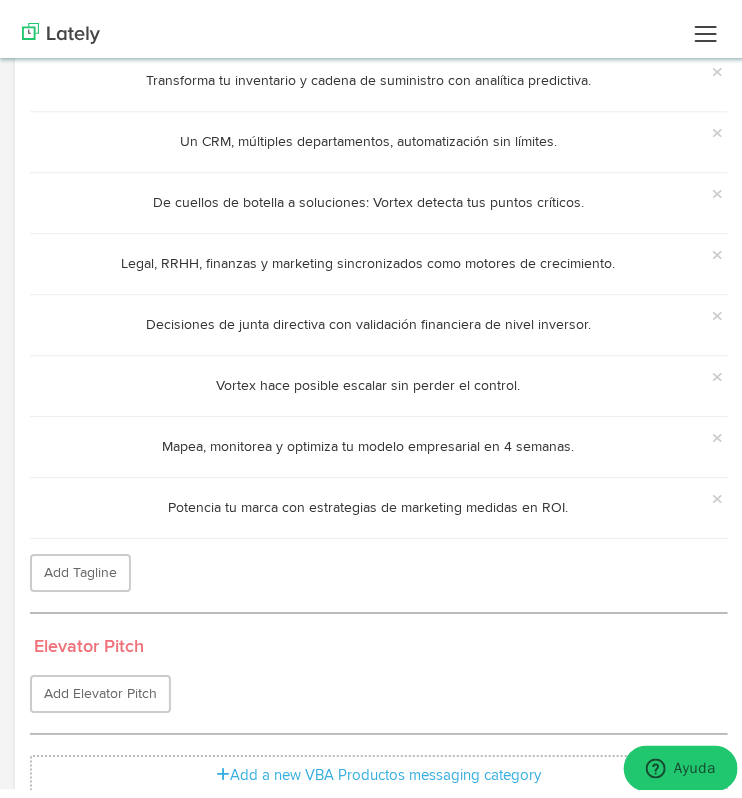 scroll, scrollTop: 1276, scrollLeft: 0, axis: vertical 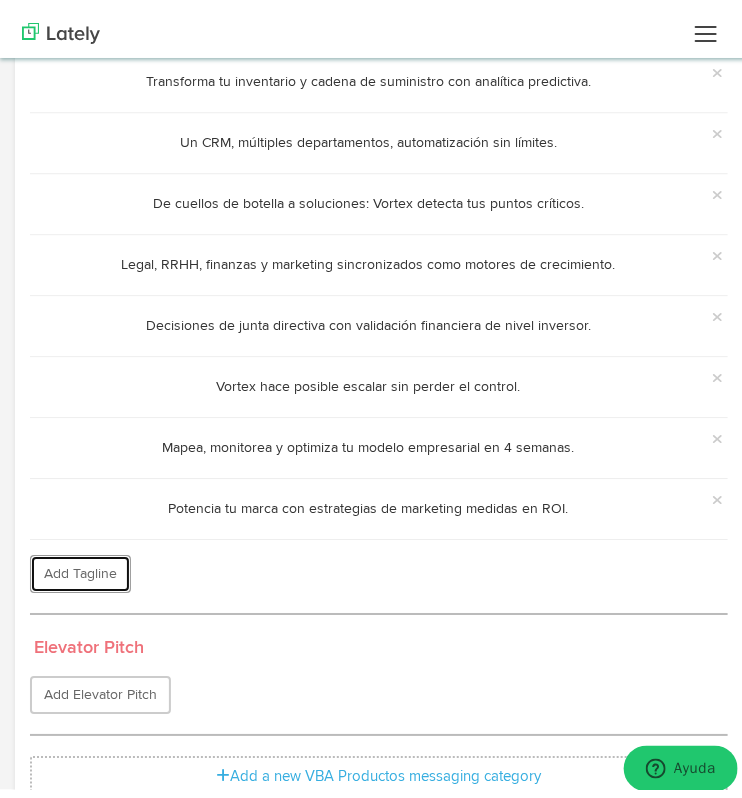 click on "Add Tagline" at bounding box center (80, 566) 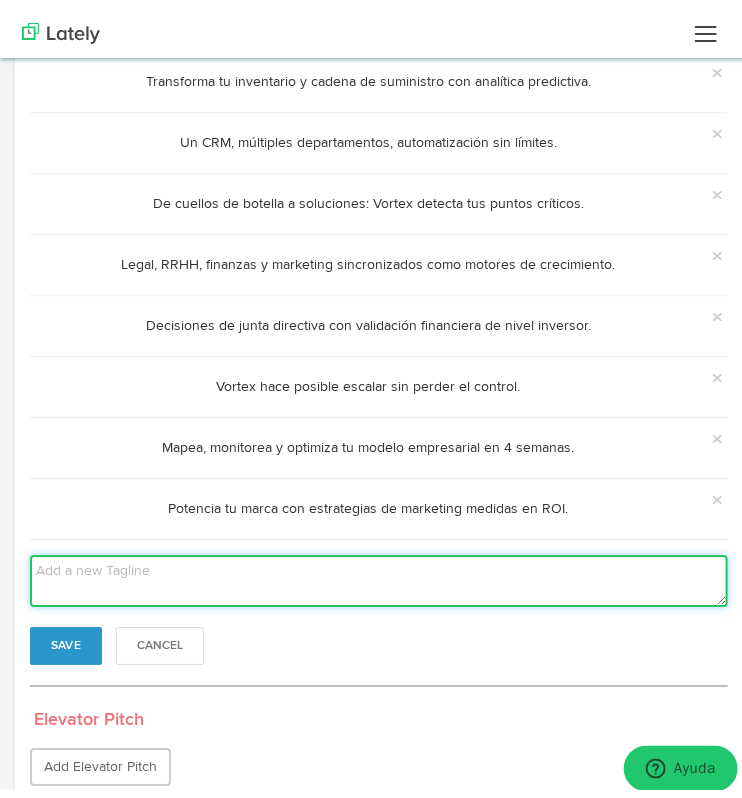 click at bounding box center [379, 573] 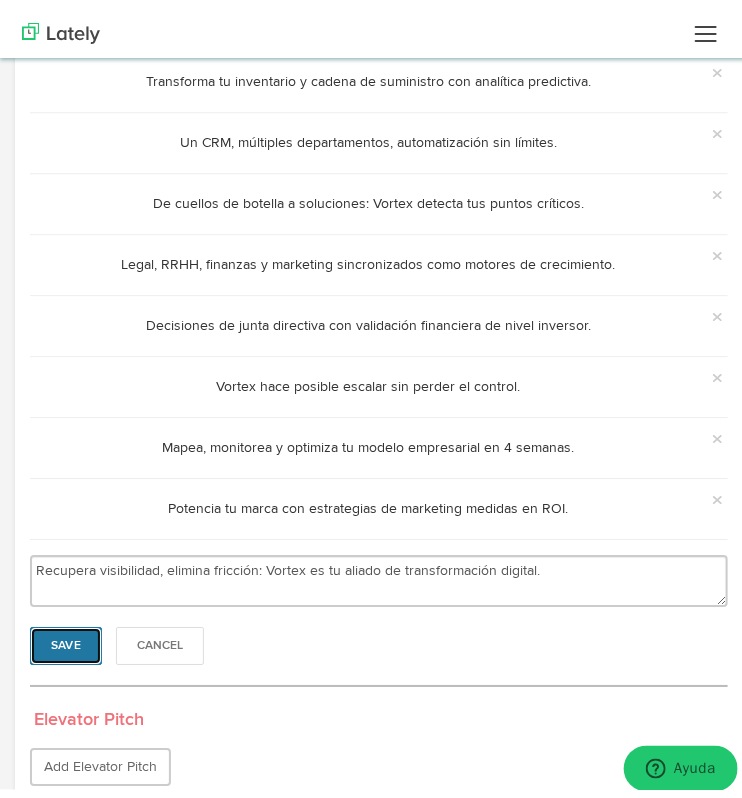 click on "Save" at bounding box center (66, 638) 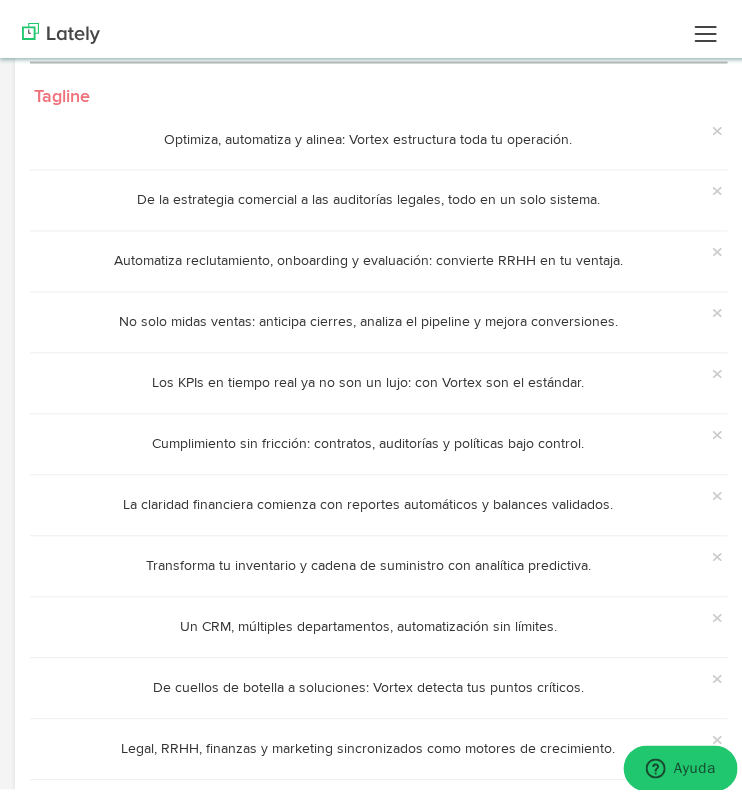 scroll, scrollTop: 1337, scrollLeft: 0, axis: vertical 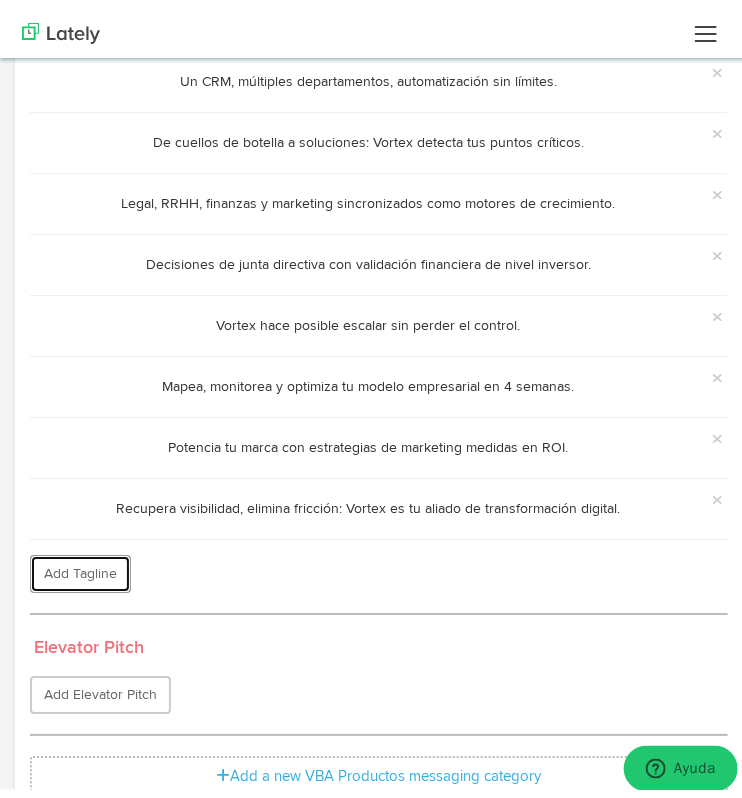 click on "Add Tagline" at bounding box center (80, 566) 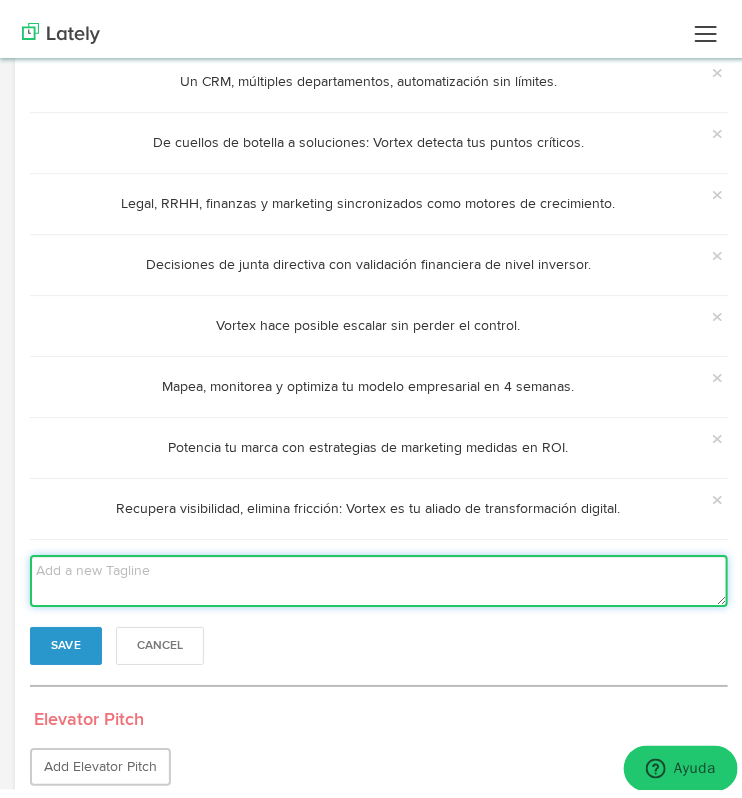 click at bounding box center [379, 573] 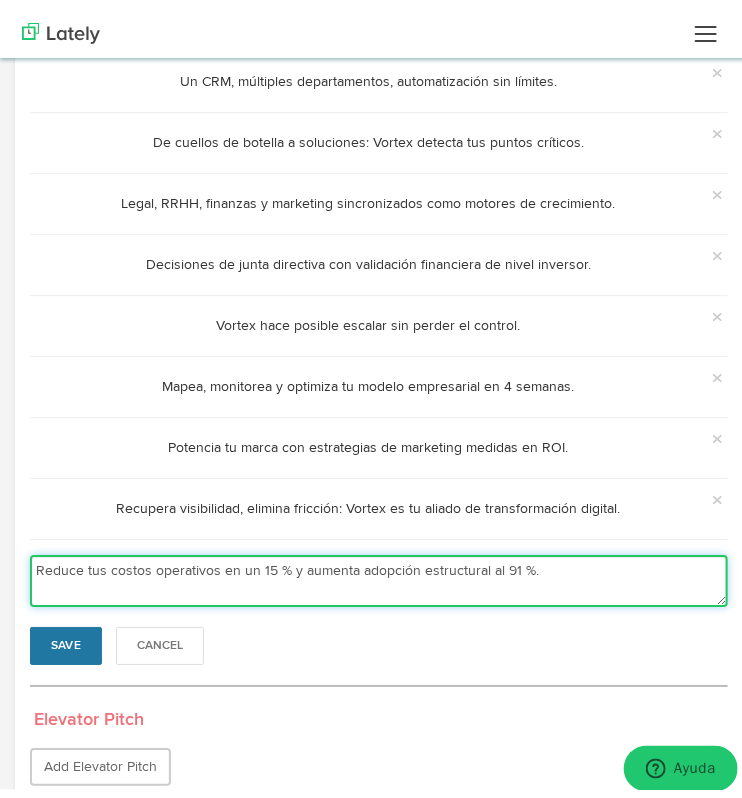 type on "Reduce tus costos operativos en un 15 % y aumenta adopción estructural al 91 %." 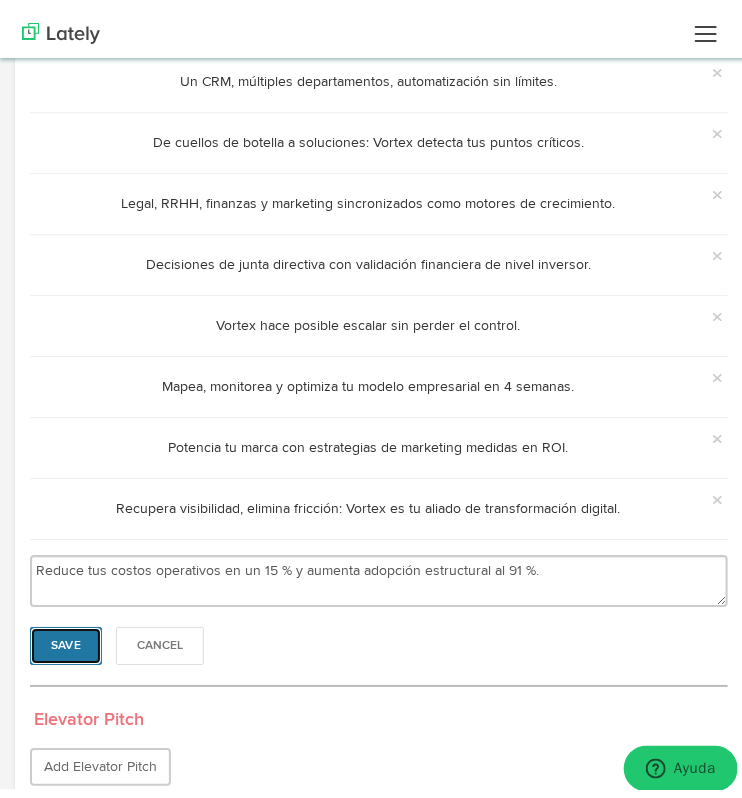 click on "Save" at bounding box center (66, 638) 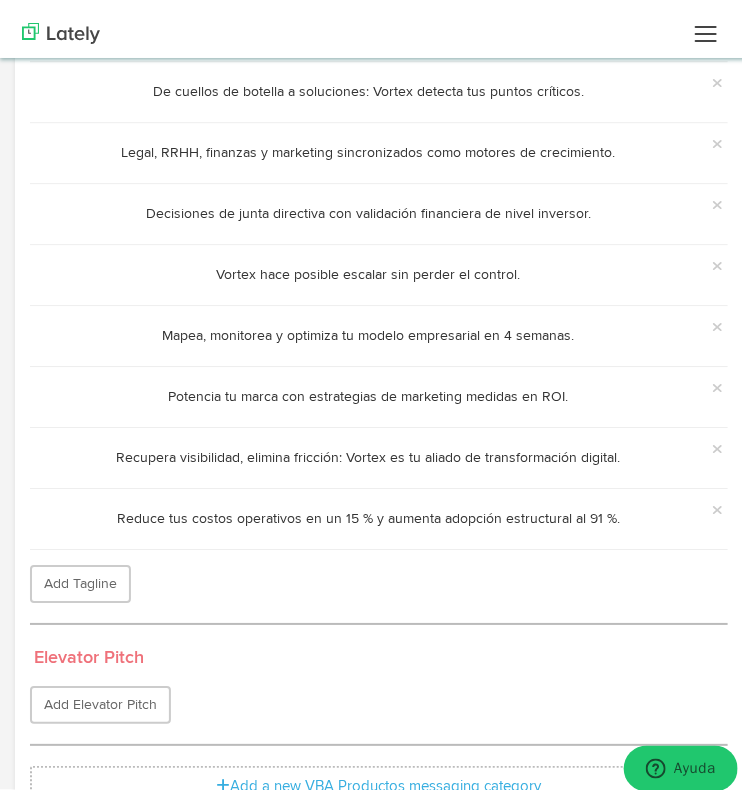 scroll, scrollTop: 1397, scrollLeft: 0, axis: vertical 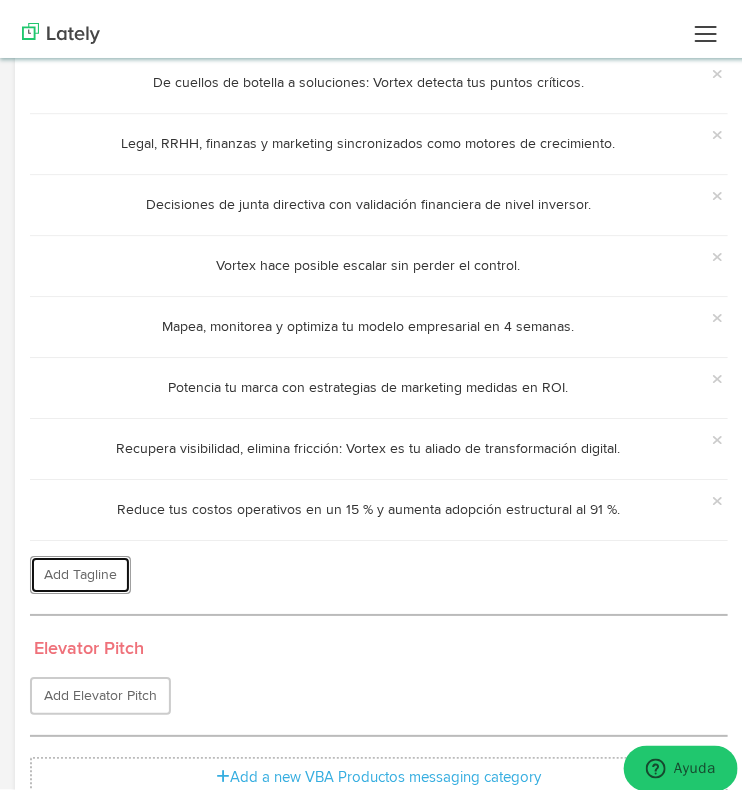 click on "Add Tagline" at bounding box center [80, 567] 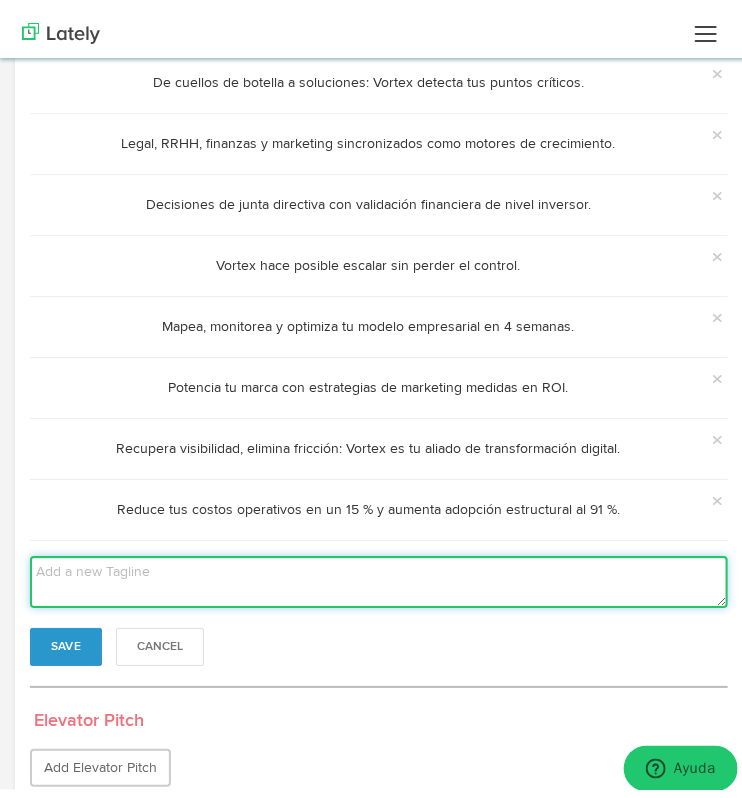 click at bounding box center [379, 574] 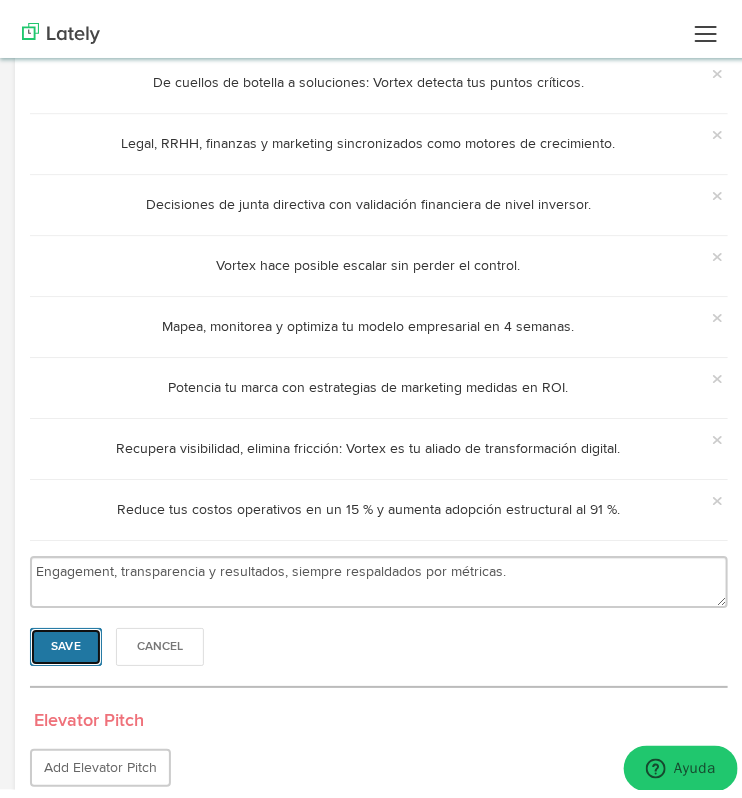 click on "Save" at bounding box center (66, 639) 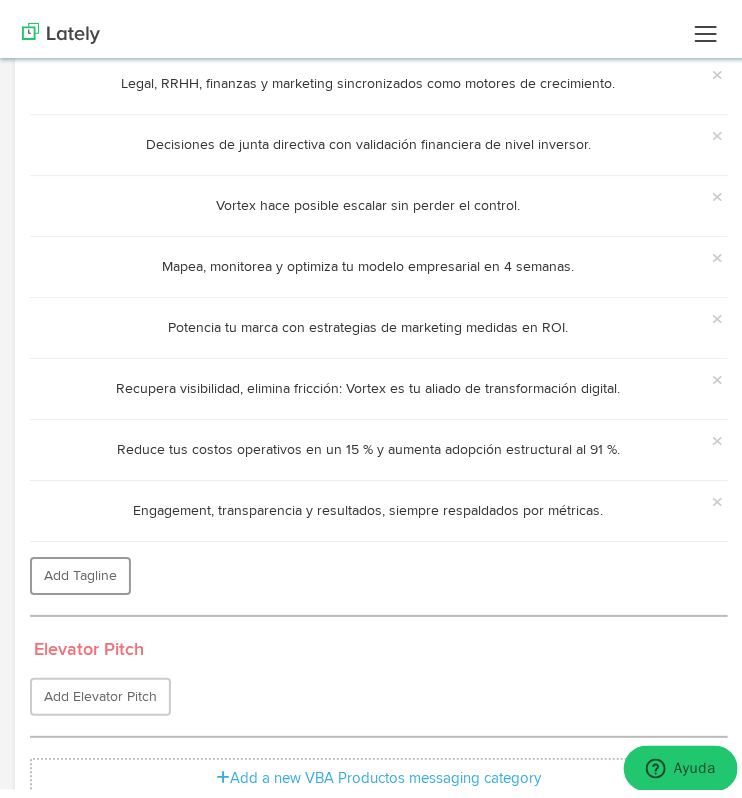 scroll, scrollTop: 1456, scrollLeft: 0, axis: vertical 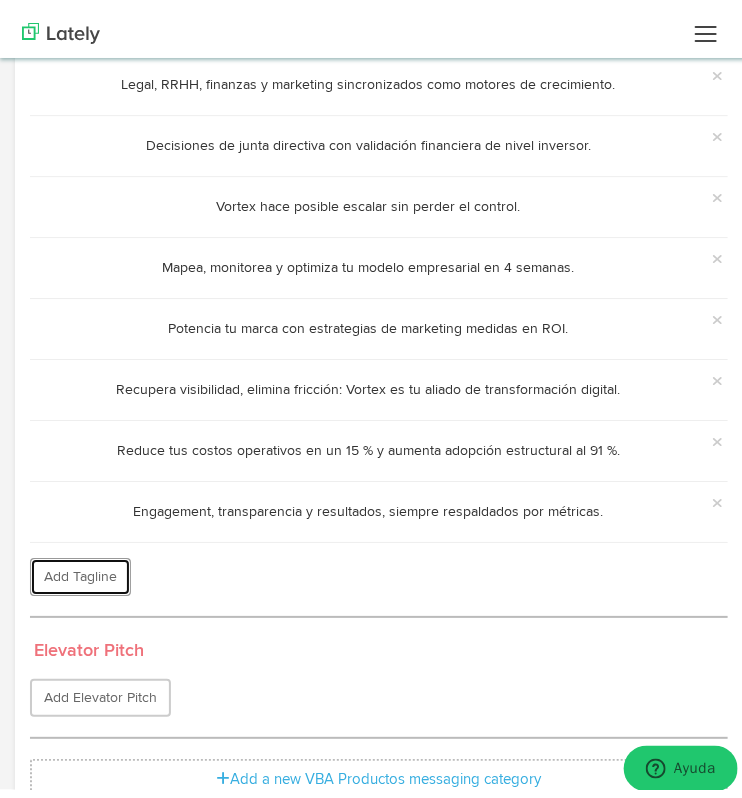 click on "Add Tagline" at bounding box center (80, 569) 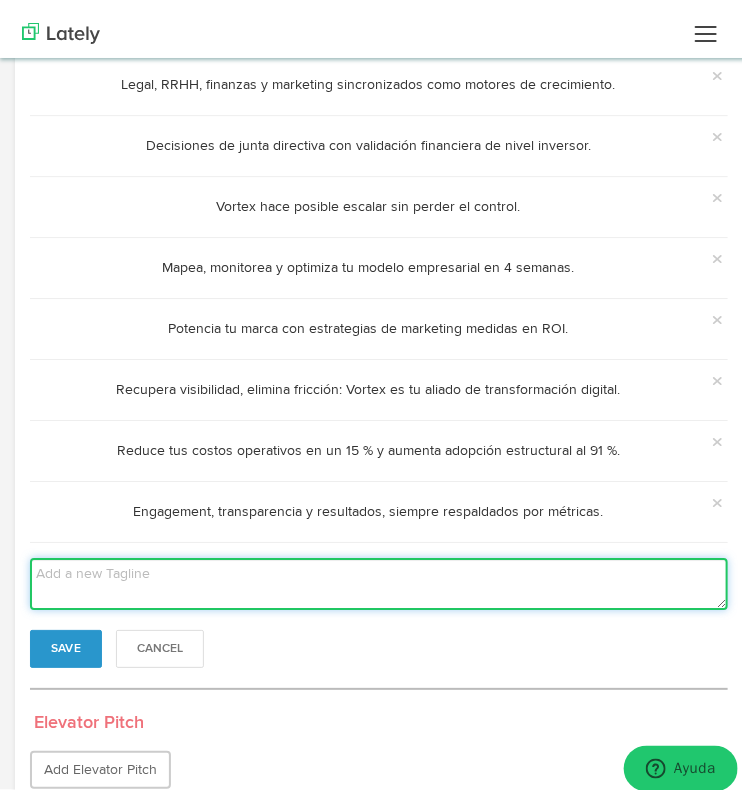 click at bounding box center [379, 576] 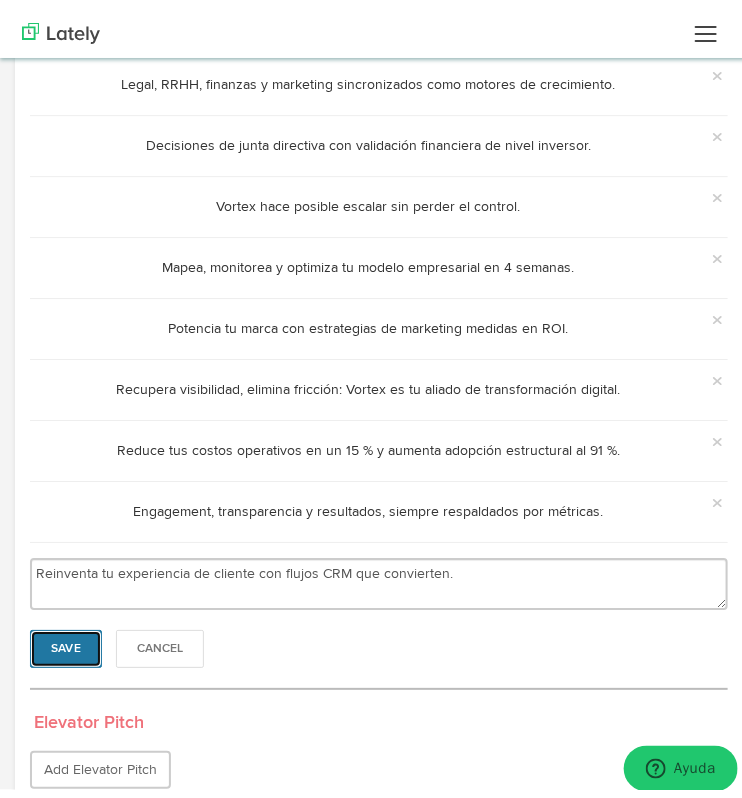 click on "Save" at bounding box center (66, 641) 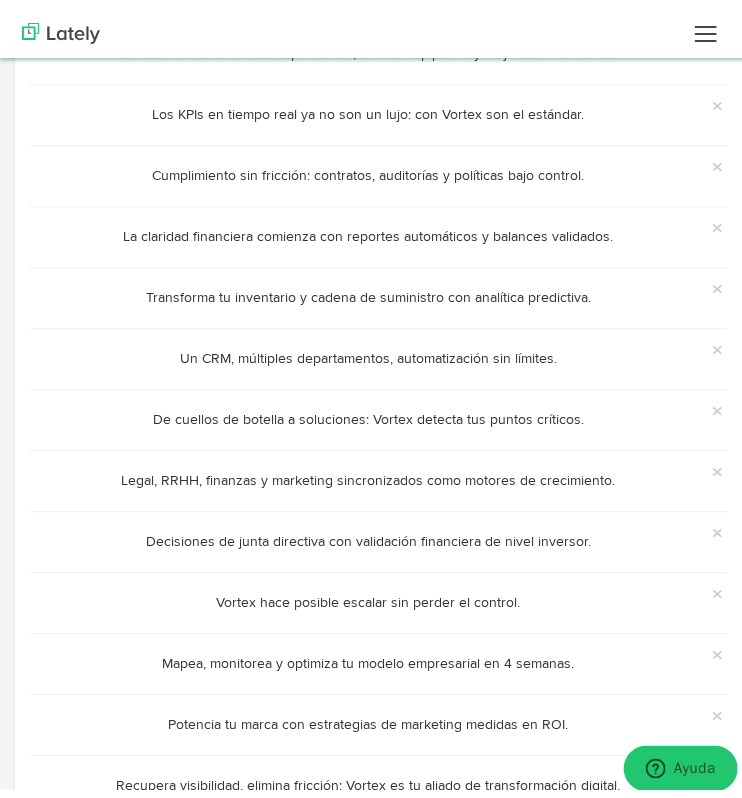 scroll, scrollTop: 1517, scrollLeft: 0, axis: vertical 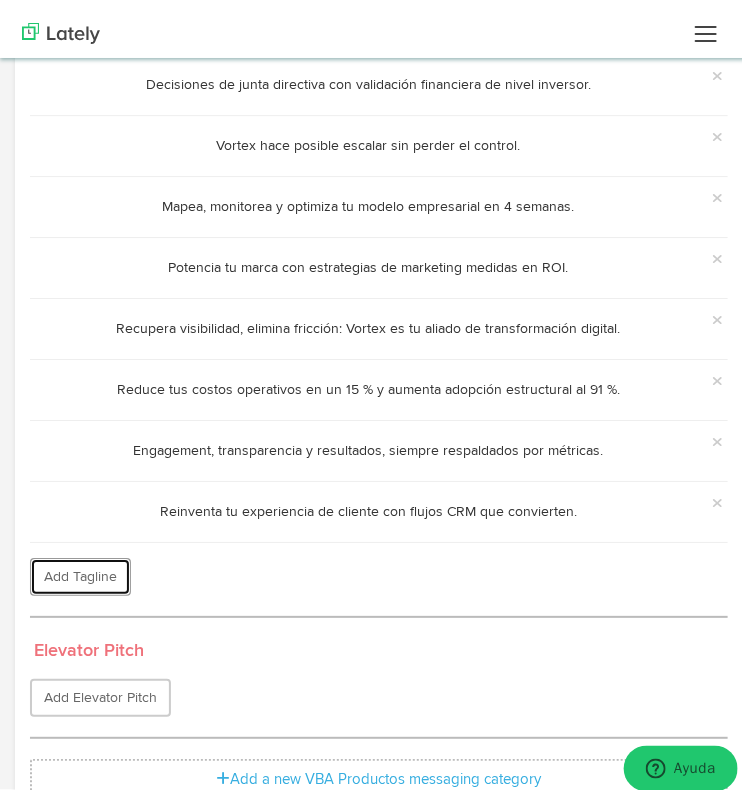 click on "Add Tagline" at bounding box center (80, 569) 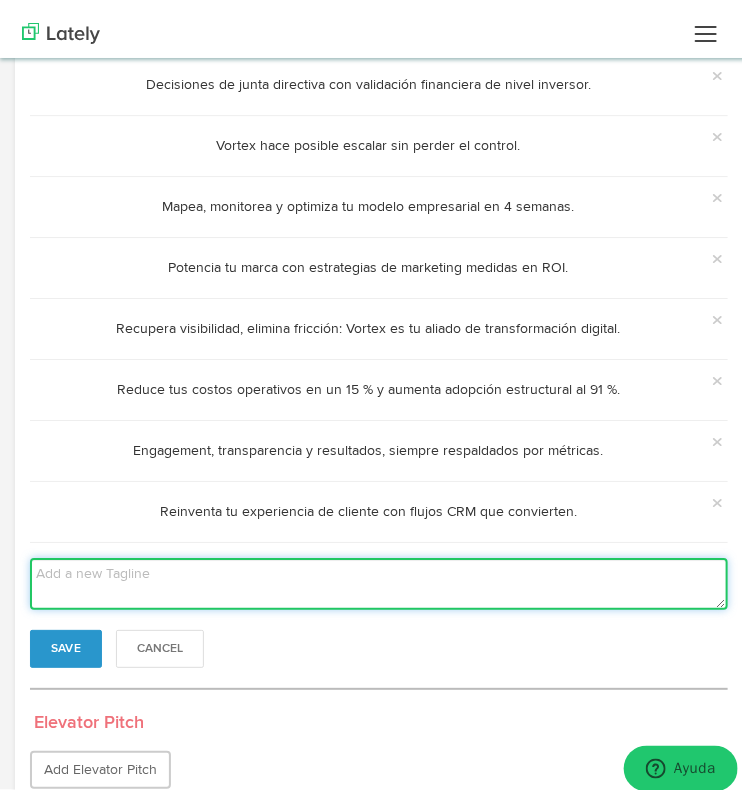 click at bounding box center (379, 576) 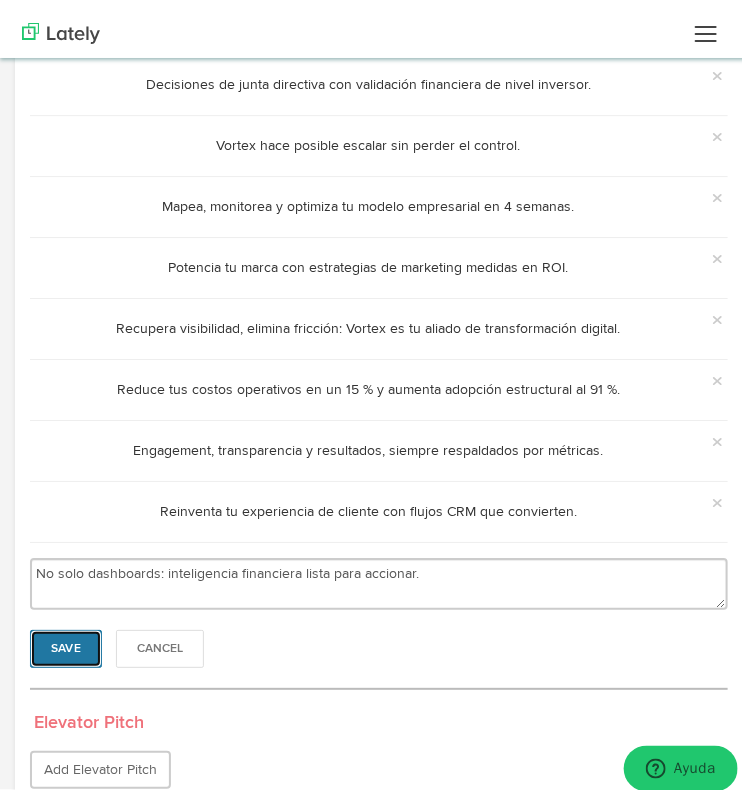 click on "Save" at bounding box center (66, 641) 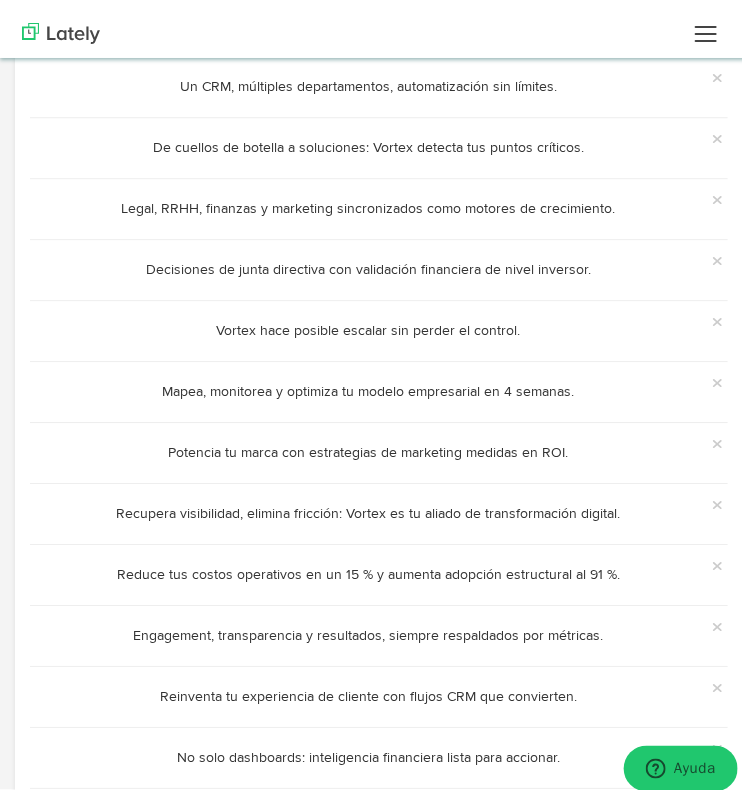 scroll, scrollTop: 1577, scrollLeft: 0, axis: vertical 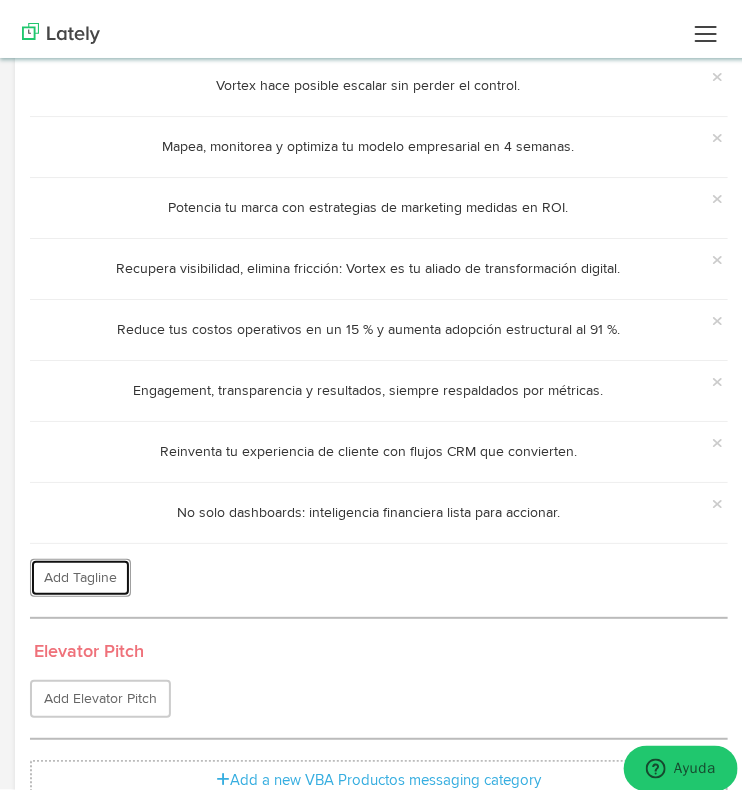 click on "Add Tagline" at bounding box center [80, 570] 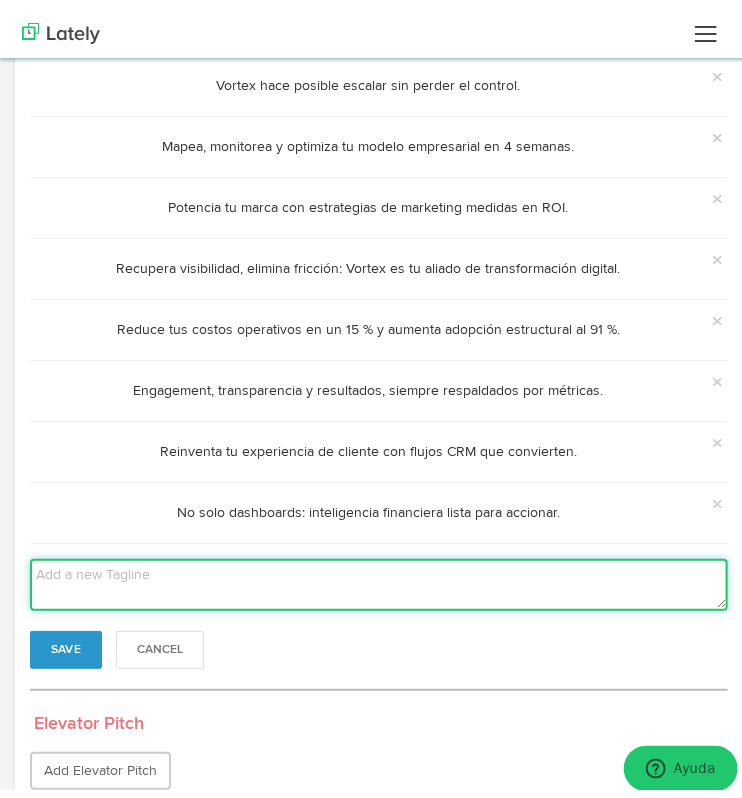 click at bounding box center (379, 577) 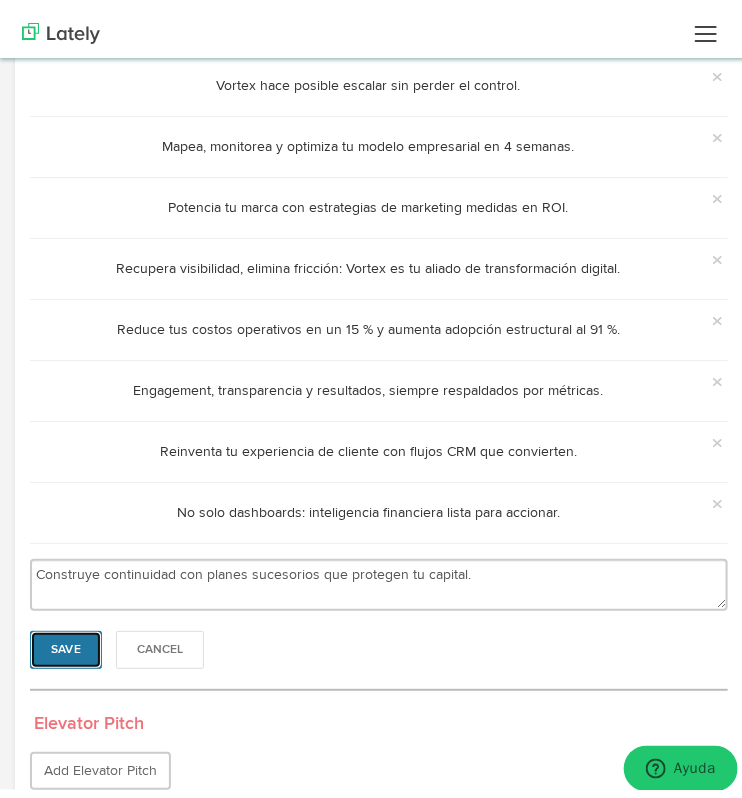 click on "Save" at bounding box center [66, 642] 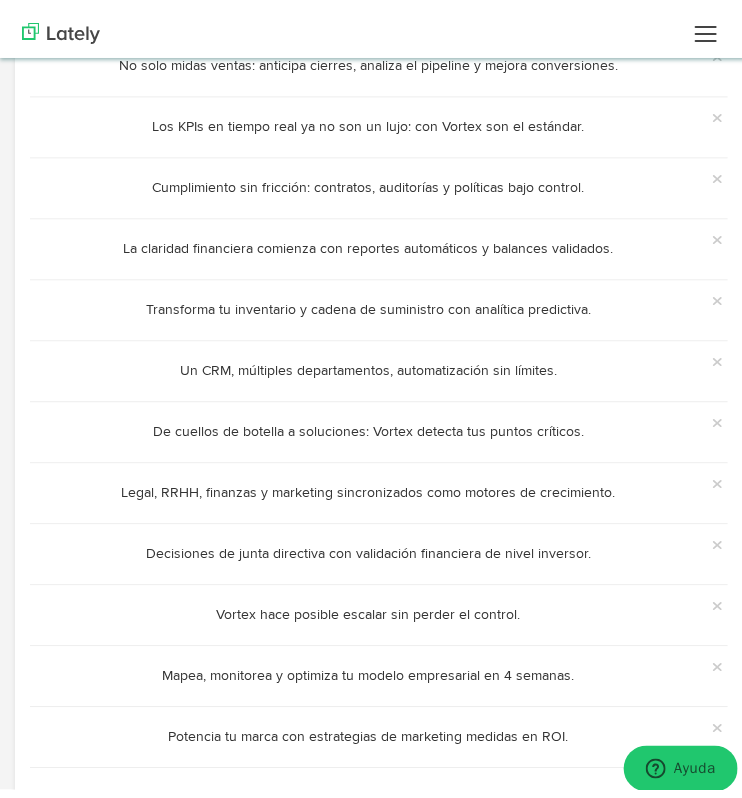 scroll, scrollTop: 1637, scrollLeft: 0, axis: vertical 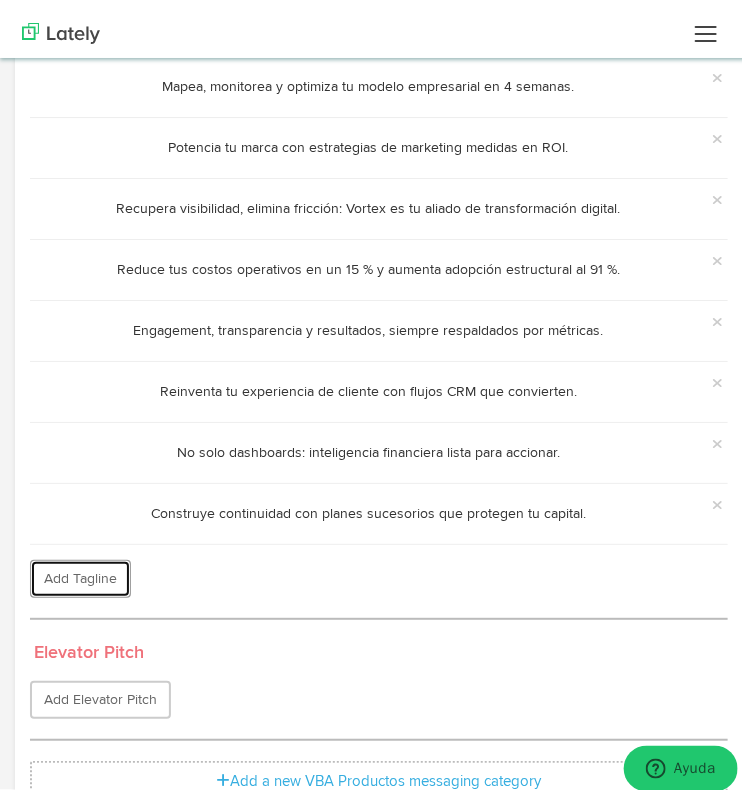 click on "Add Tagline" at bounding box center [80, 571] 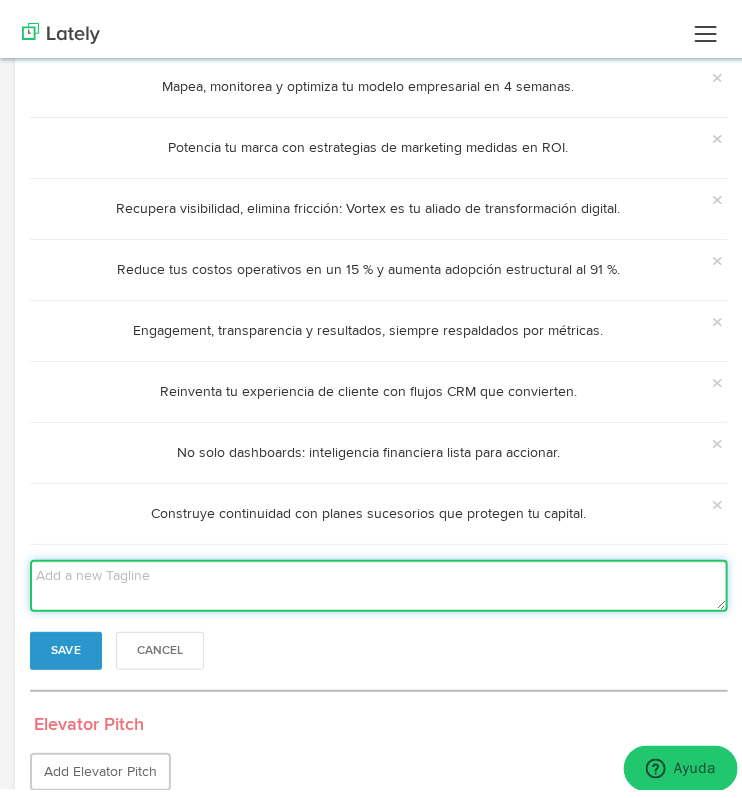 click at bounding box center [379, 578] 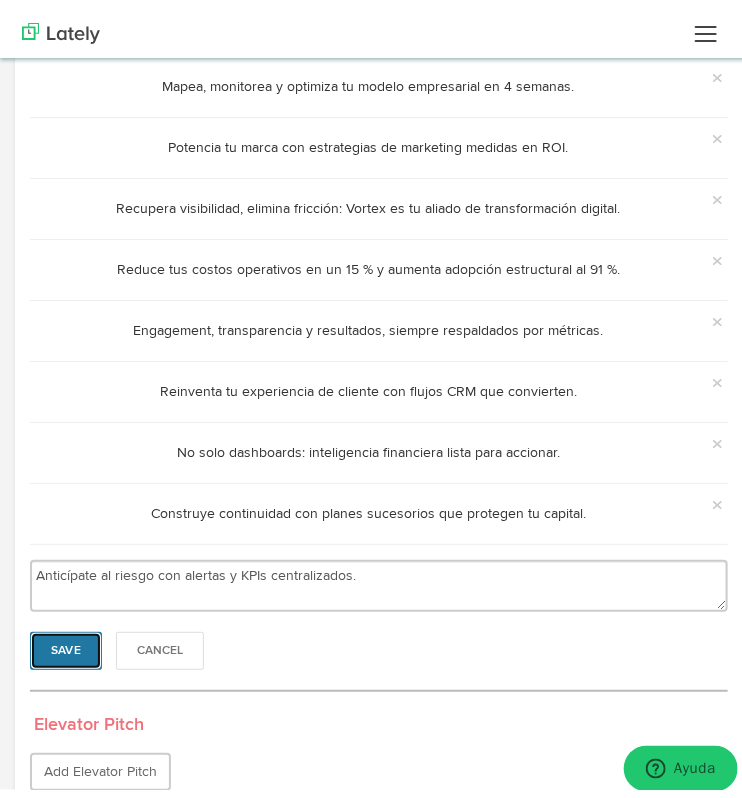 click on "Save" at bounding box center [66, 643] 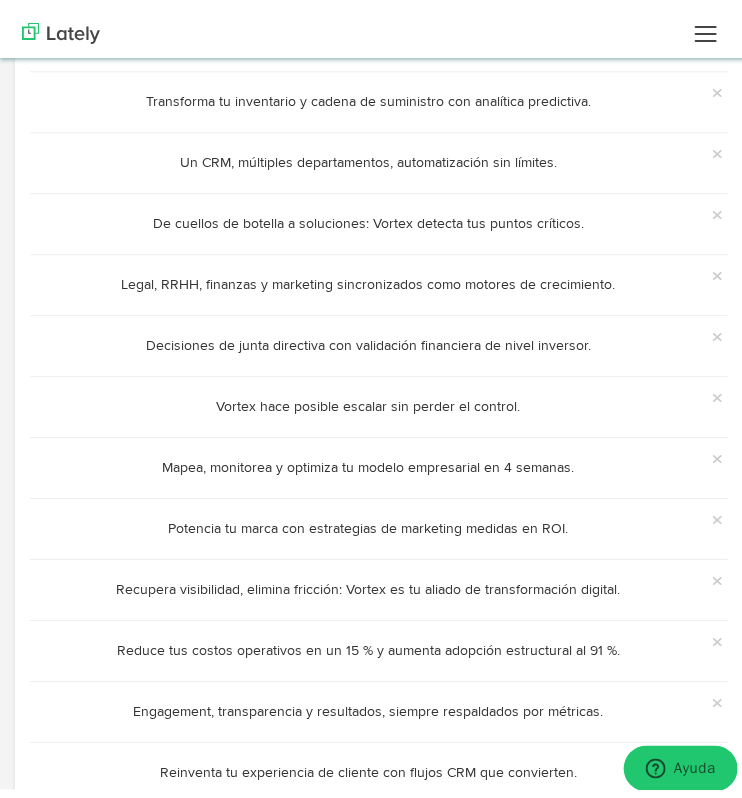 scroll, scrollTop: 1697, scrollLeft: 0, axis: vertical 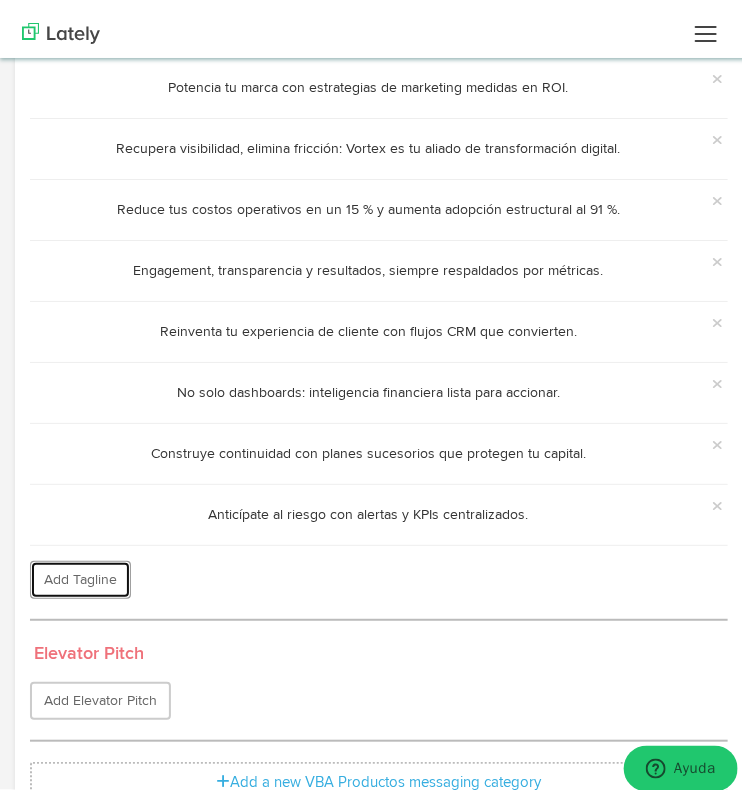 click on "Add Tagline" at bounding box center [80, 572] 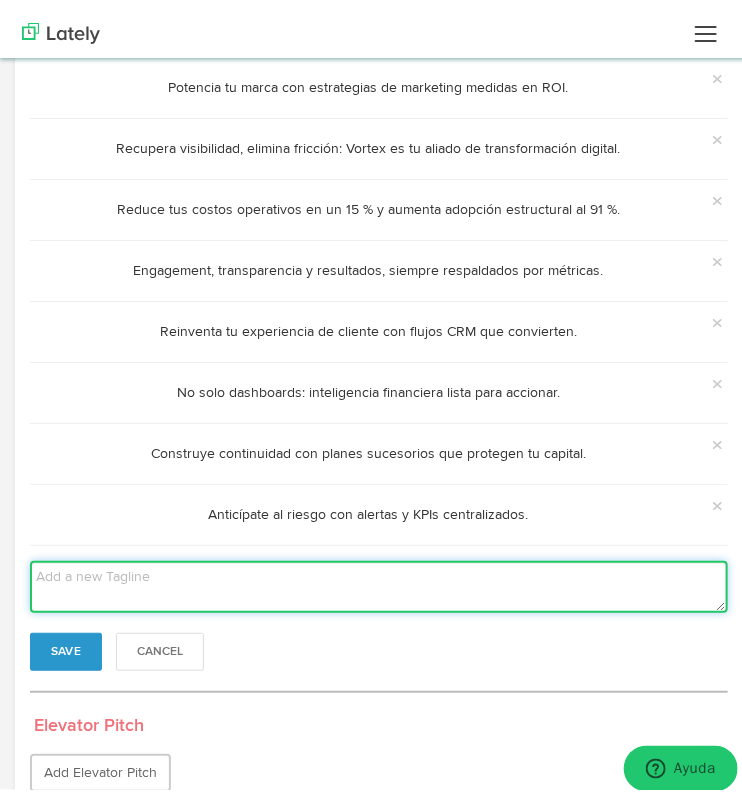 click at bounding box center (379, 579) 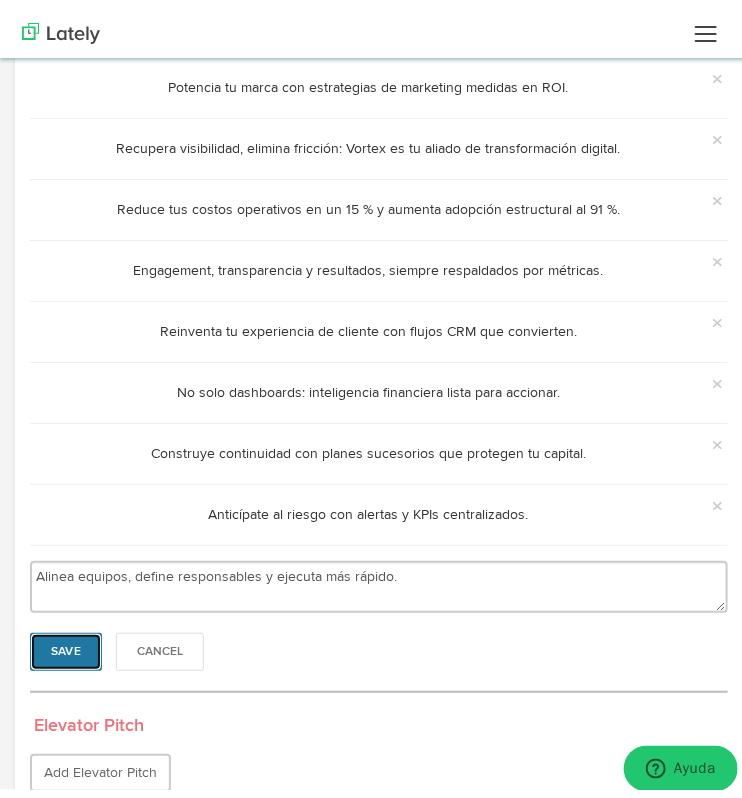 click on "Save" at bounding box center (66, 644) 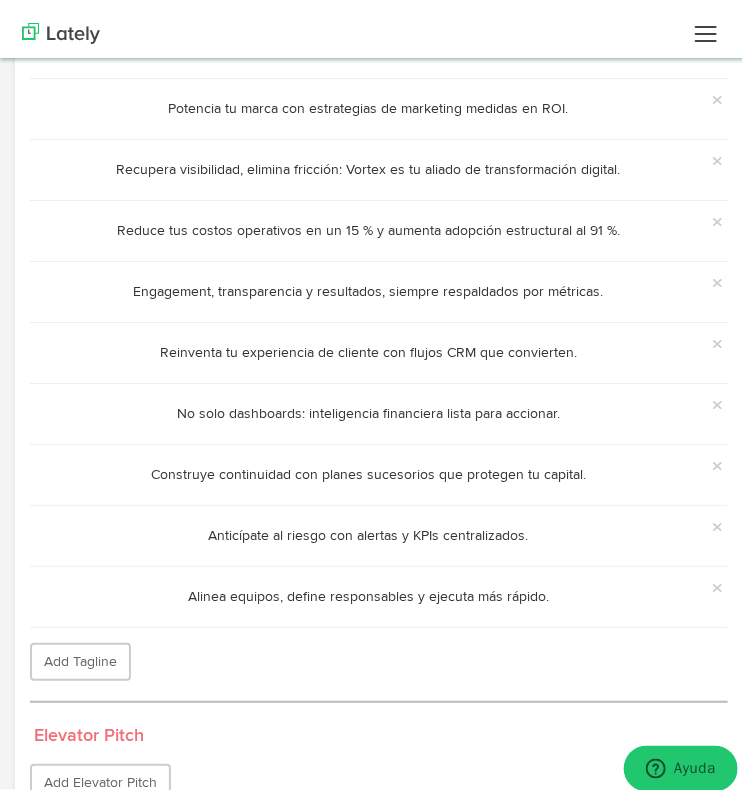 scroll, scrollTop: 1757, scrollLeft: 0, axis: vertical 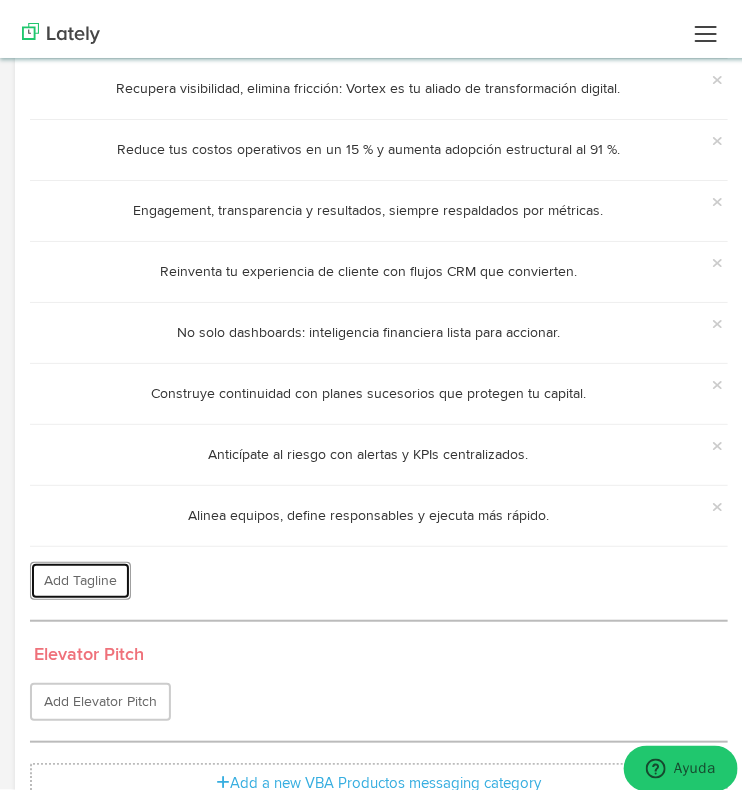 click on "Add Tagline" at bounding box center (80, 573) 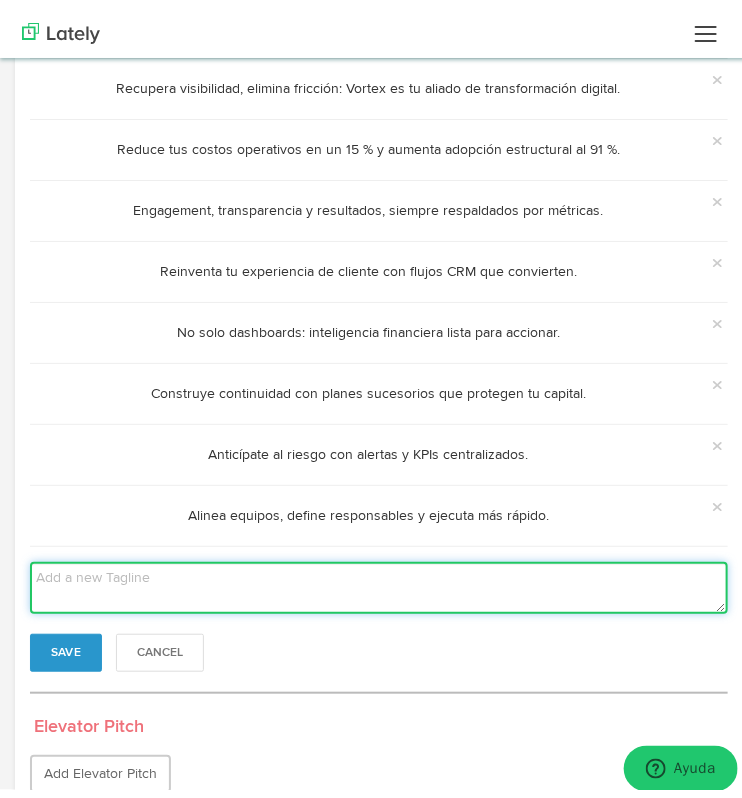 click at bounding box center [379, 580] 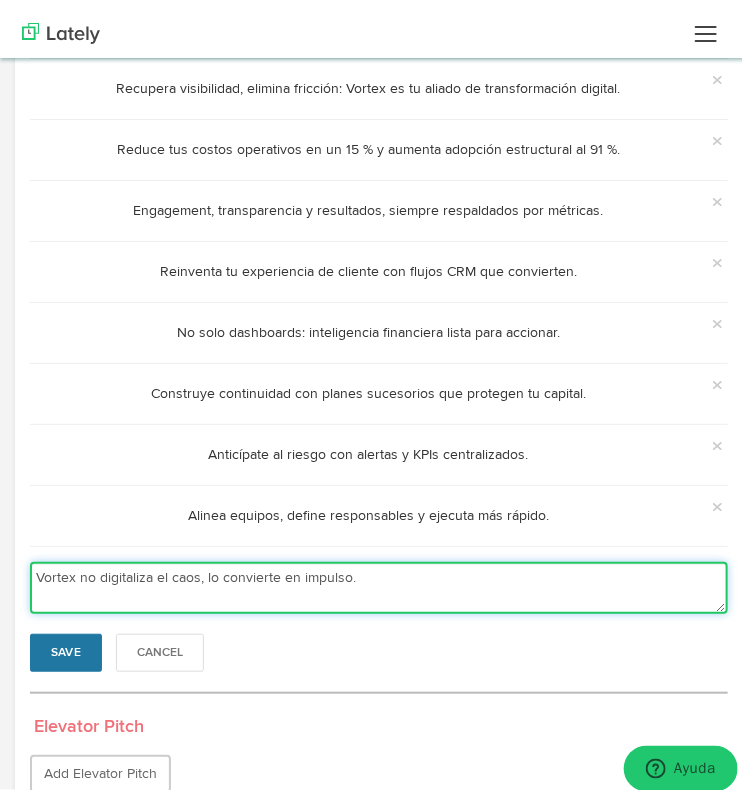 type on "Vortex no digitaliza el caos, lo convierte en impulso." 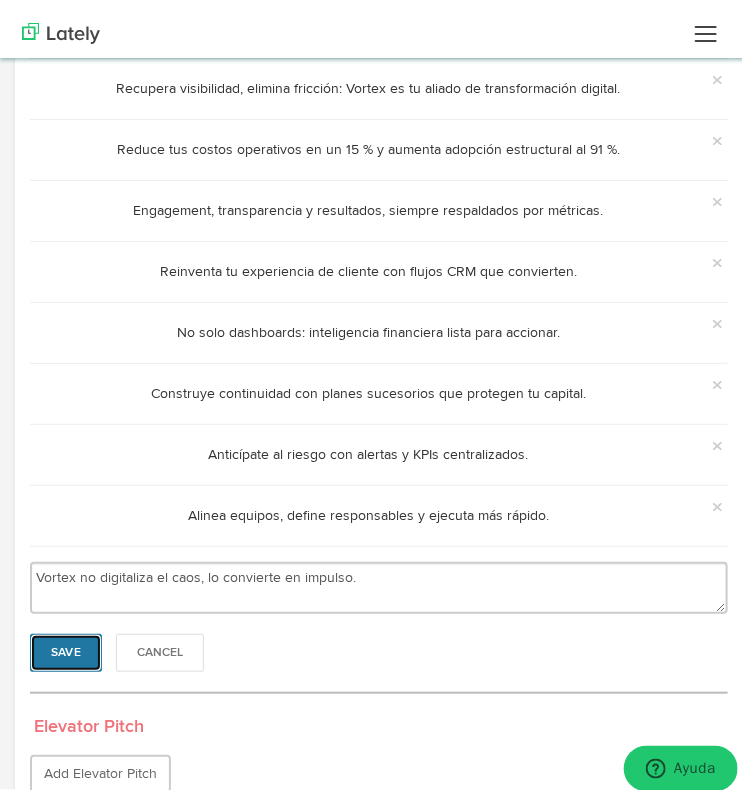click on "Save" at bounding box center [66, 645] 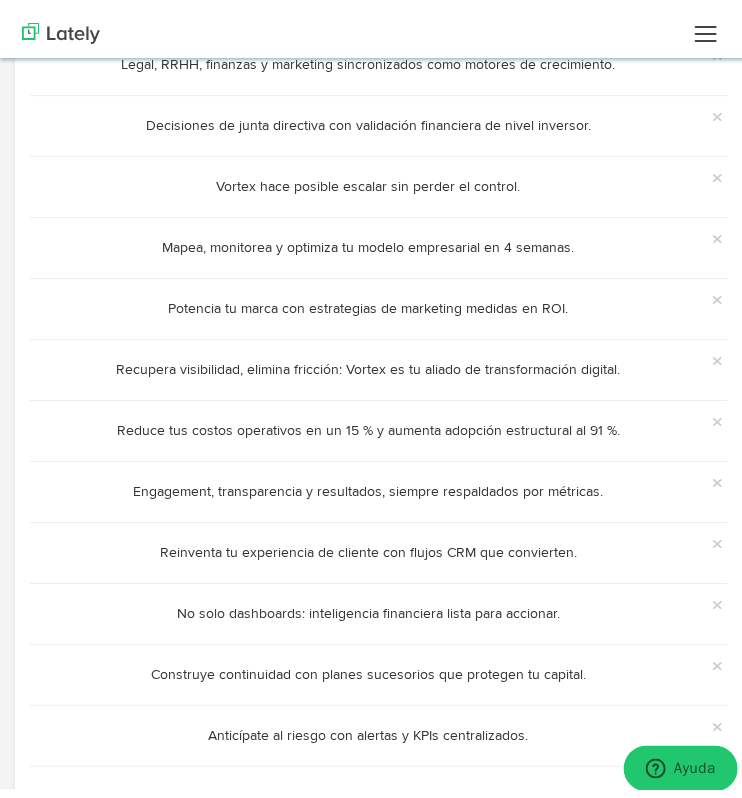 scroll, scrollTop: 1817, scrollLeft: 0, axis: vertical 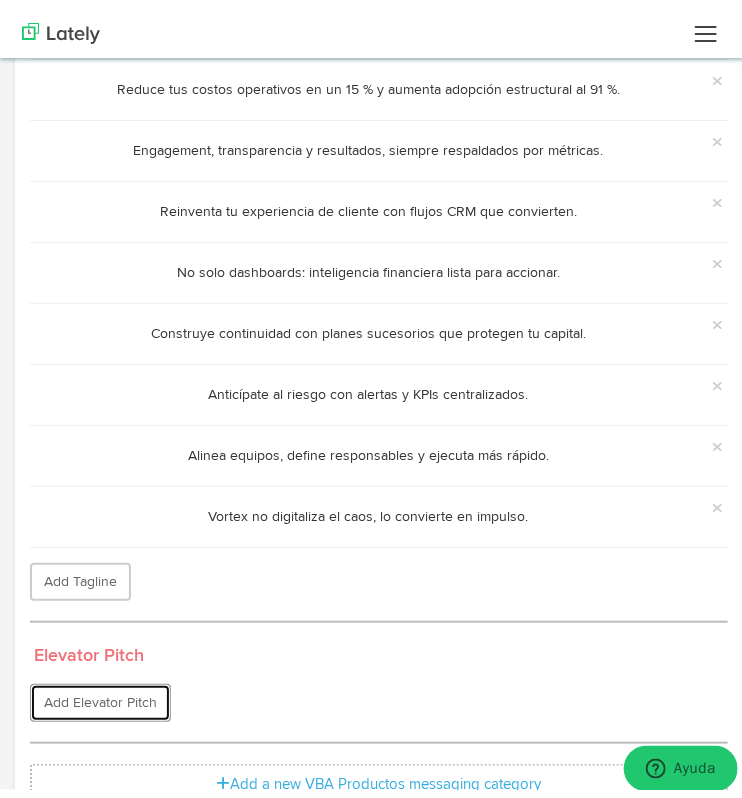 click on "Add Elevator Pitch" at bounding box center [100, 695] 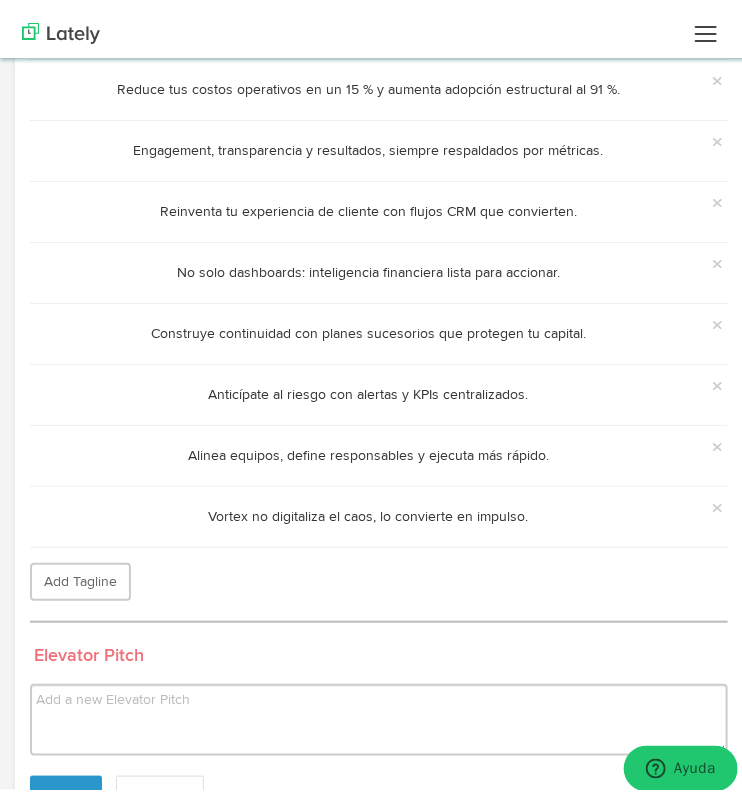 scroll, scrollTop: 1908, scrollLeft: 0, axis: vertical 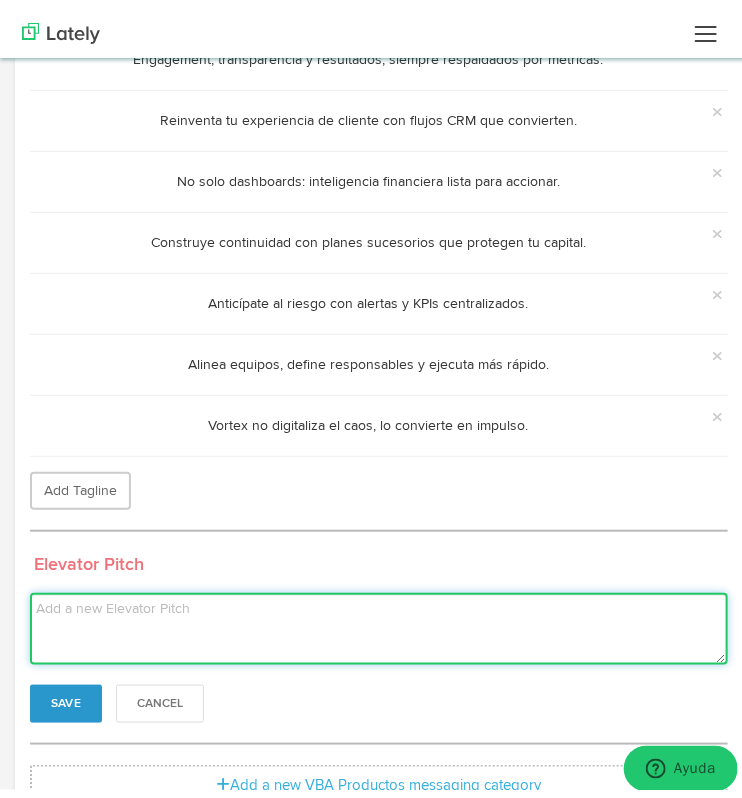 click at bounding box center (379, 621) 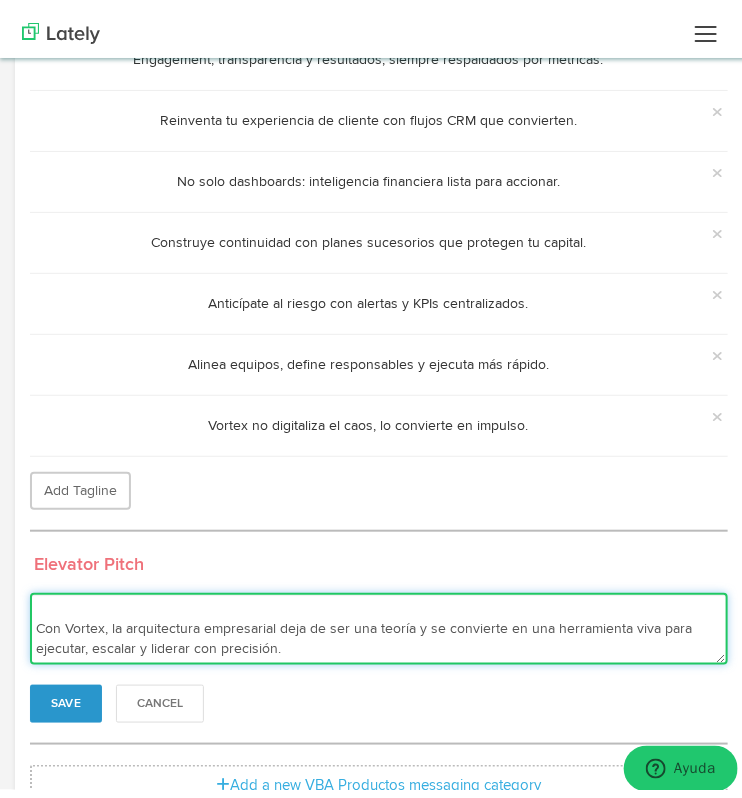 scroll, scrollTop: 0, scrollLeft: 0, axis: both 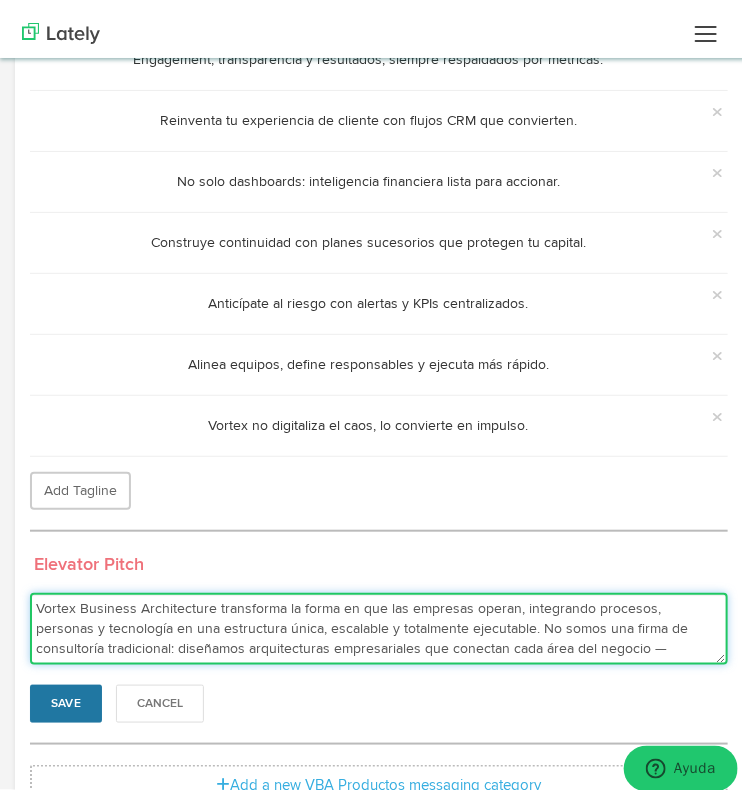 type on "Vortex Business Architecture transforma la forma en que las empresas operan, integrando procesos, personas y tecnología en una estructura única, escalable y totalmente ejecutable. No somos una firma de consultoría tradicional: diseñamos arquitecturas empresariales que conectan cada área del negocio —comercial, financiera, legal y operativa— para lograr resultados medibles, visibles y sostenibles. Automatizamos lo esencial, clarificamos lo estratégico y activamos decisiones que aceleran el crecimiento, sin perder el control.
Con Vortex, la arquitectura empresarial deja de ser una teoría y se convierte en una herramienta viva para ejecutar, escalar y liderar con precisión." 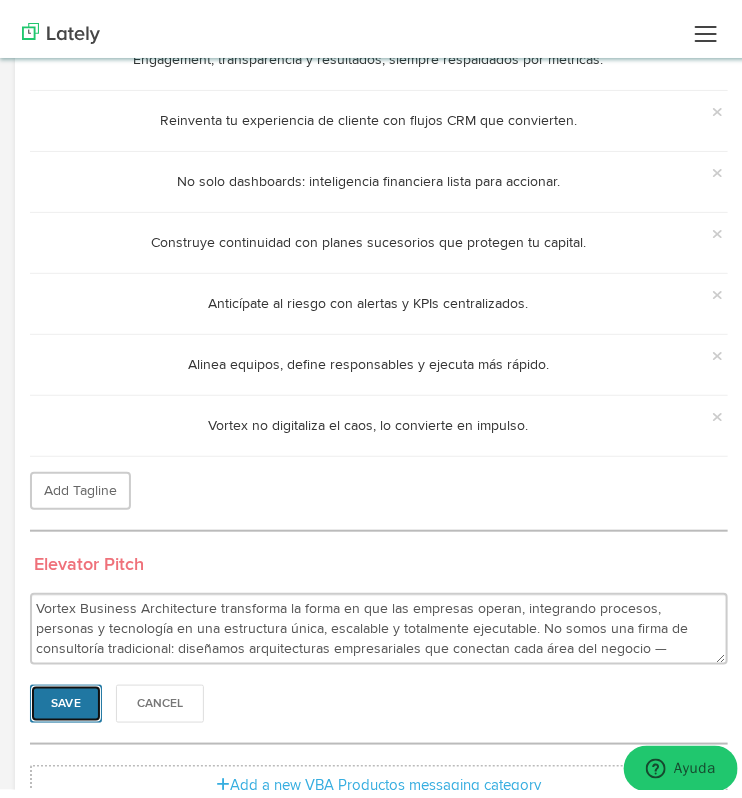 click on "Save" at bounding box center [66, 696] 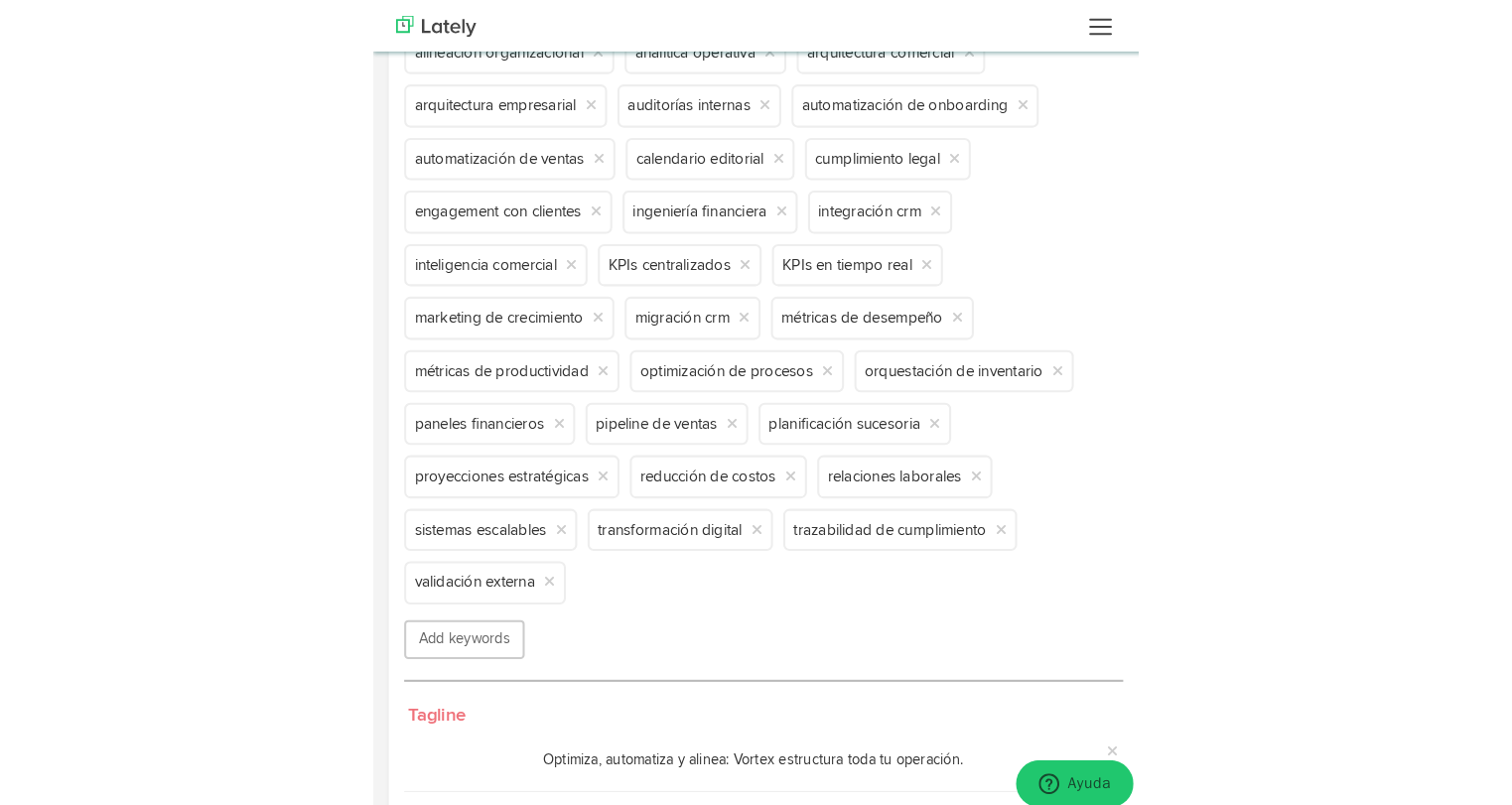 scroll, scrollTop: 0, scrollLeft: 0, axis: both 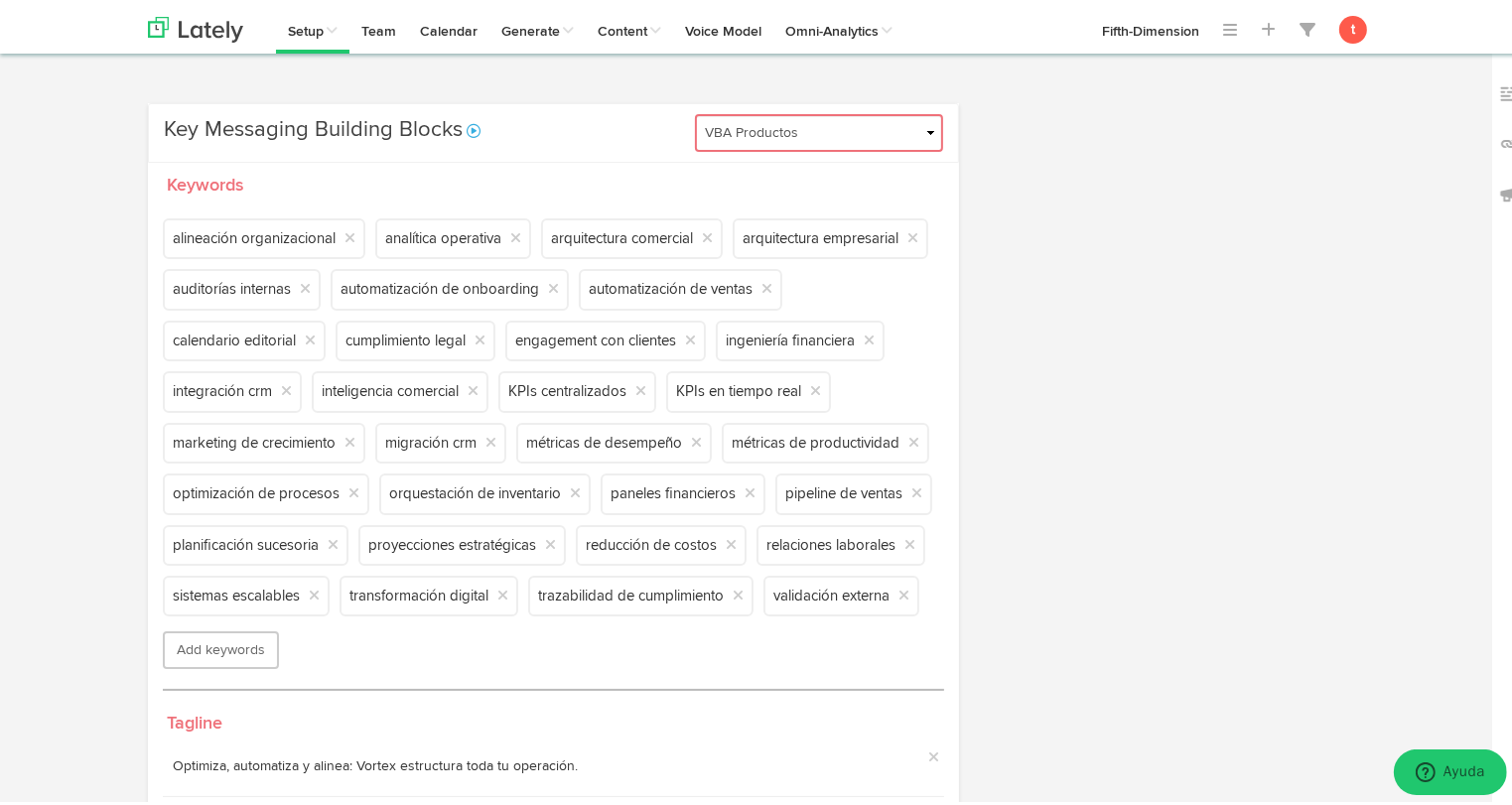 click on "Add Your Company's Keywords
We found these keywords when we scanned your company's URL. Not the right keywords? Click the x next to each one to delete it. Add new keywords or phrases essential to describing your business, your unique value proposition and how your company differentiates from the competition. Shoot for 10-20, total.
Enter keywords or phrases essential to describing your business, your unique value proposition and how your company differentiates from the competition. Shoot for 10-20, total.
alineación organizacional
analítica operativa
arquitectura comercial
arquitectura empresarial
auditorías internas
Medula" at bounding box center (763, 1400) 